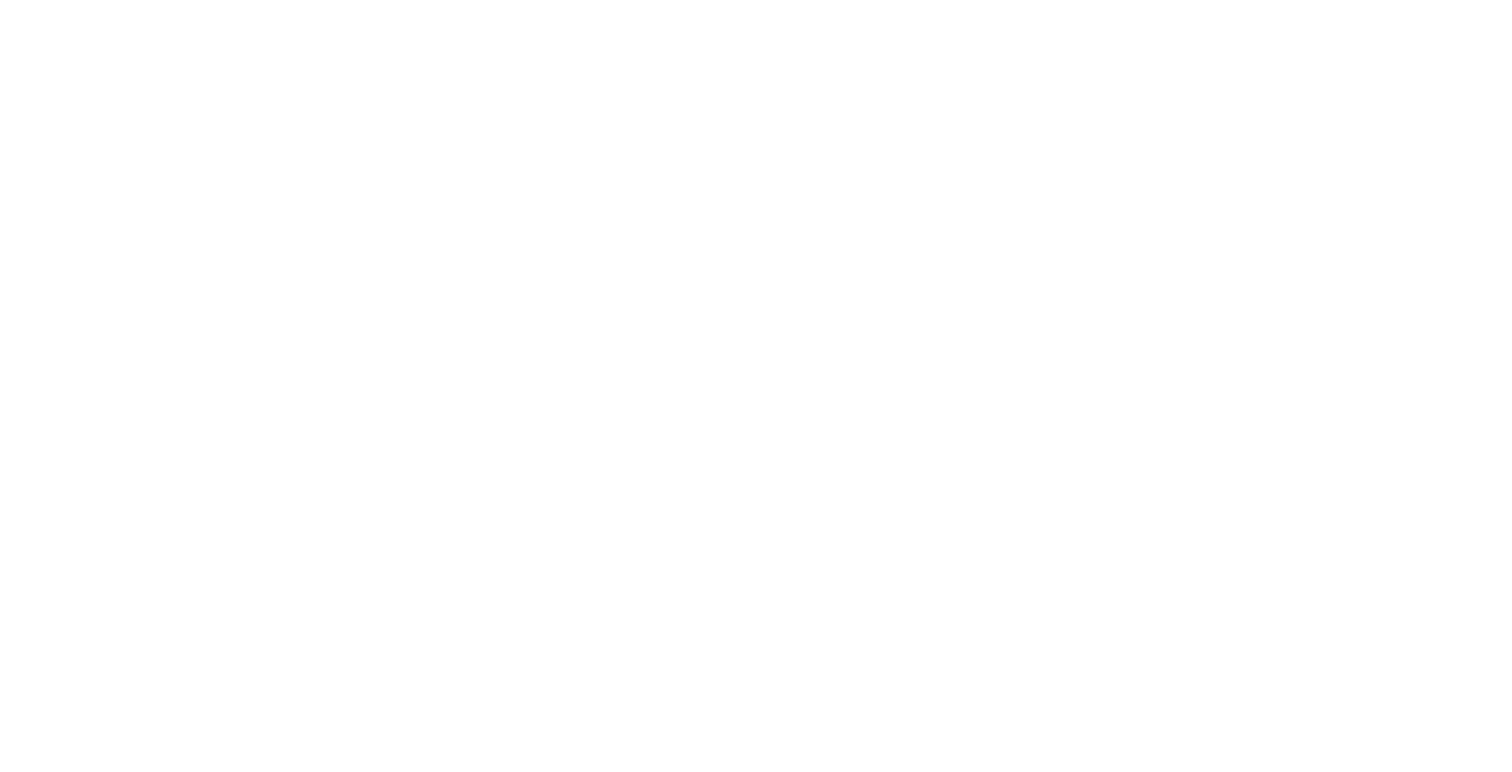 scroll, scrollTop: 0, scrollLeft: 0, axis: both 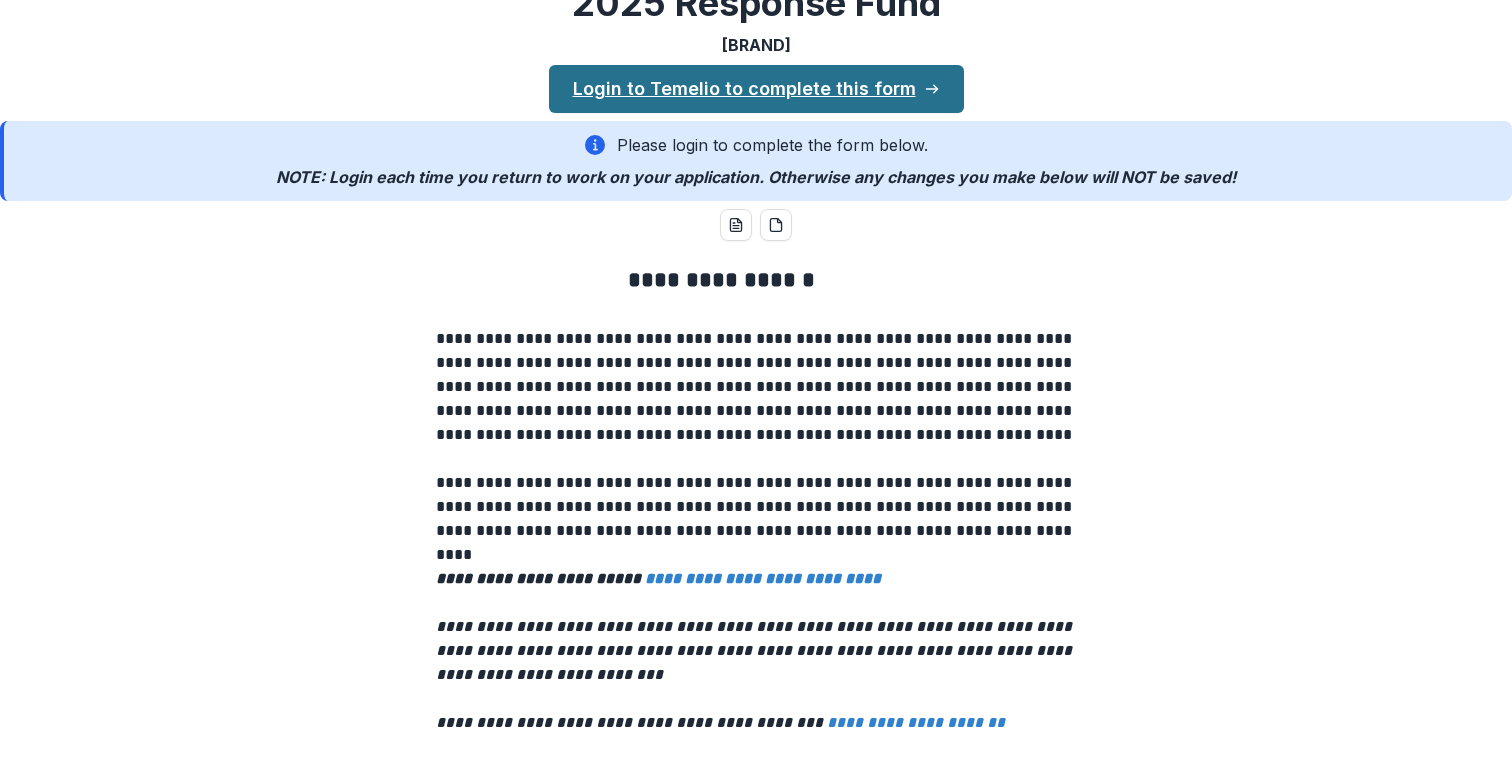 click on "Login to Temelio to complete this form" at bounding box center (756, 89) 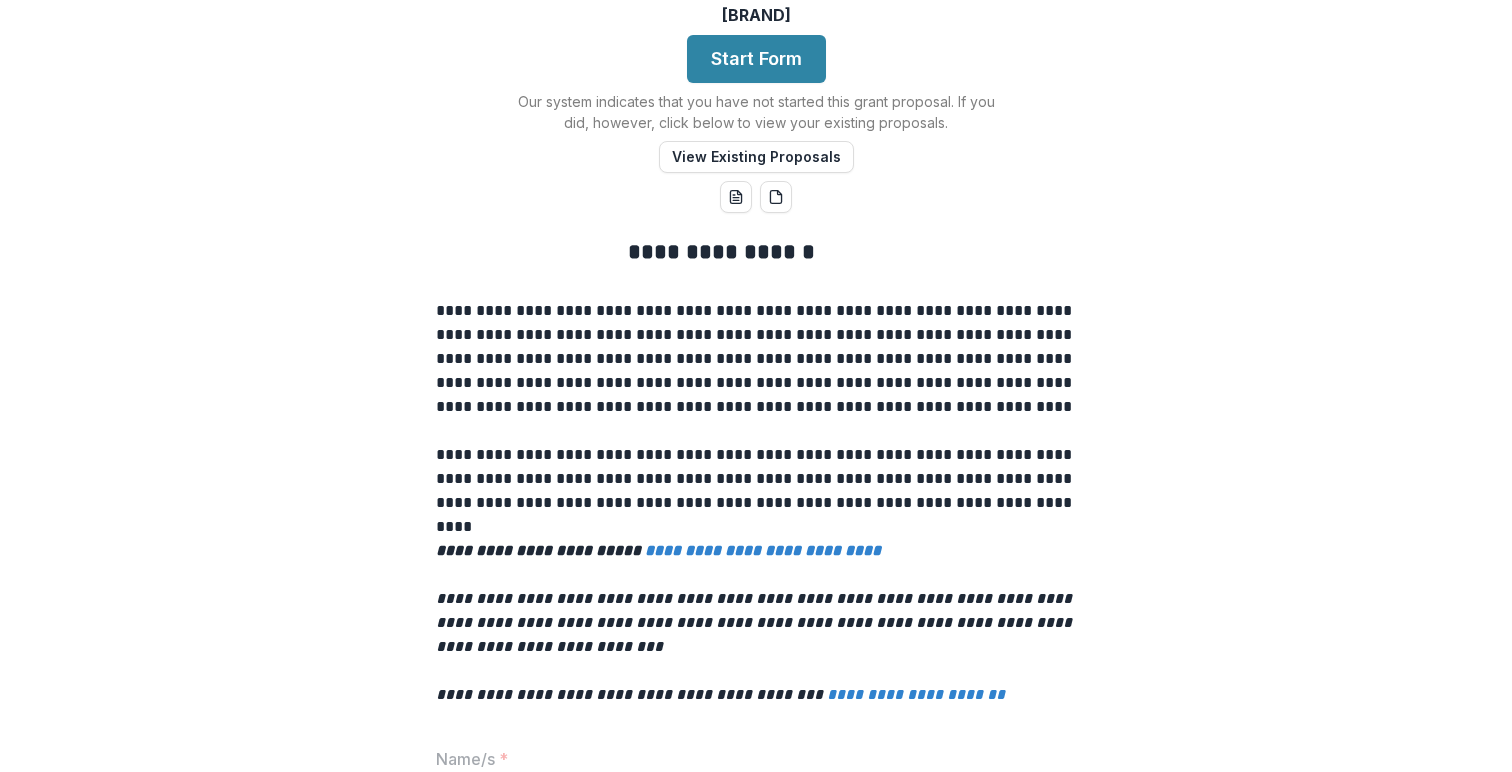 scroll, scrollTop: 108, scrollLeft: 0, axis: vertical 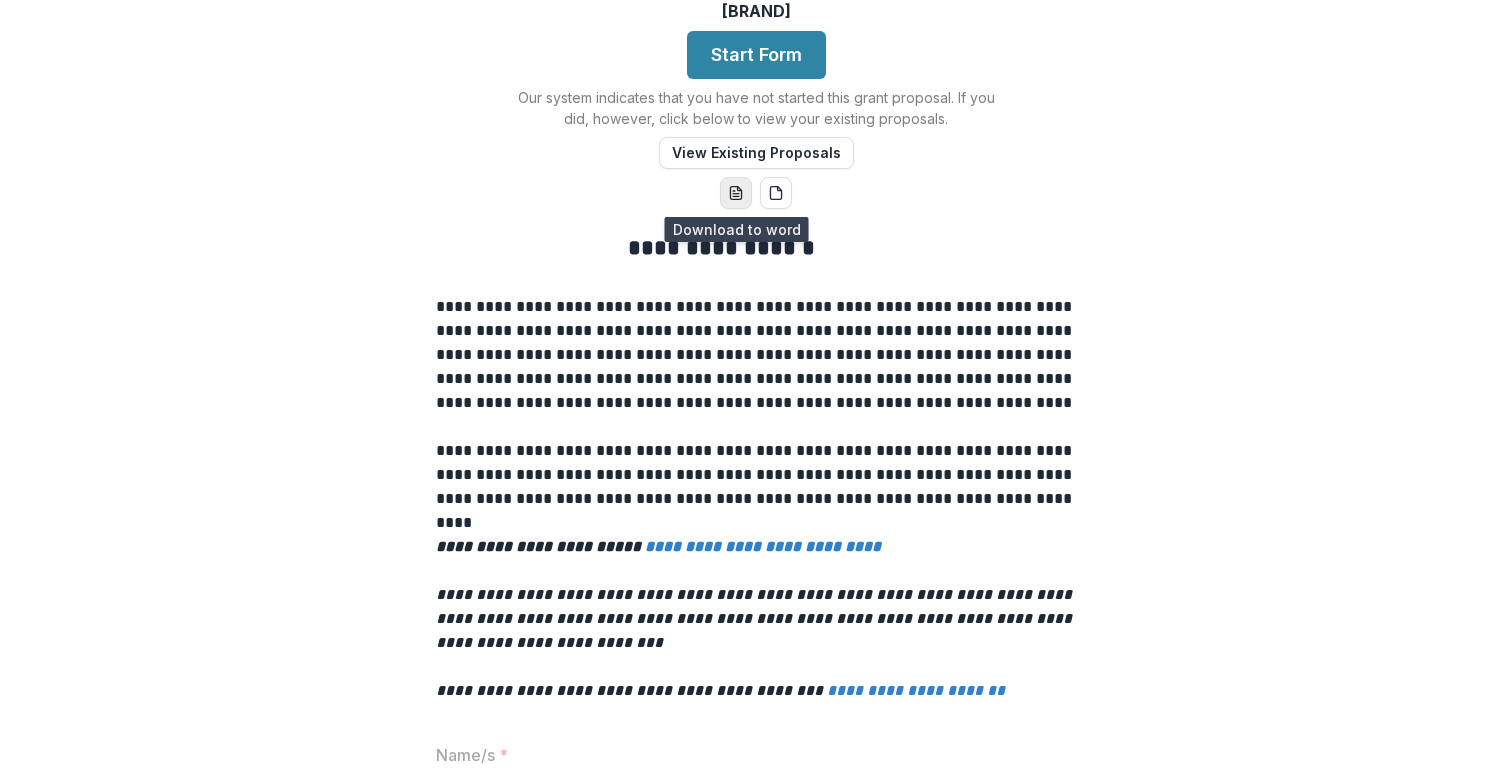 click 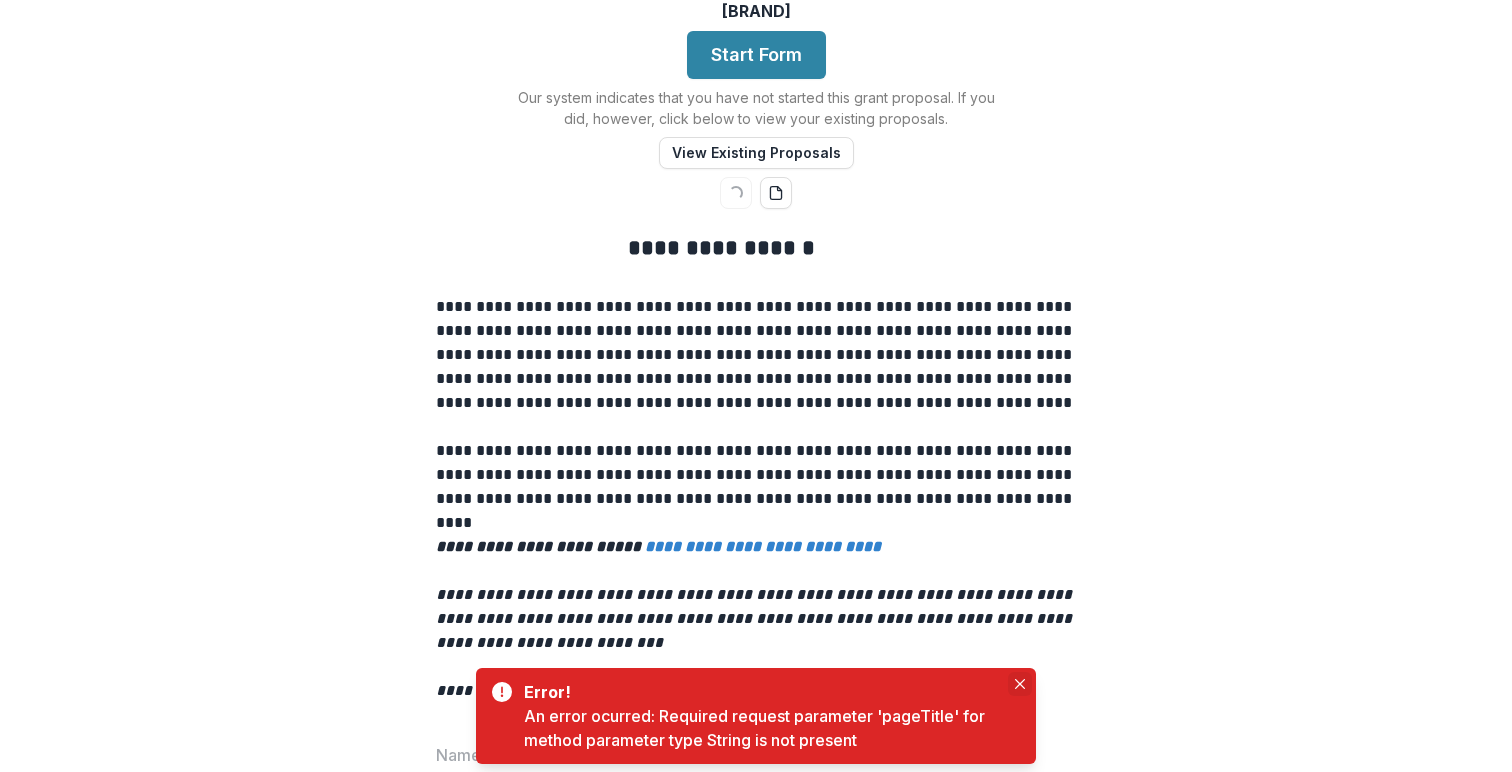 click at bounding box center (1020, 684) 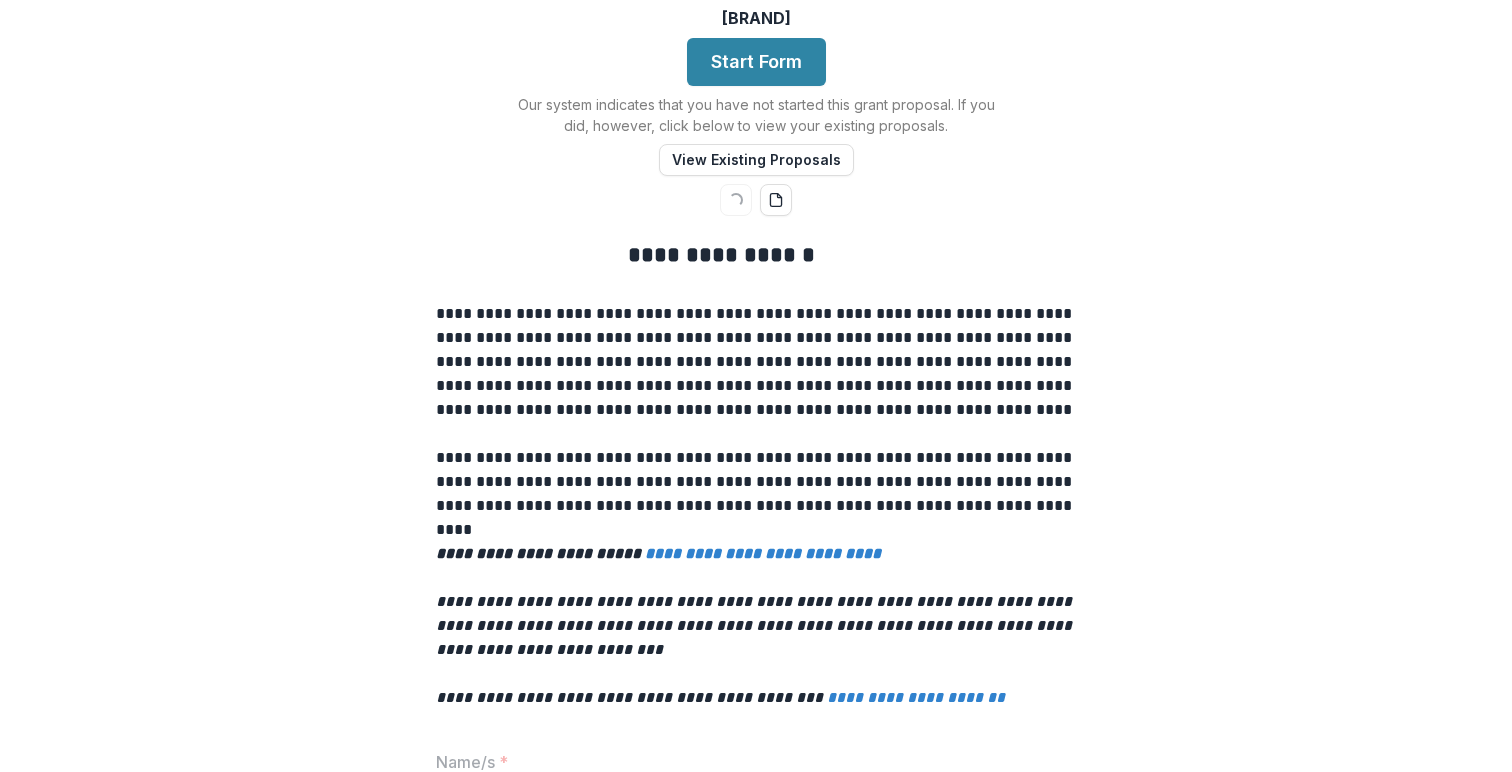 scroll, scrollTop: 95, scrollLeft: 0, axis: vertical 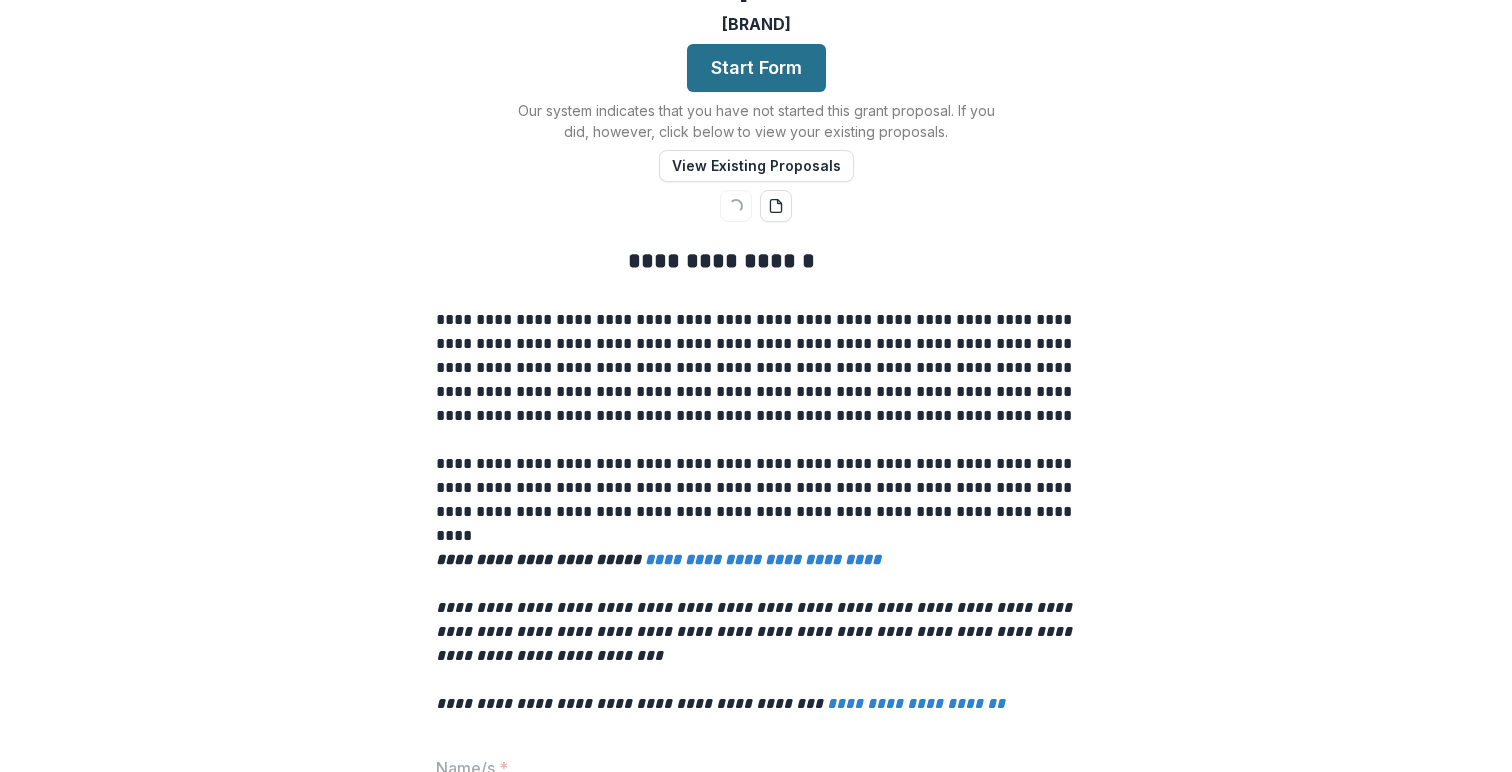 click on "Start Form" at bounding box center [756, 68] 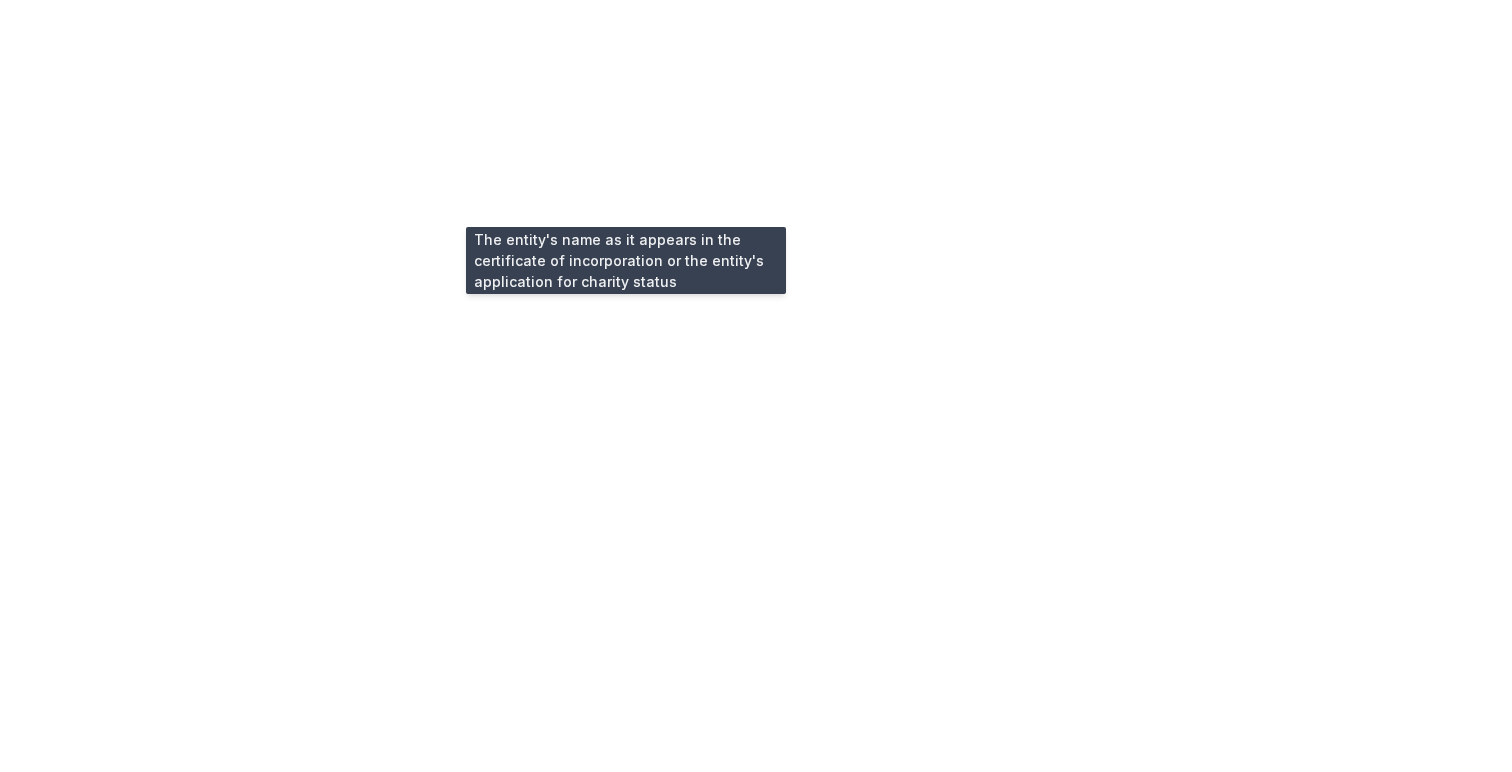 scroll, scrollTop: 175, scrollLeft: 0, axis: vertical 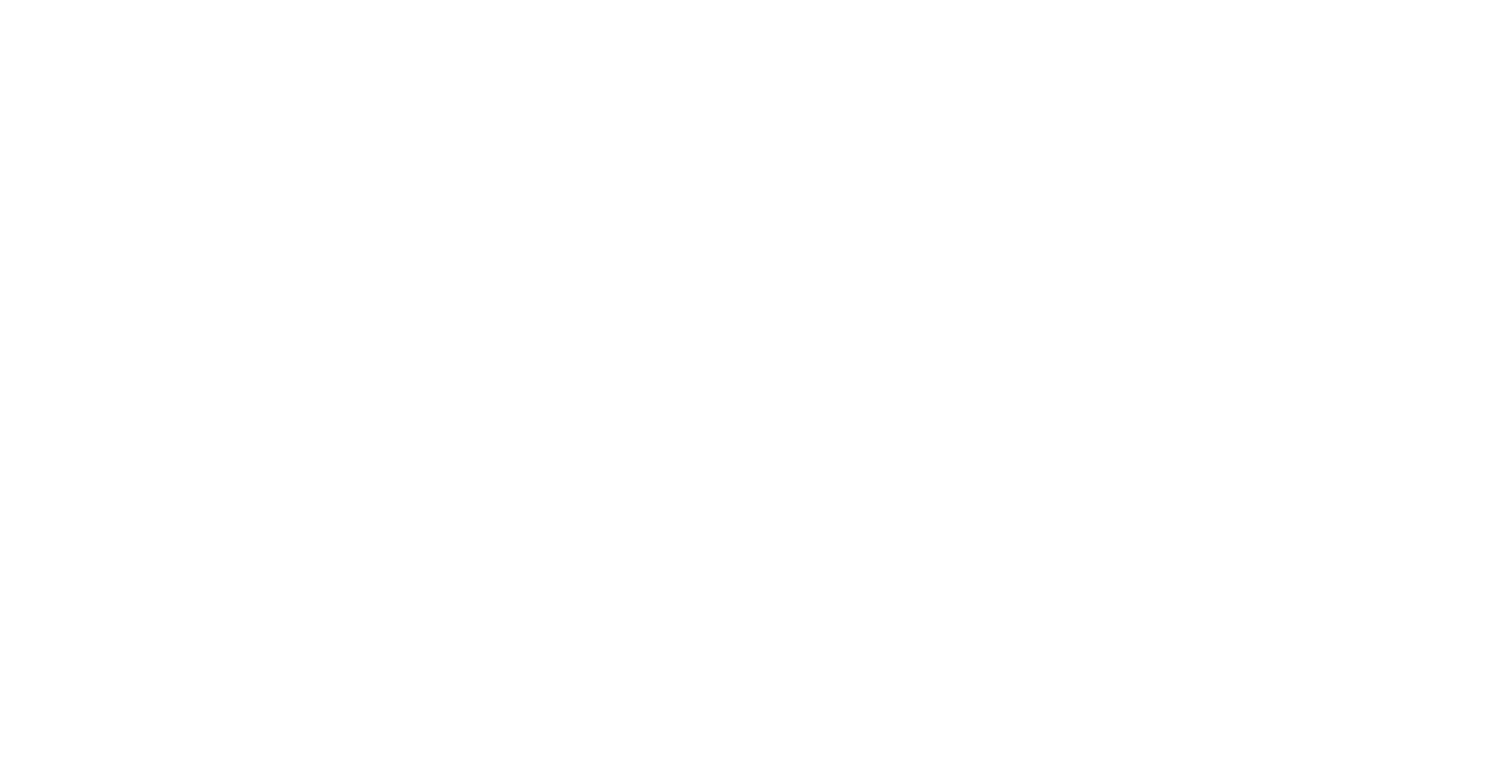 click on "**********" at bounding box center [756, 1731] 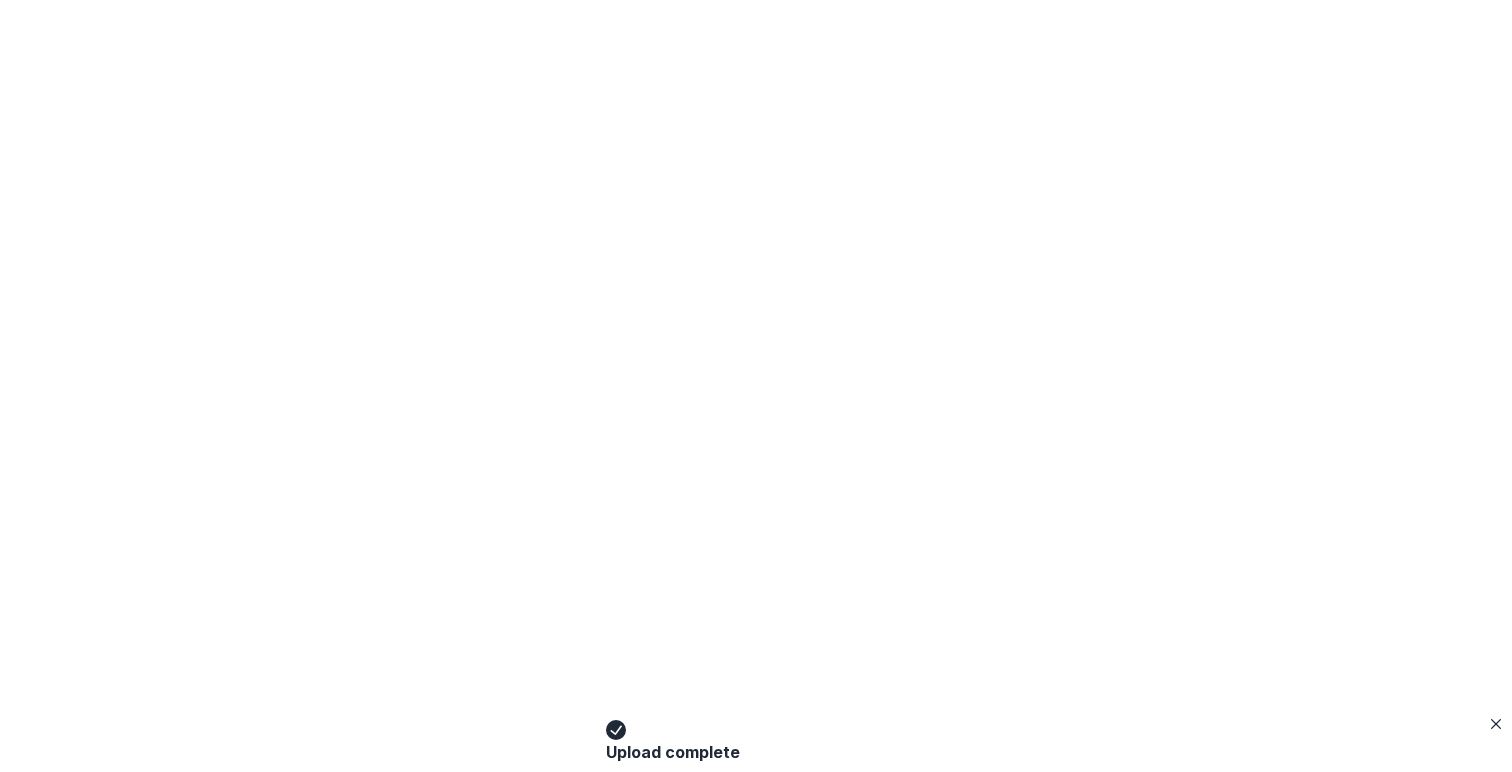 scroll, scrollTop: 506, scrollLeft: 0, axis: vertical 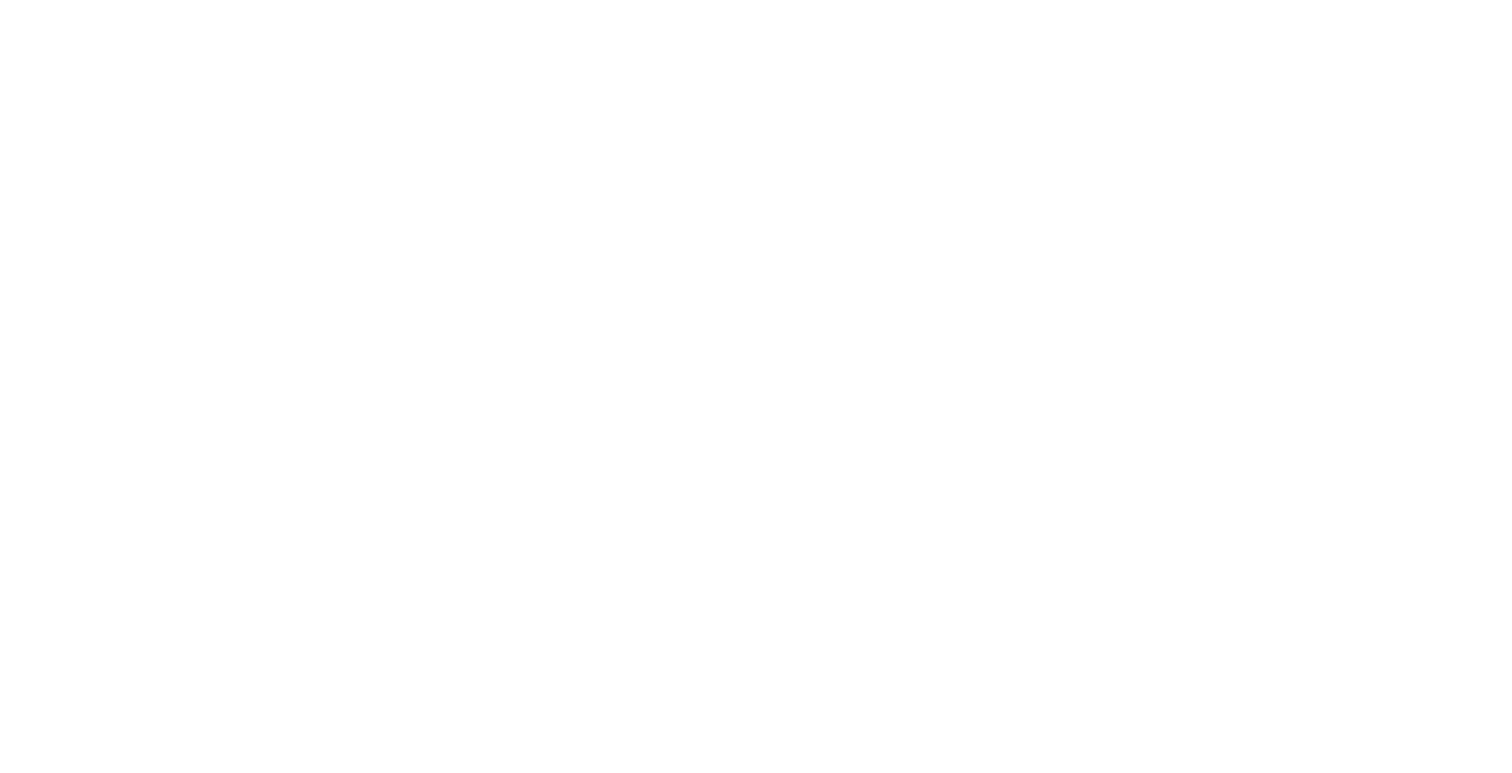 click on "Facebook" at bounding box center [756, 3539] 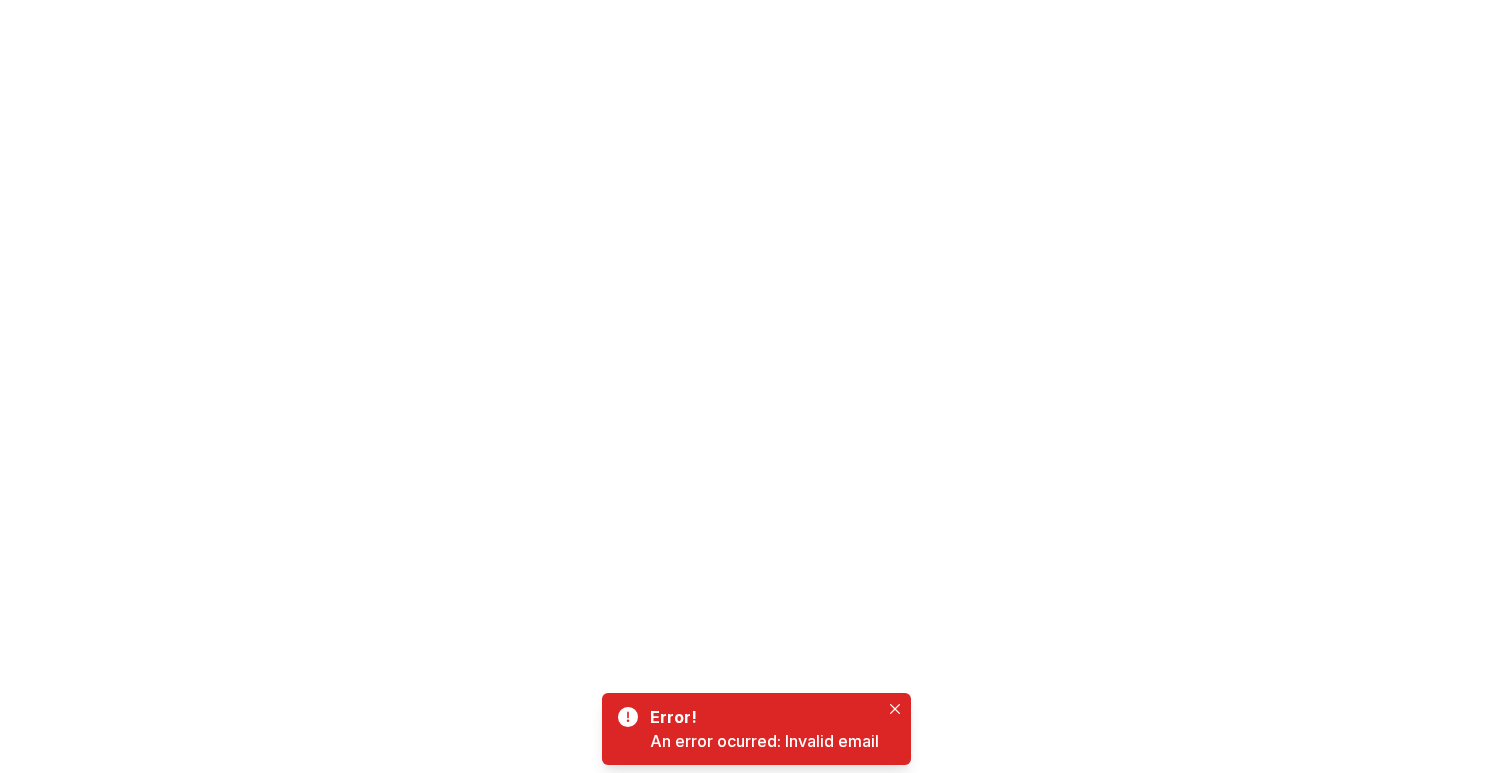 scroll, scrollTop: 0, scrollLeft: 0, axis: both 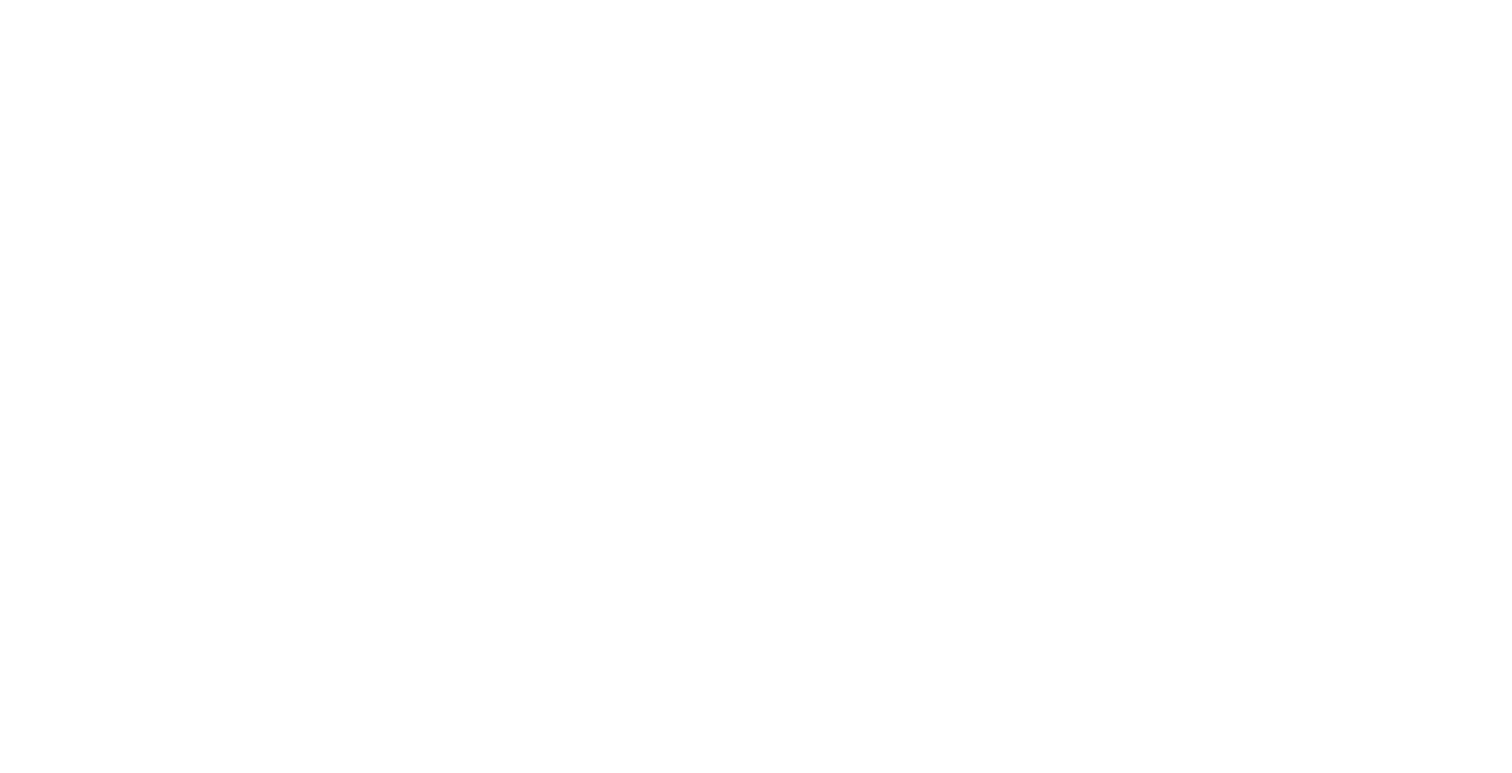click on "**********" at bounding box center [756, 1571] 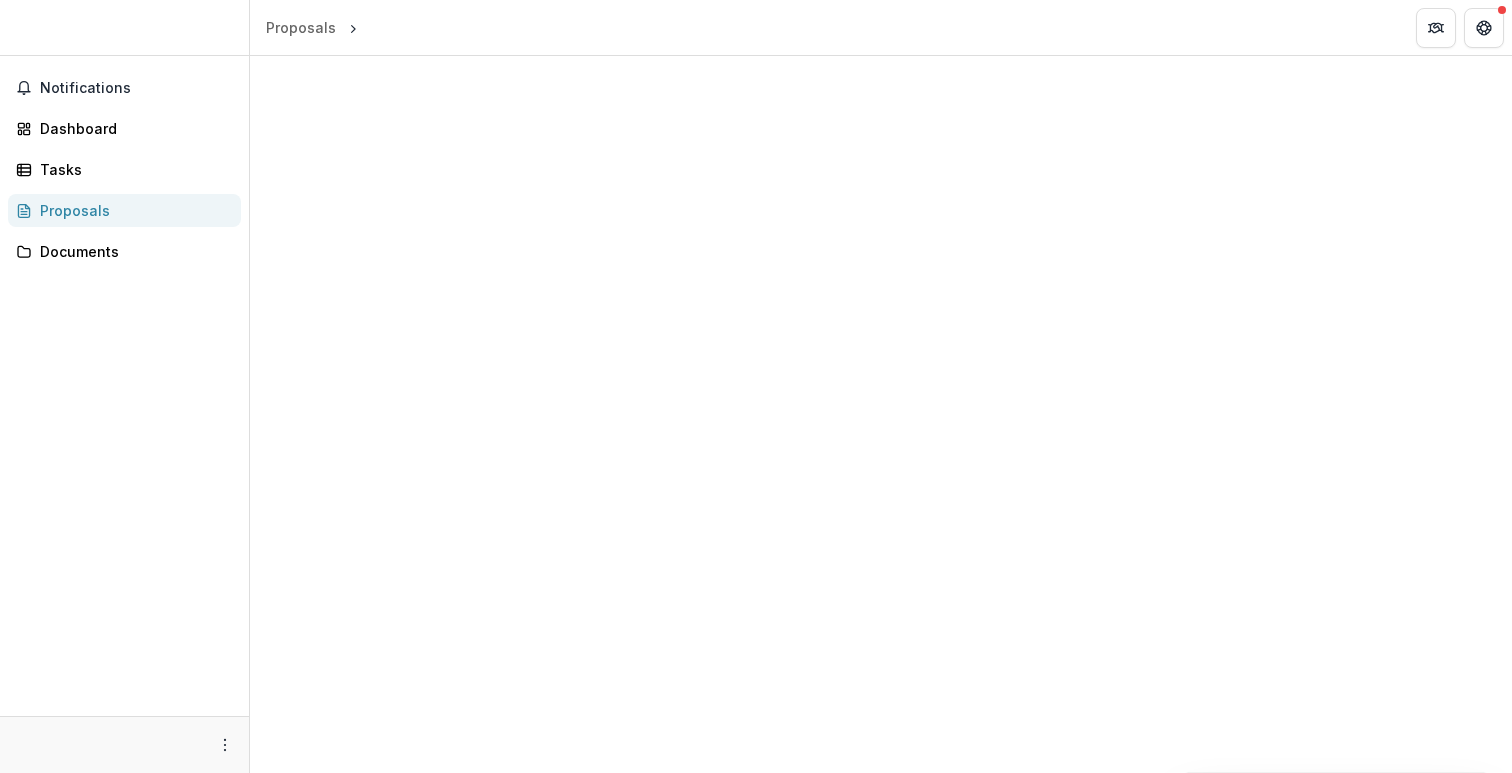 scroll, scrollTop: 0, scrollLeft: 0, axis: both 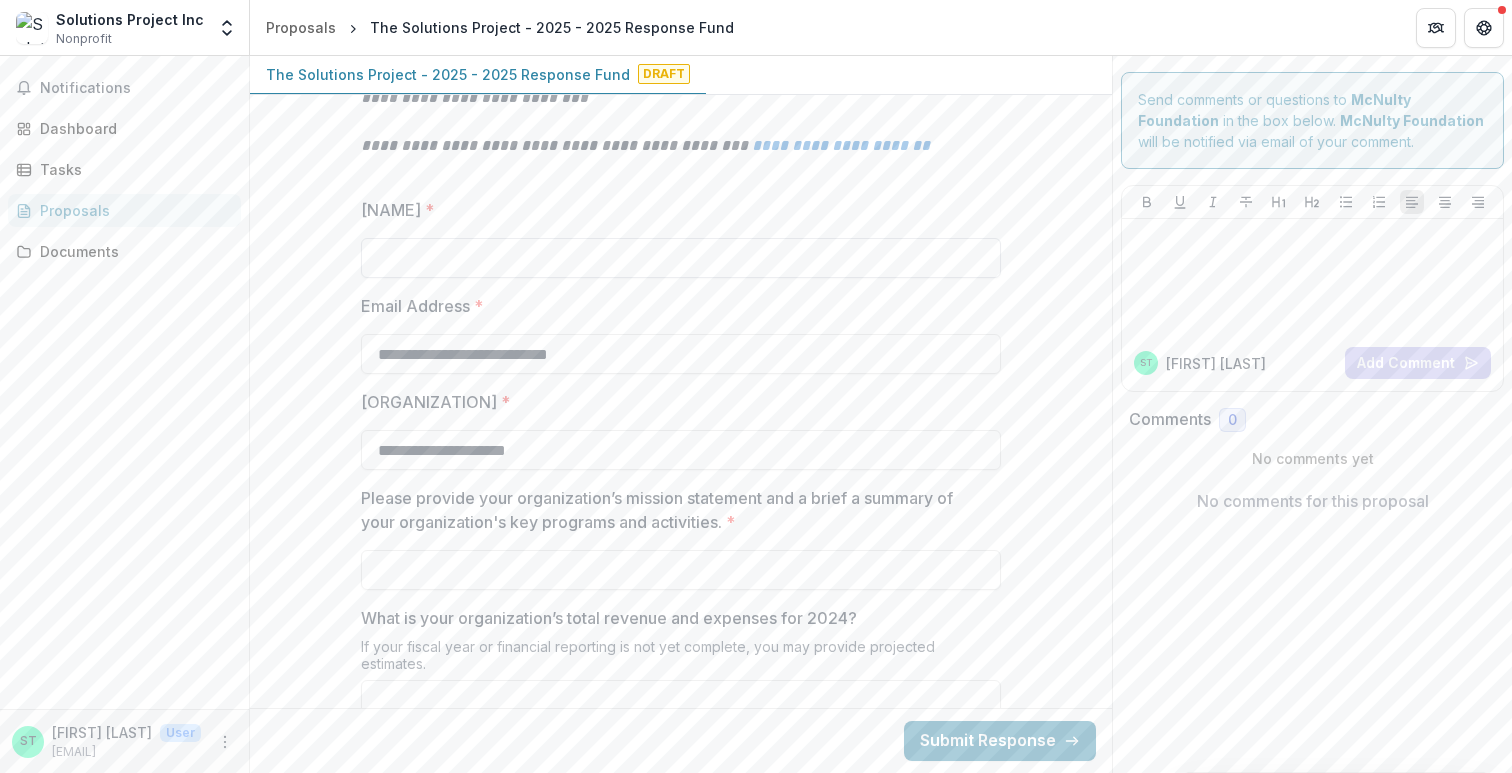 click on "[NAME]" at bounding box center (681, 258) 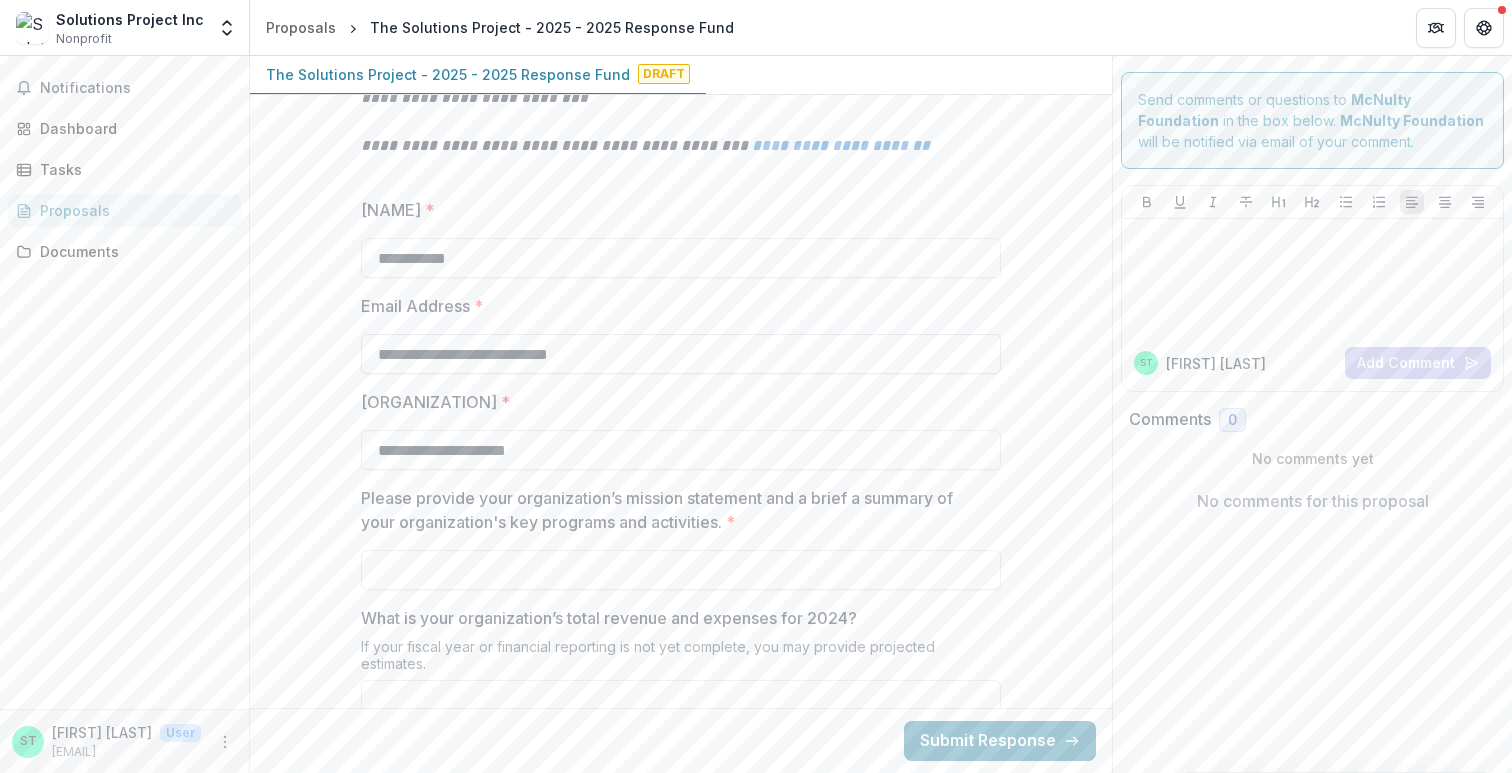 type on "**********" 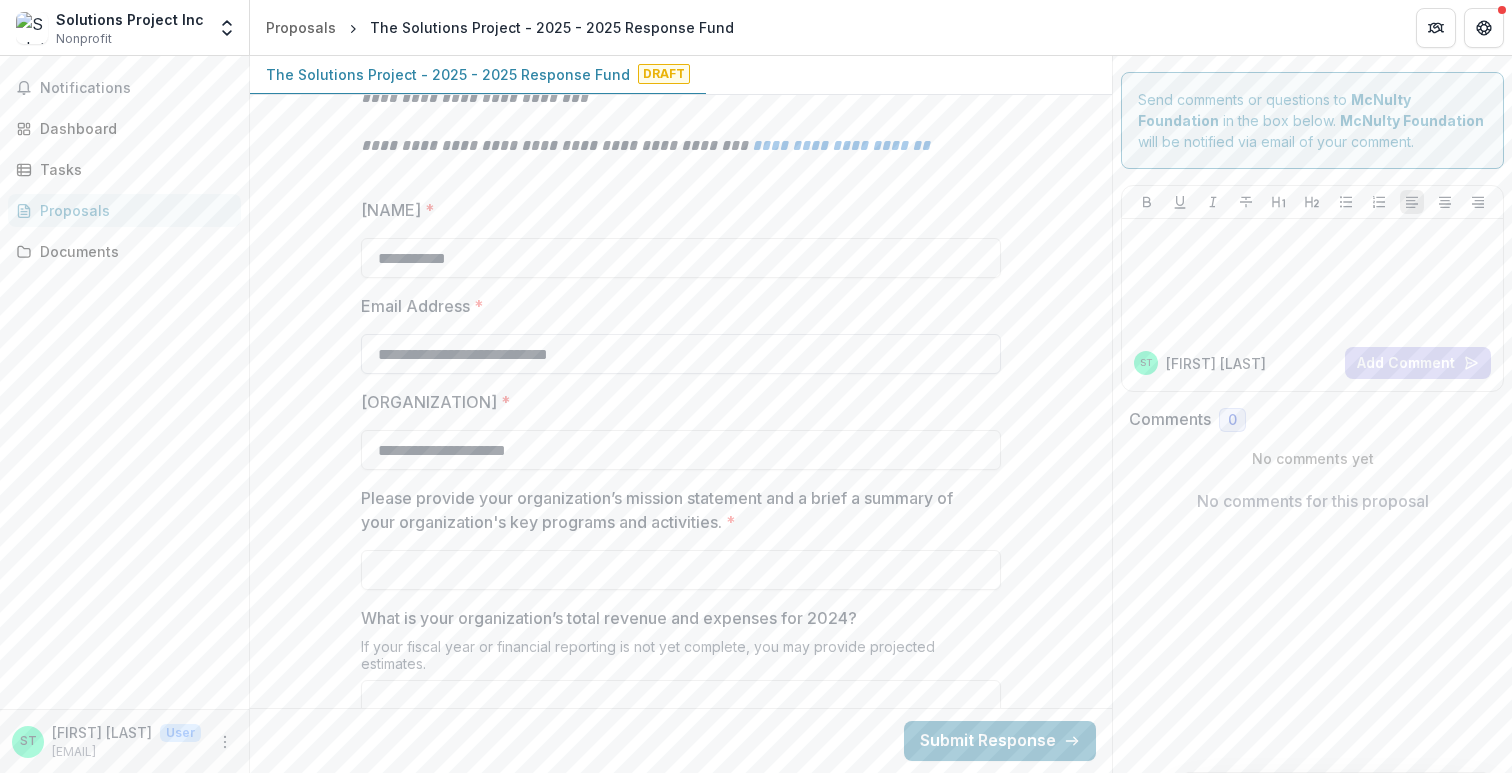 drag, startPoint x: 406, startPoint y: 349, endPoint x: 364, endPoint y: 352, distance: 42.107006 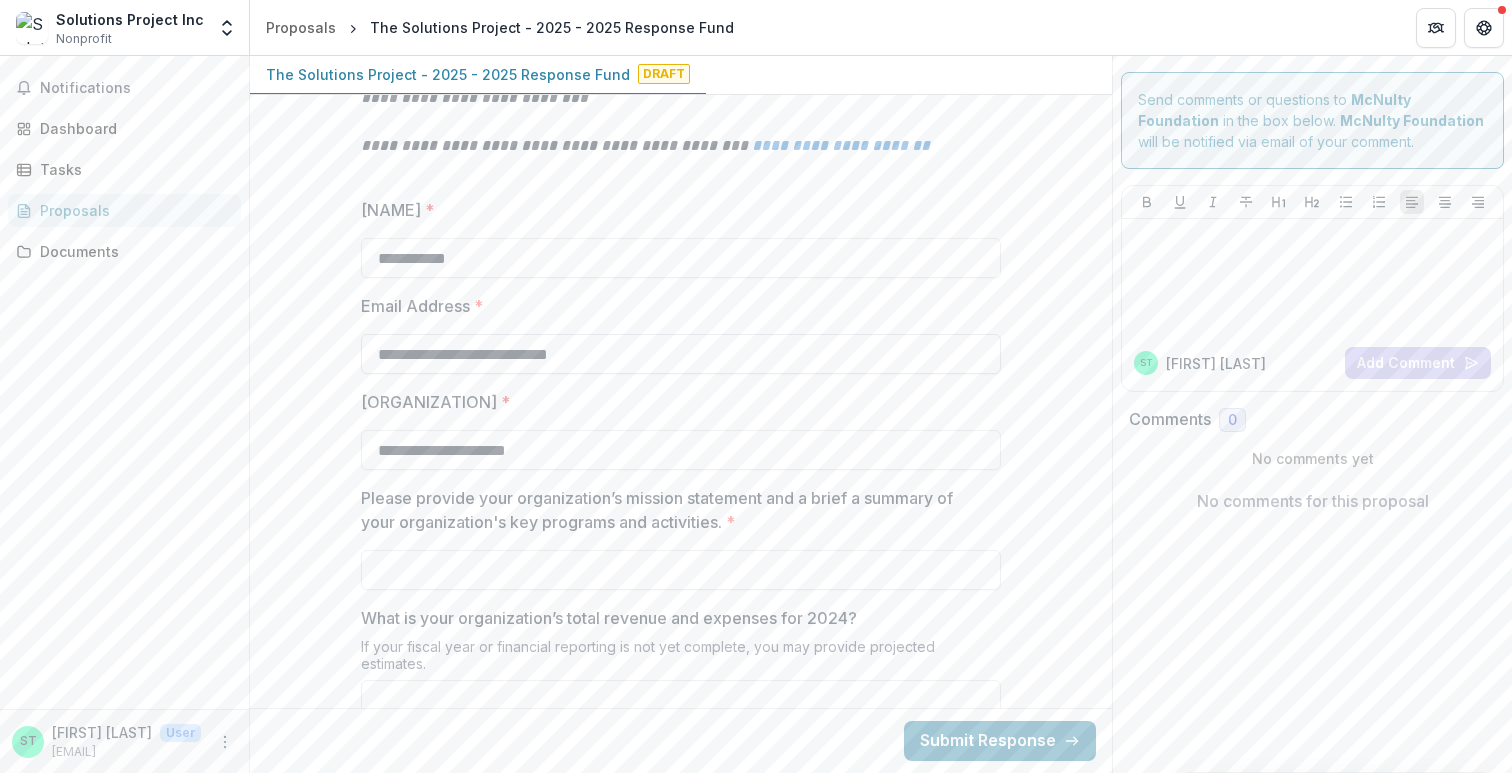 click on "**********" at bounding box center [681, 354] 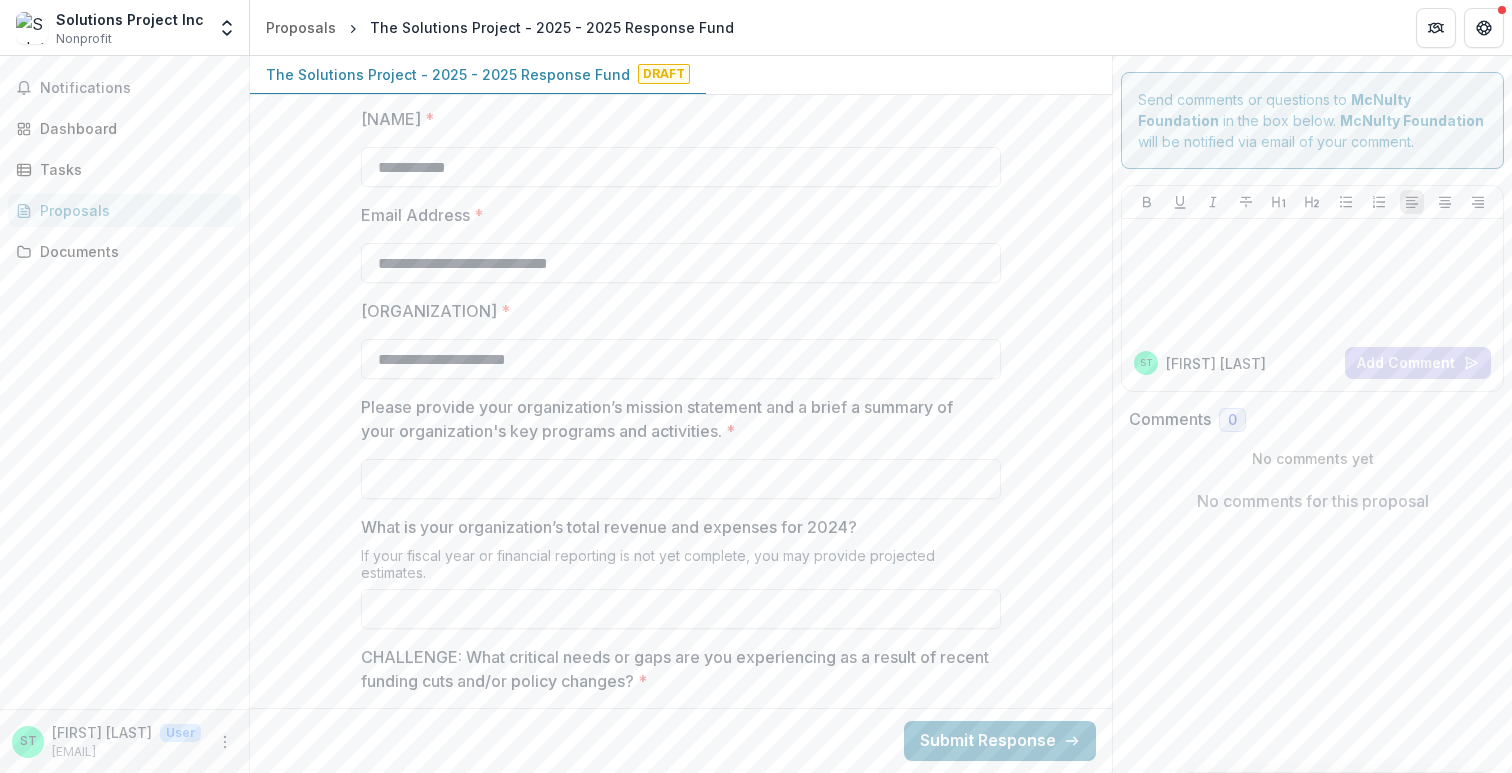 scroll, scrollTop: 858, scrollLeft: 0, axis: vertical 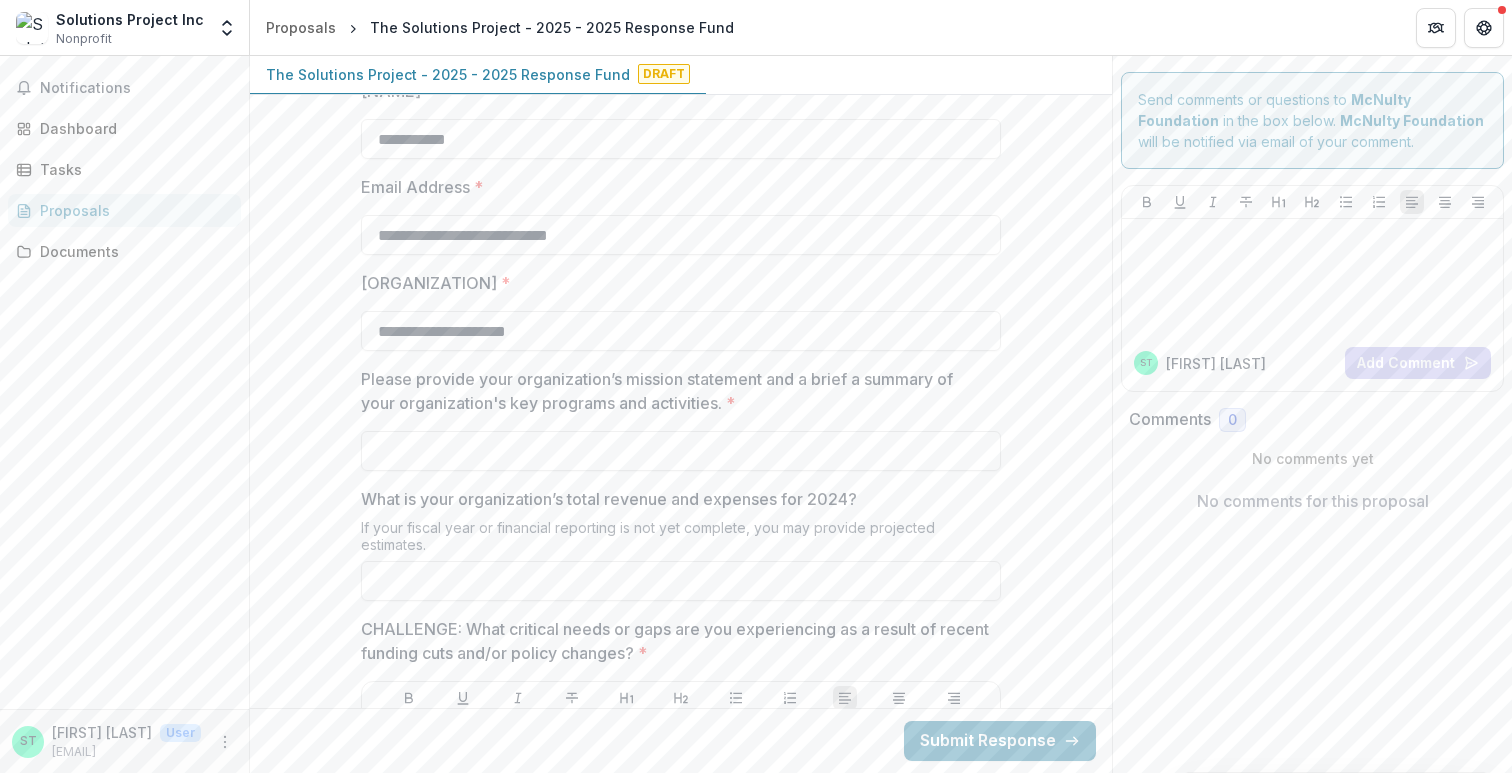 type on "**********" 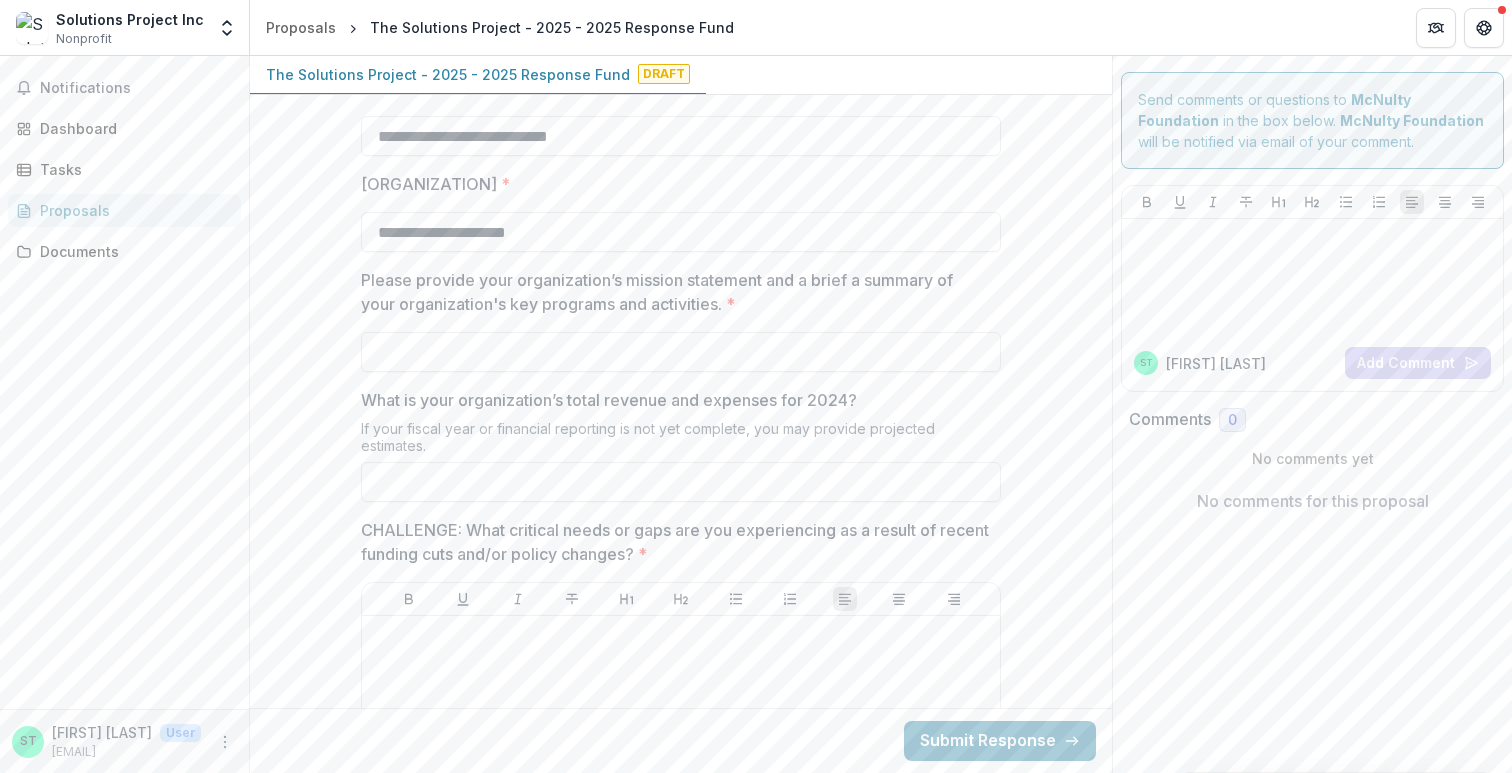 scroll, scrollTop: 978, scrollLeft: 0, axis: vertical 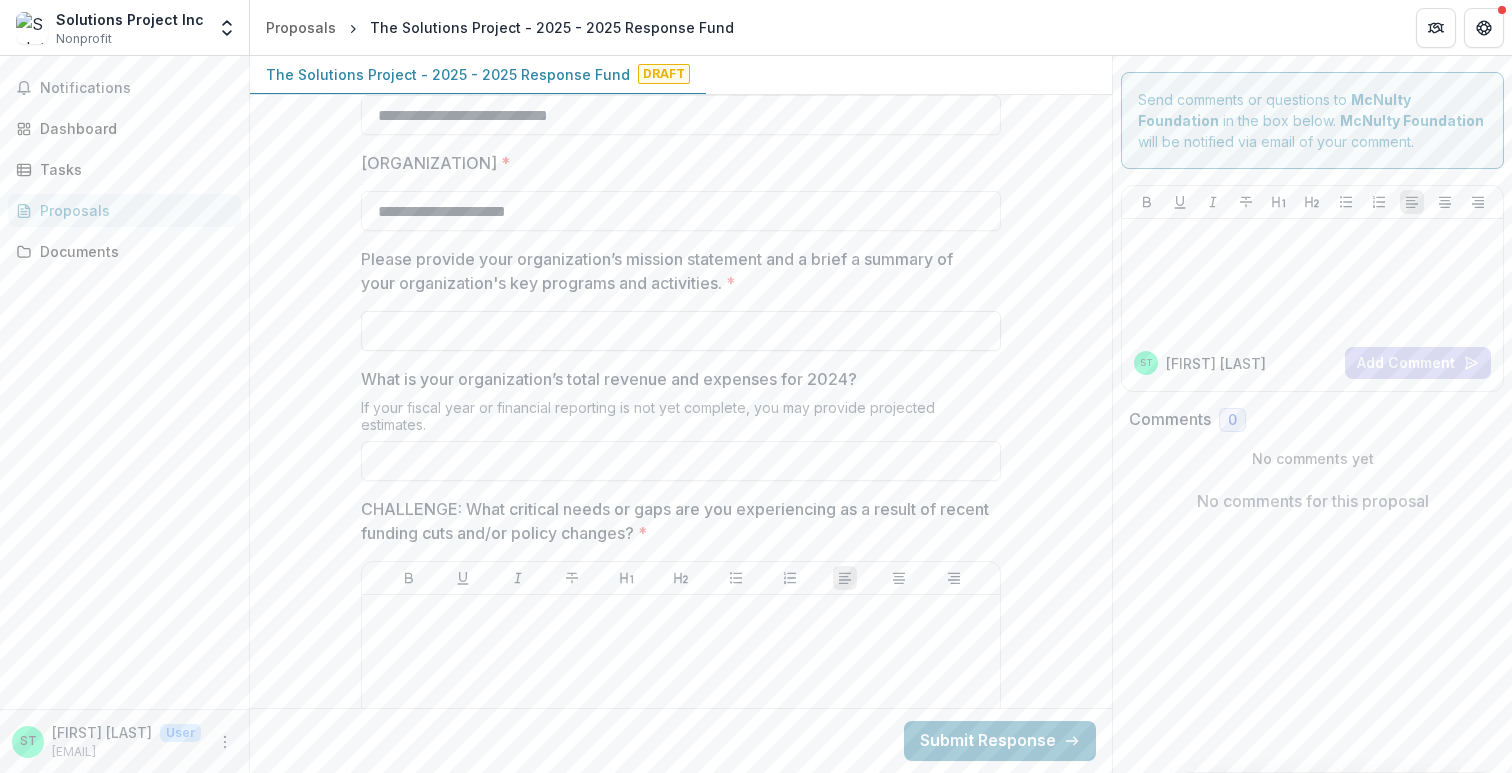 click on "Please provide your organization’s mission statement and a brief a summary of your organization's key programs and activities. *" at bounding box center (681, 331) 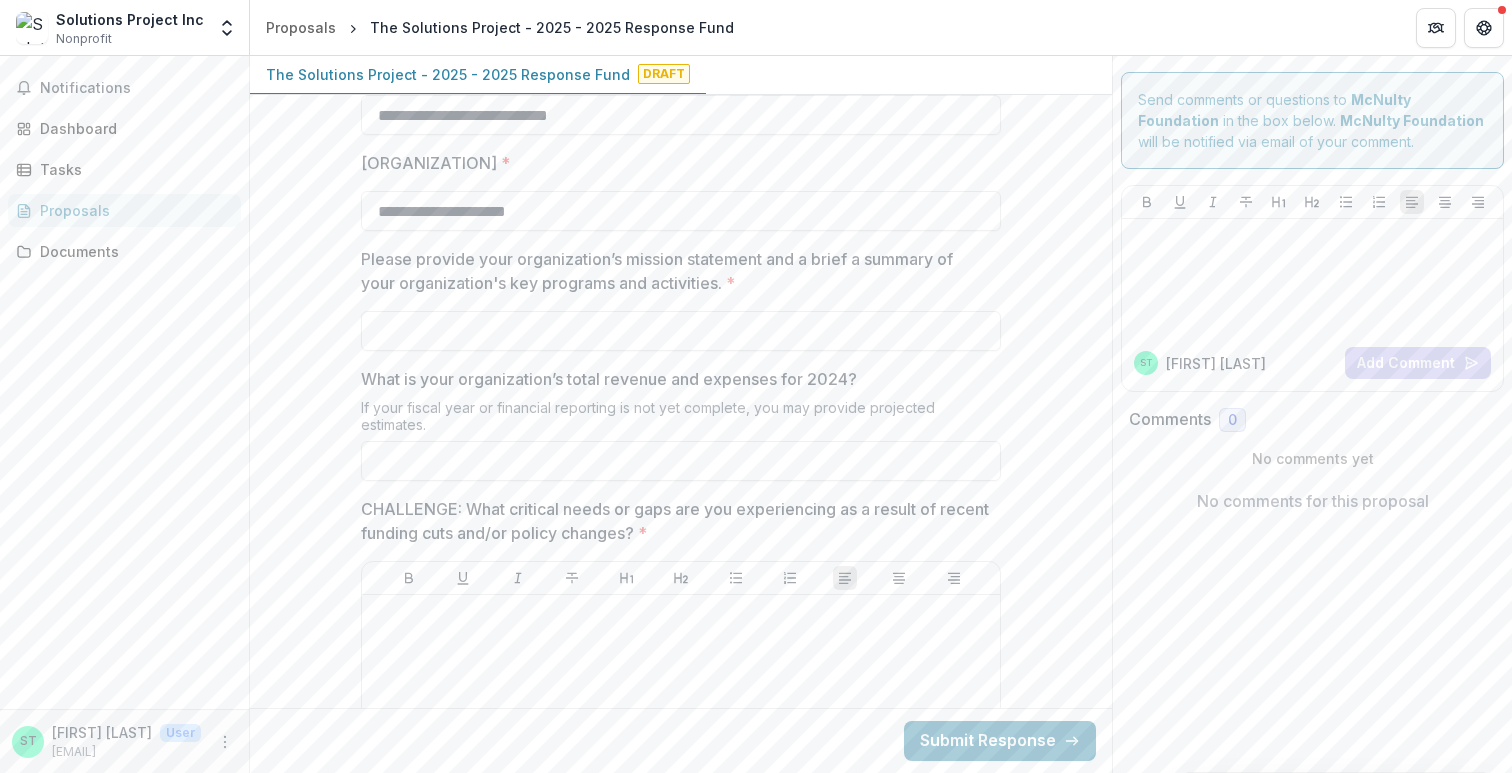 paste on "**********" 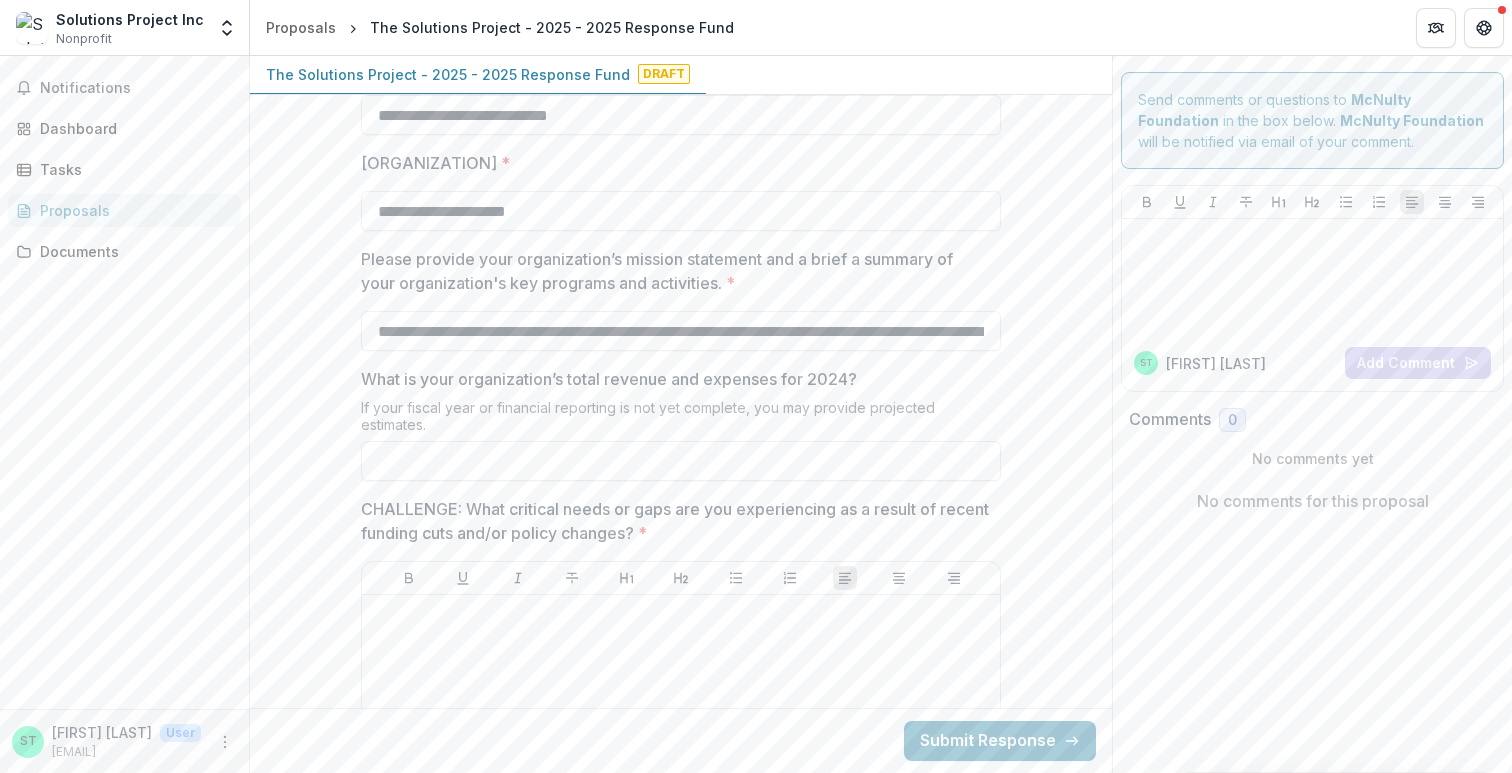 scroll, scrollTop: 0, scrollLeft: 20752, axis: horizontal 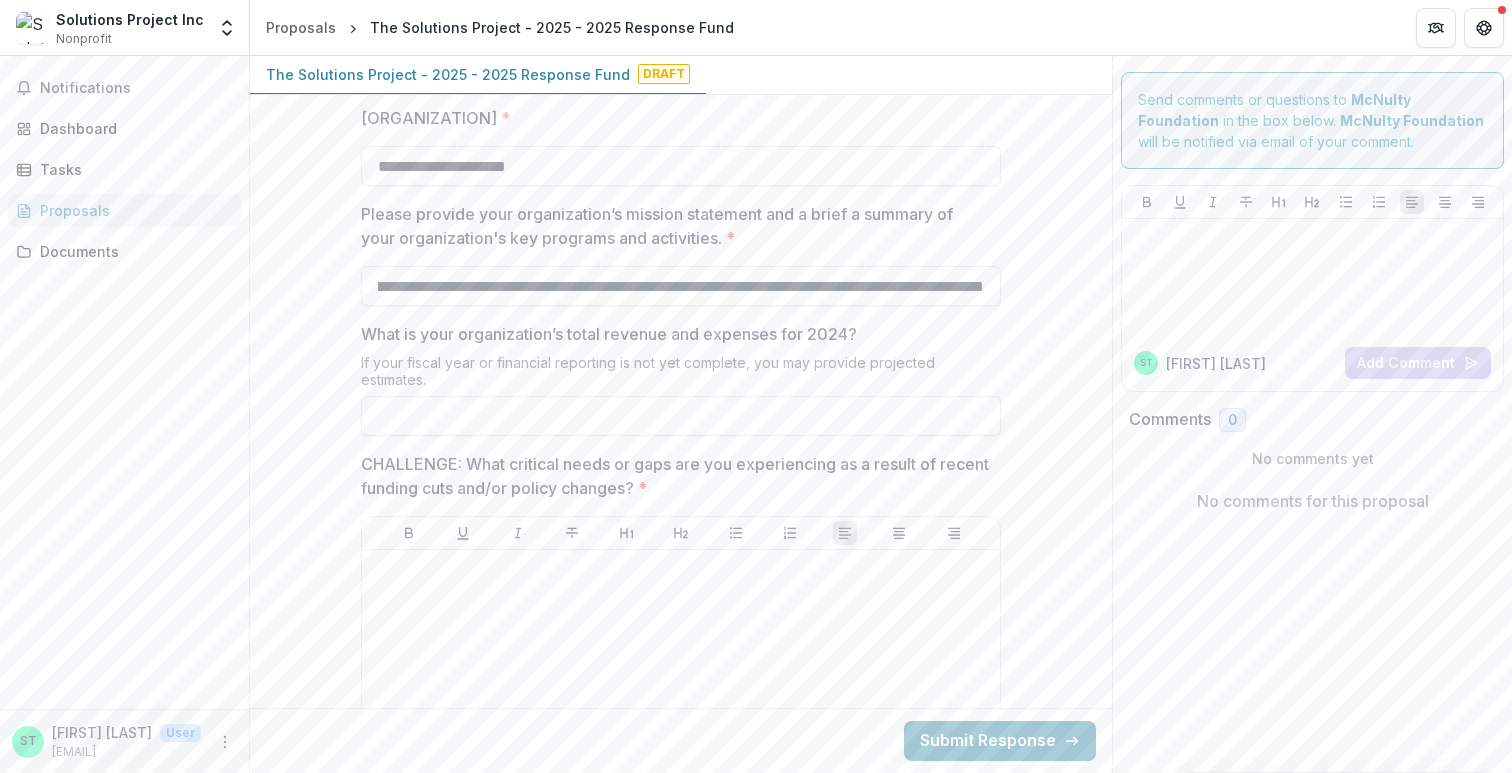 drag, startPoint x: 738, startPoint y: 286, endPoint x: 746, endPoint y: 235, distance: 51.62364 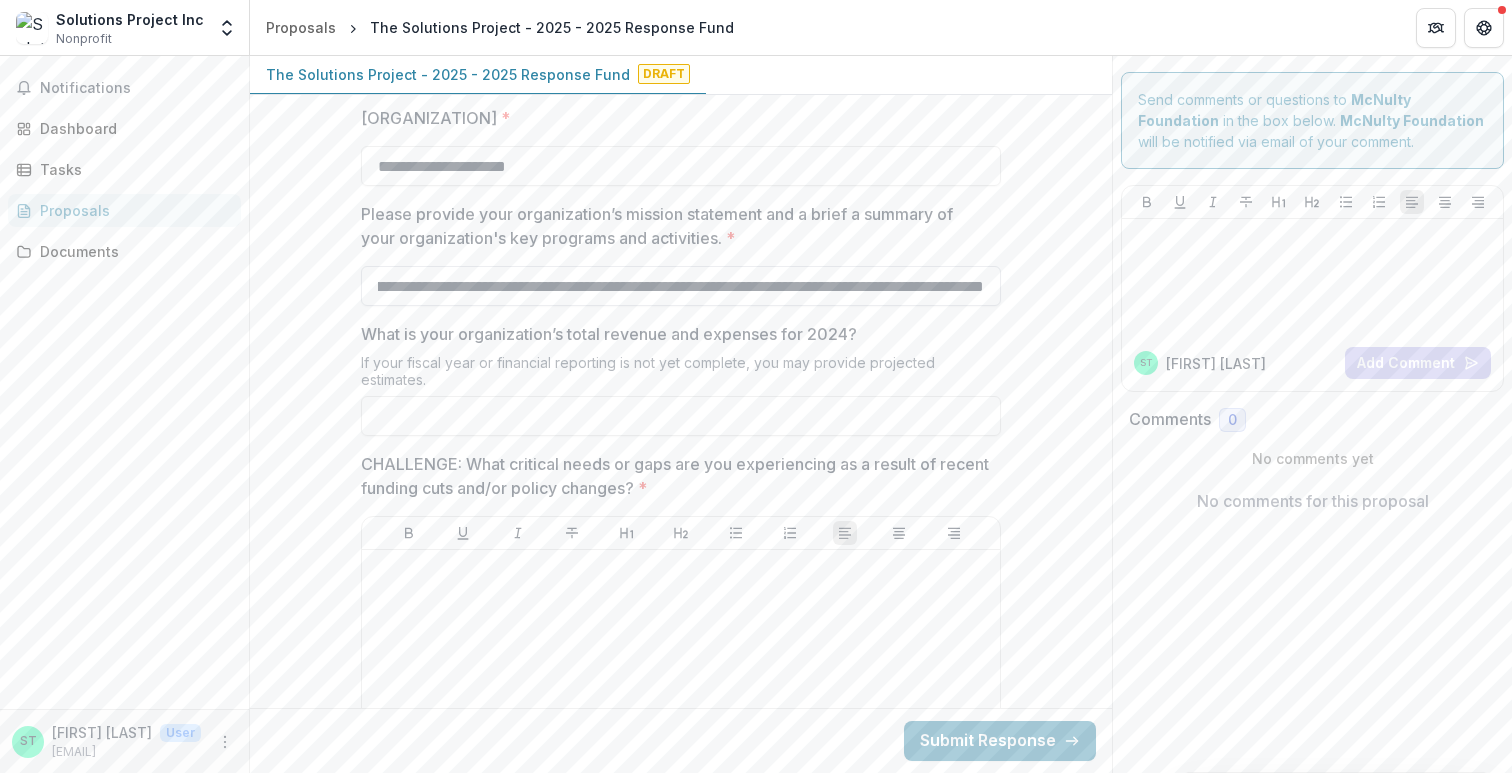 click on "Please provide your organization’s mission statement and a brief a summary of your organization's key programs and activities. *" at bounding box center (681, 286) 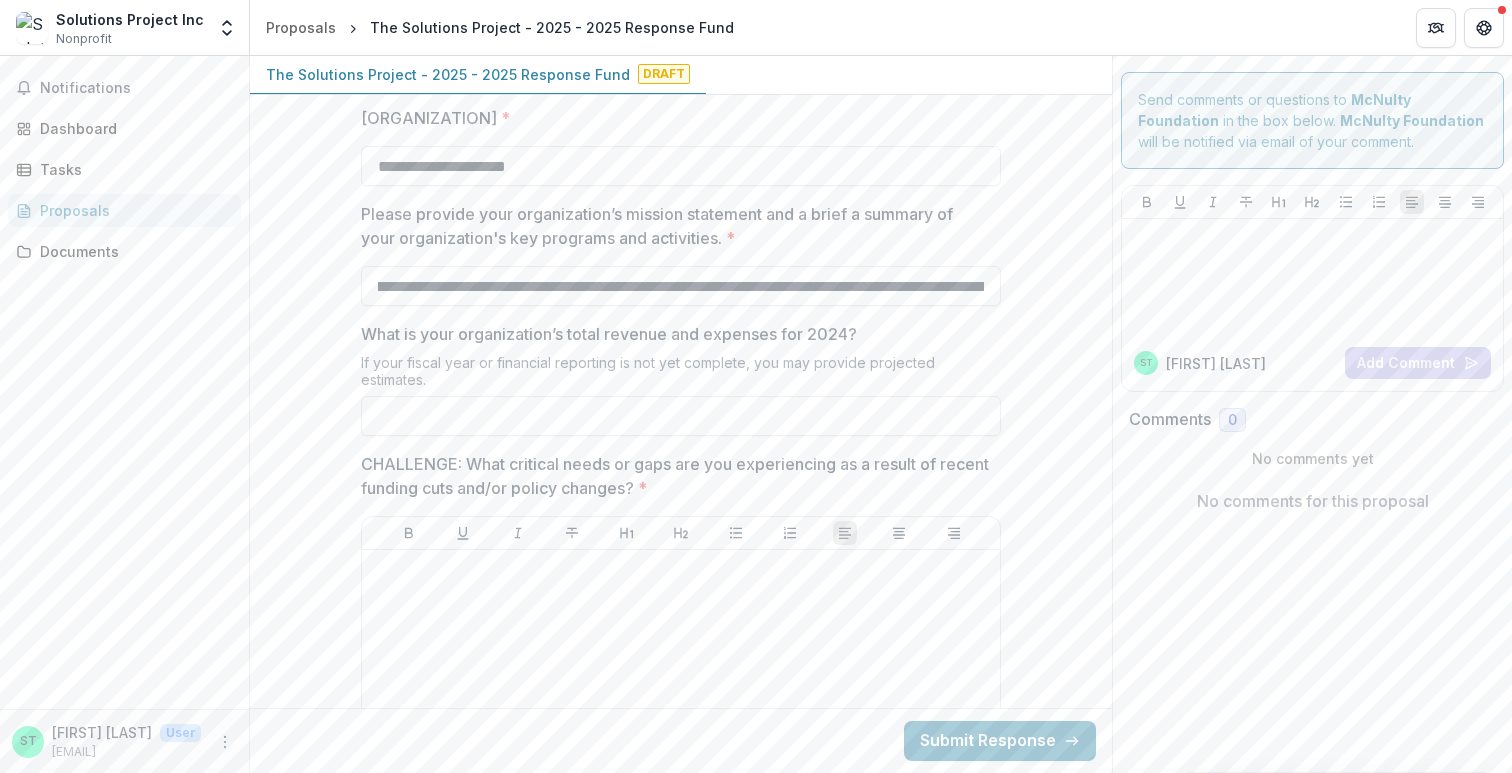drag, startPoint x: 764, startPoint y: 288, endPoint x: 1001, endPoint y: 308, distance: 237.84239 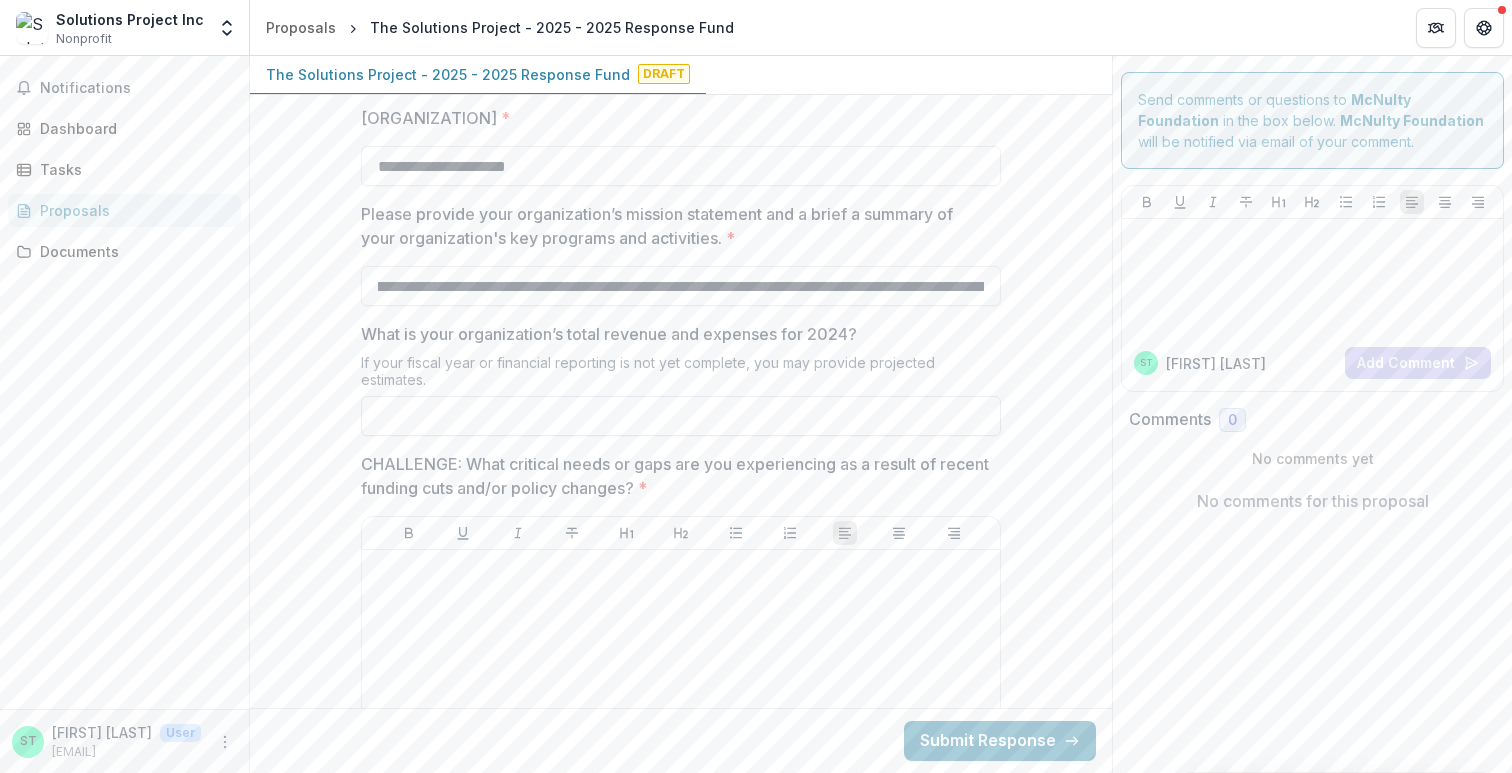type on "**********" 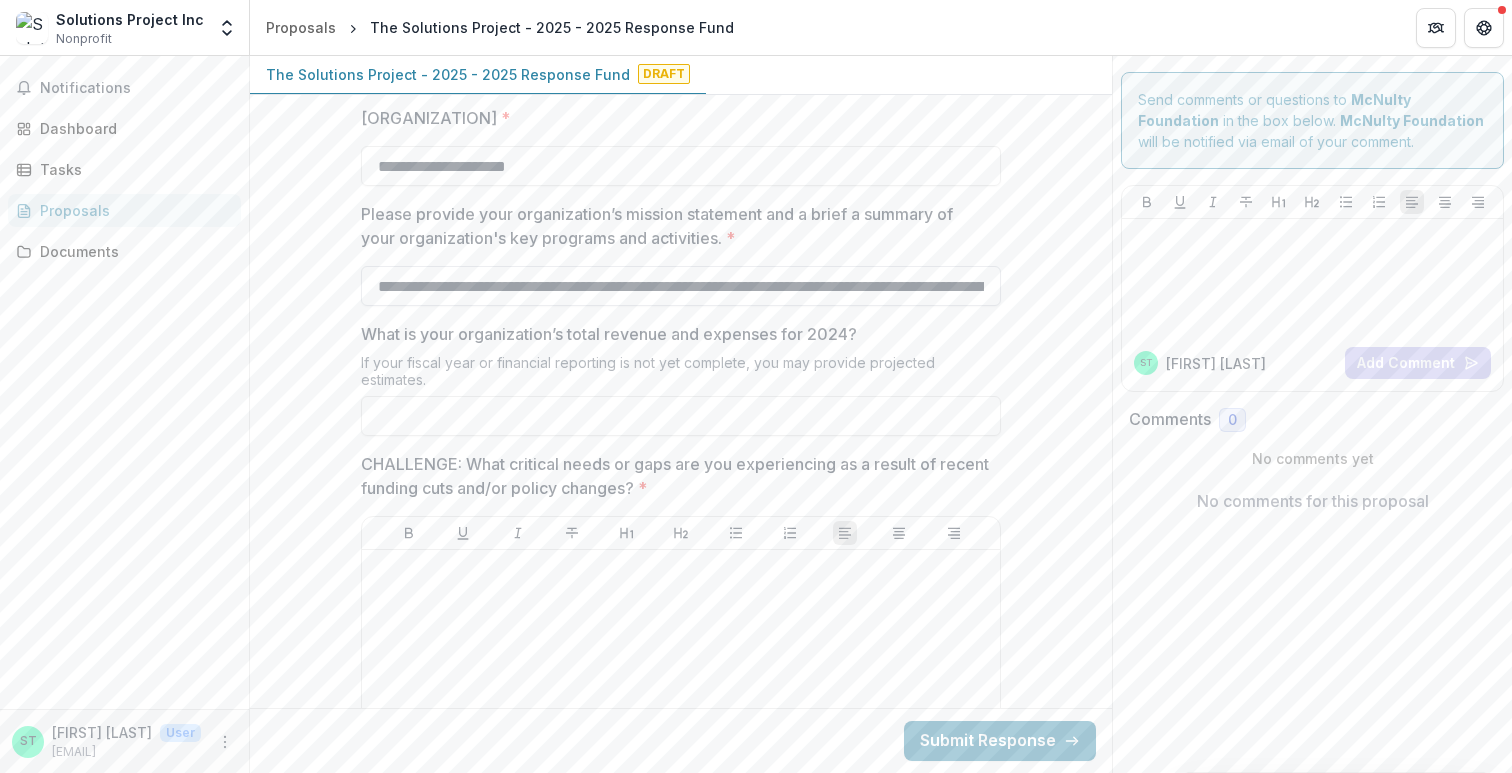 click on "Please provide your organization’s mission statement and a brief a summary of your organization's key programs and activities. *" at bounding box center [681, 286] 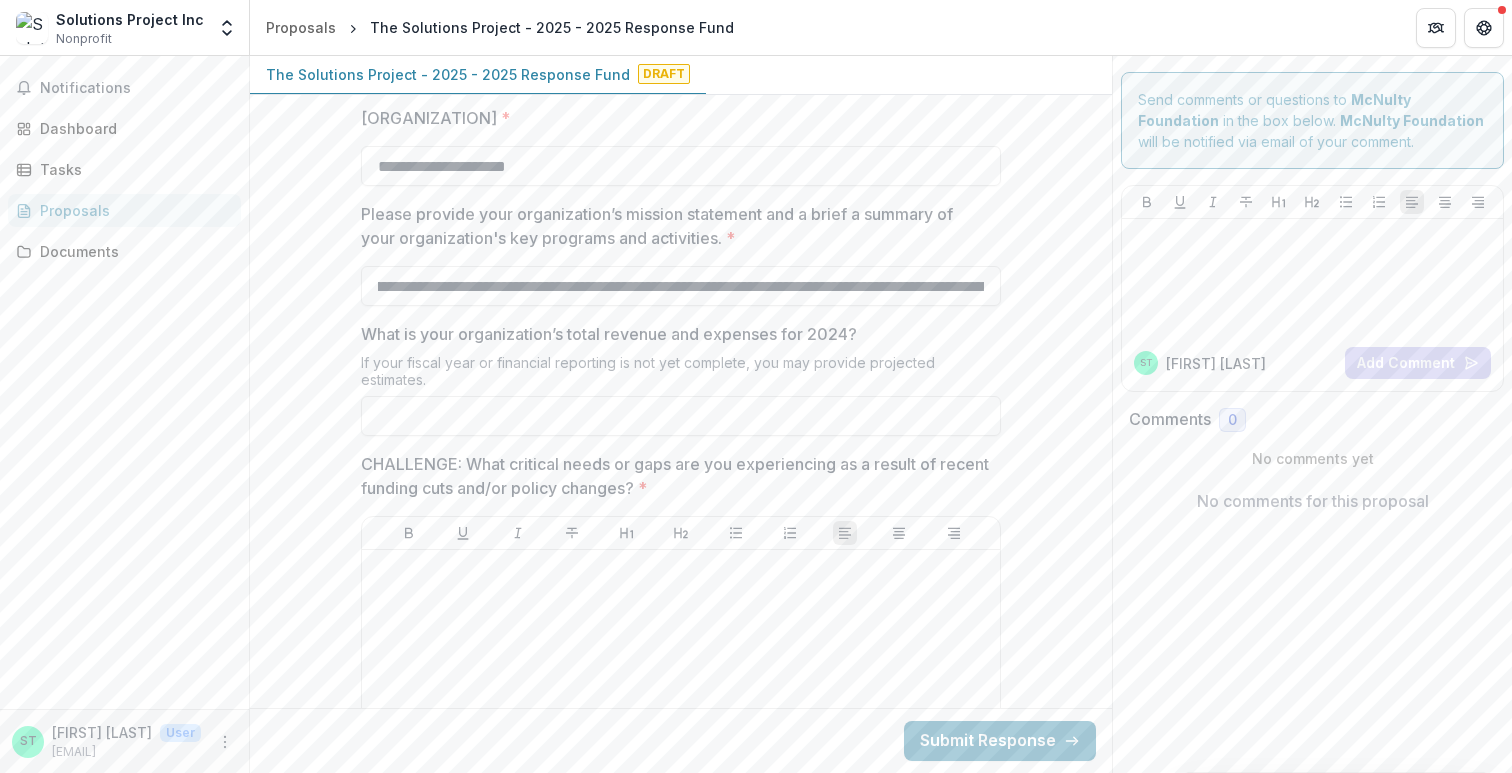 drag, startPoint x: 887, startPoint y: 280, endPoint x: 1092, endPoint y: 287, distance: 205.11948 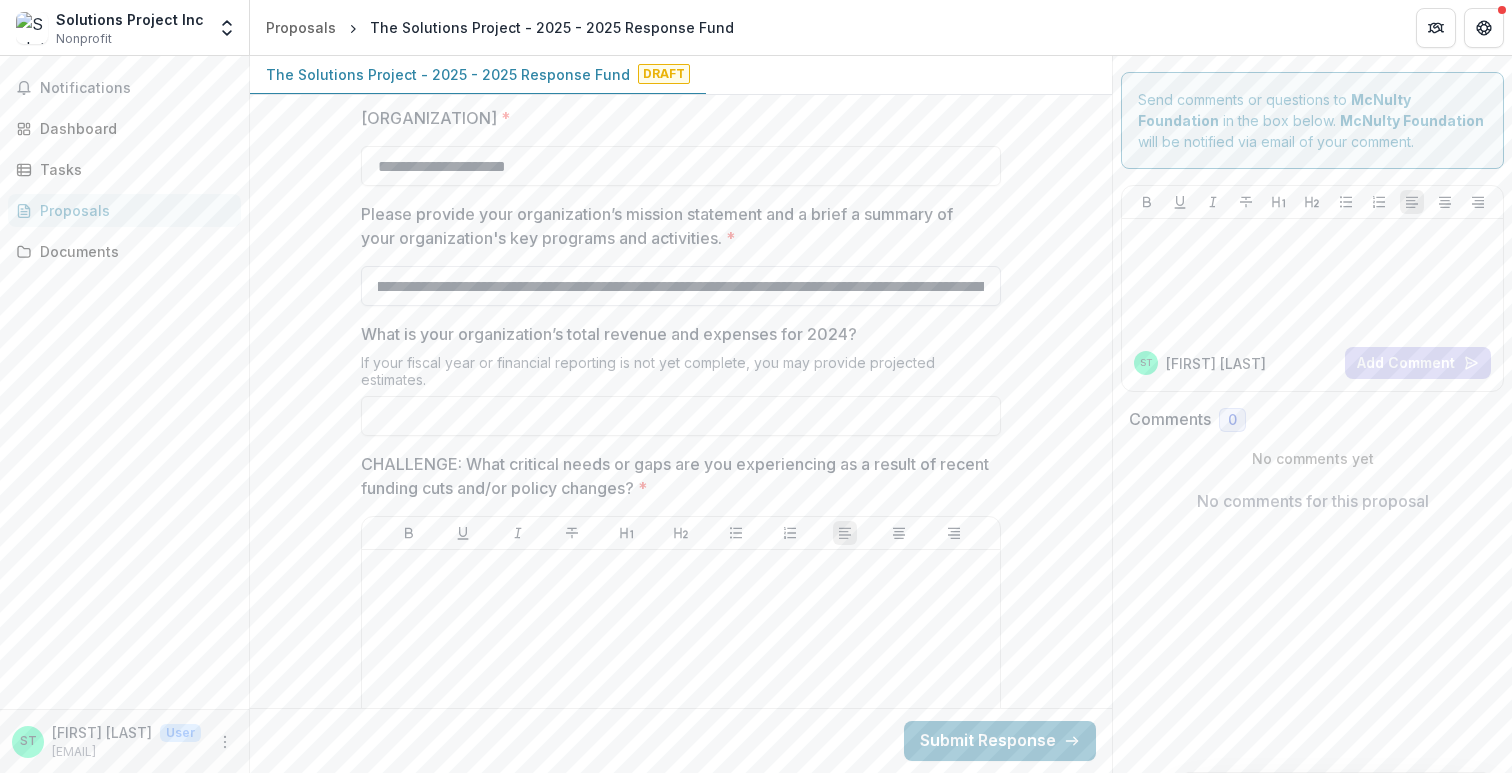 click on "Please provide your organization’s mission statement and a brief a summary of your organization's key programs and activities. *" at bounding box center [681, 286] 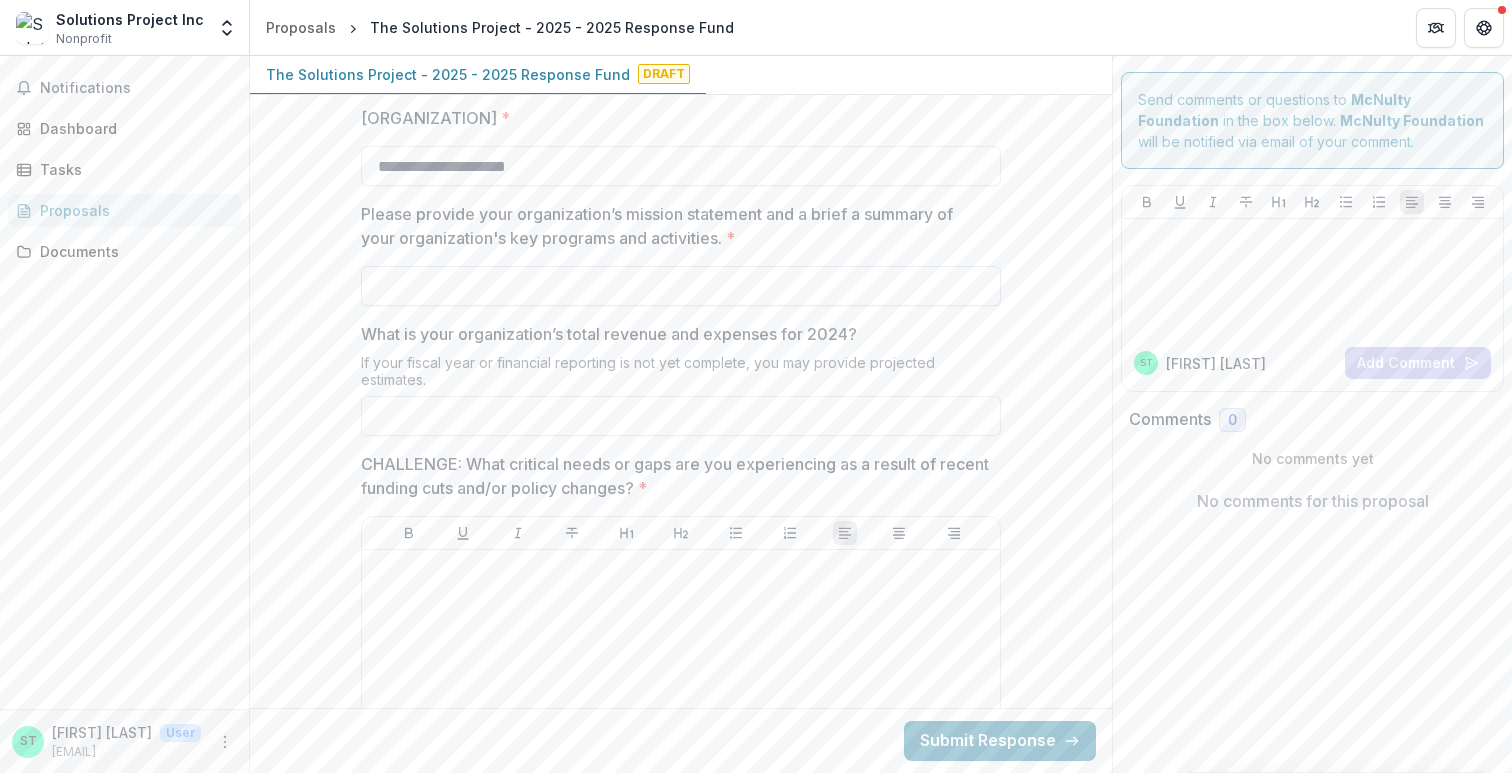 scroll, scrollTop: 0, scrollLeft: 0, axis: both 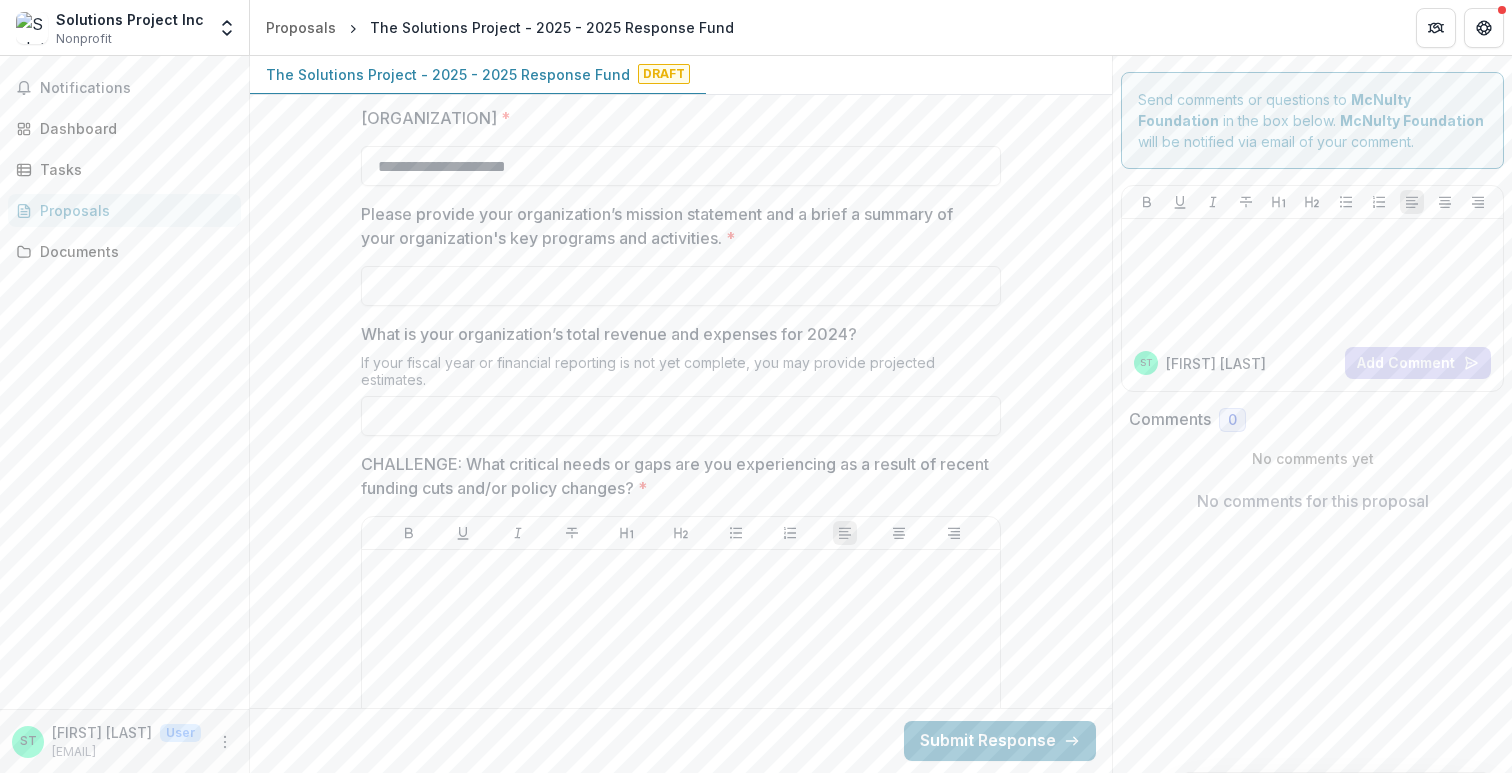 paste on "**********" 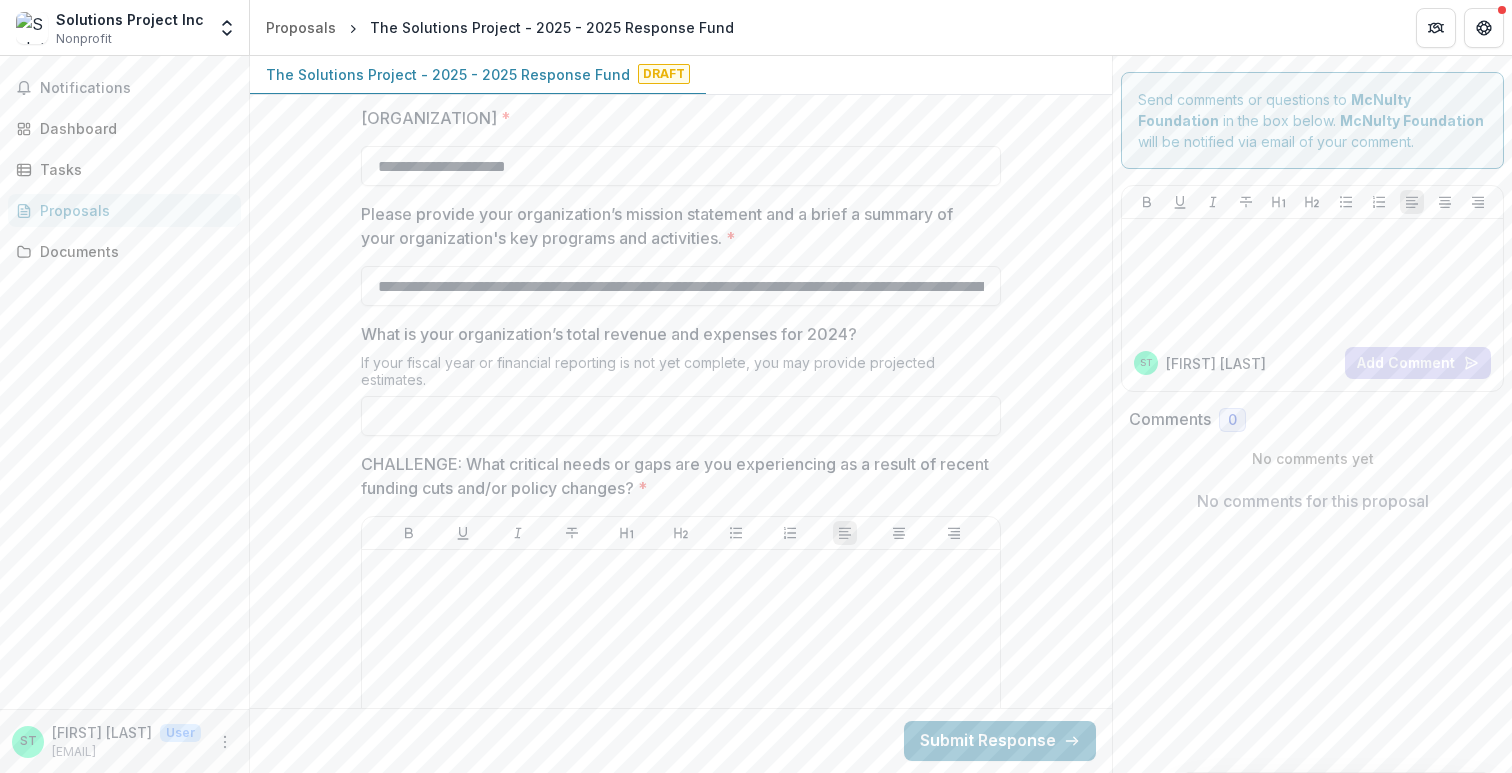 scroll, scrollTop: 0, scrollLeft: 18654, axis: horizontal 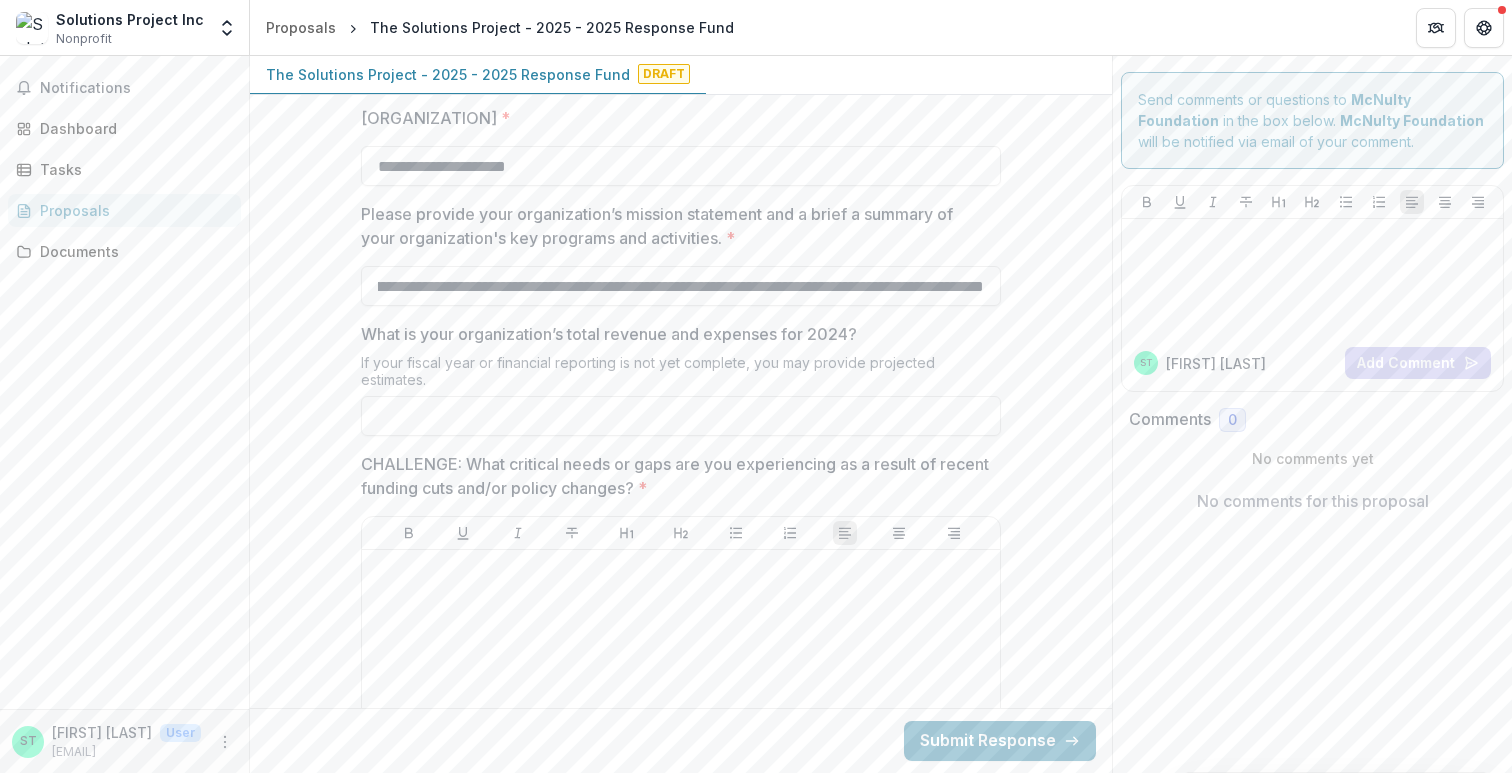 type on "**********" 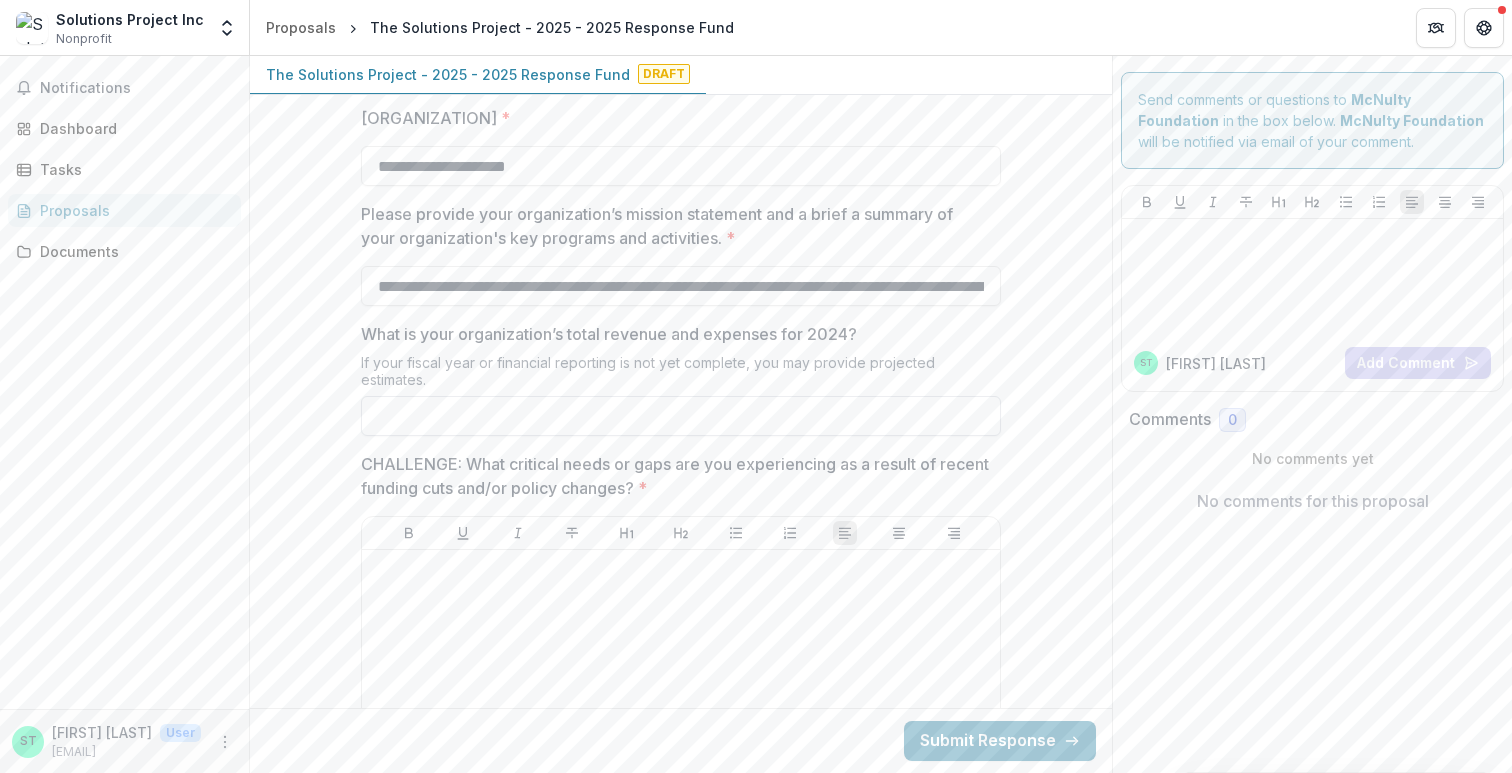 click on "What is your organization’s total revenue and expenses for 2024?" at bounding box center [681, 416] 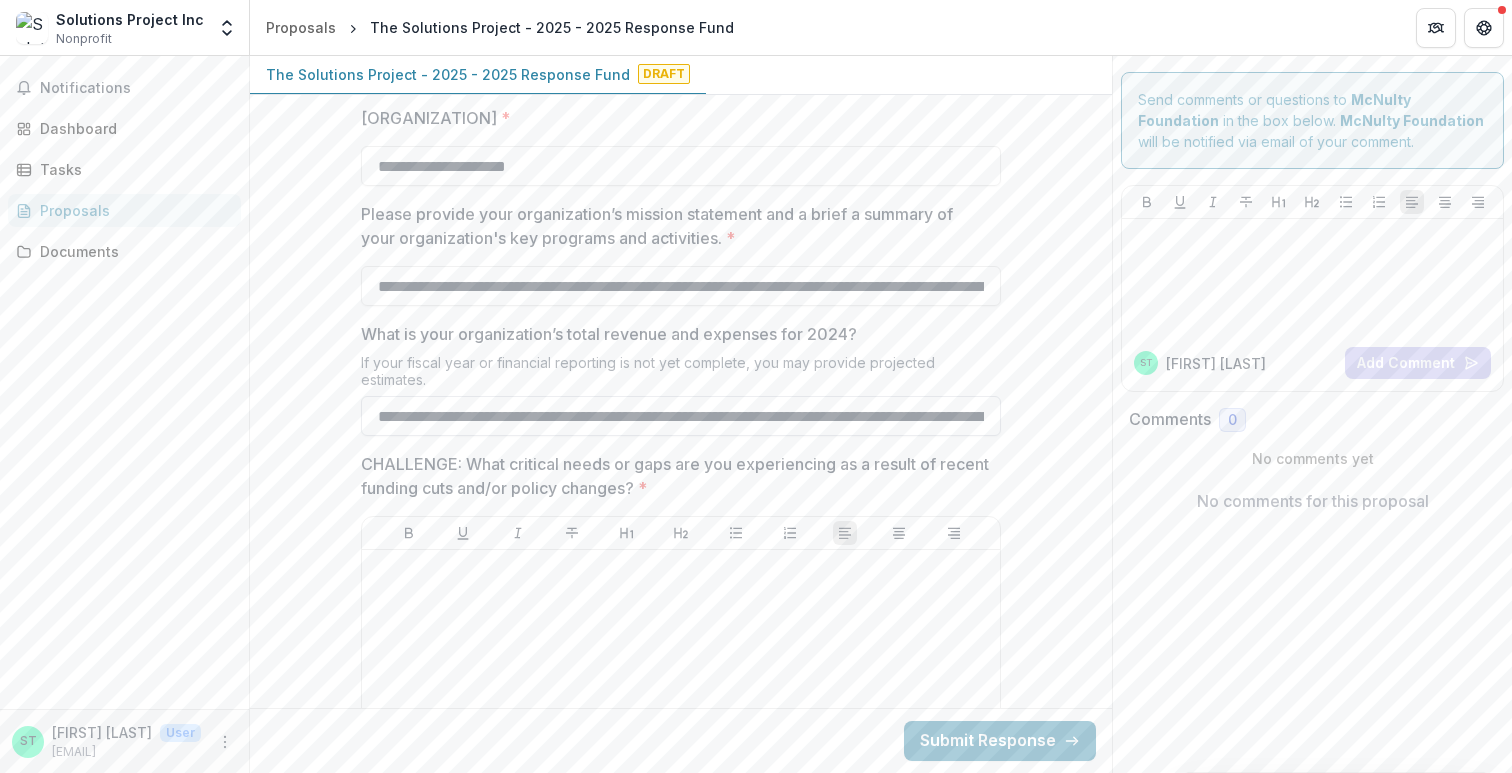 scroll, scrollTop: 0, scrollLeft: 1482, axis: horizontal 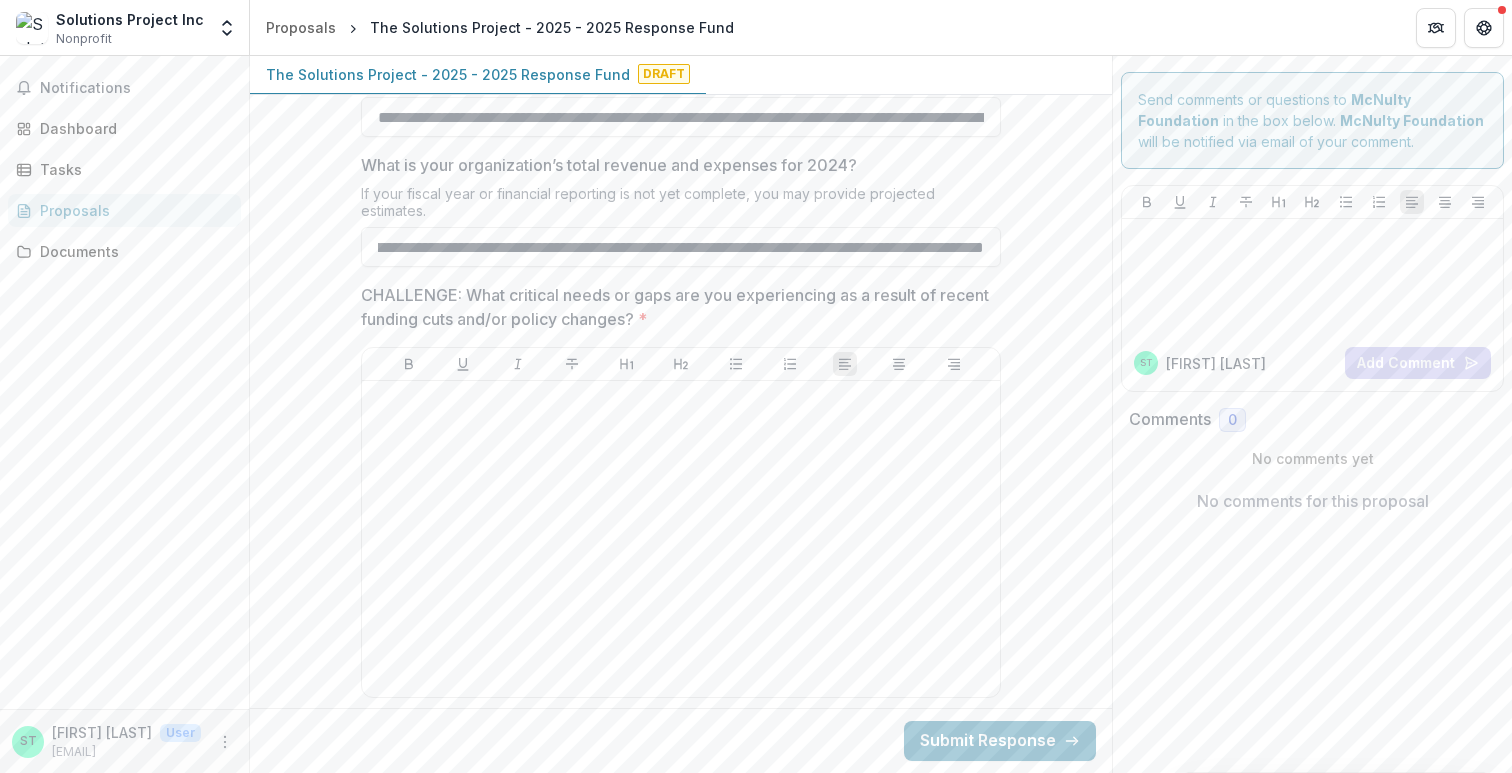 type on "**********" 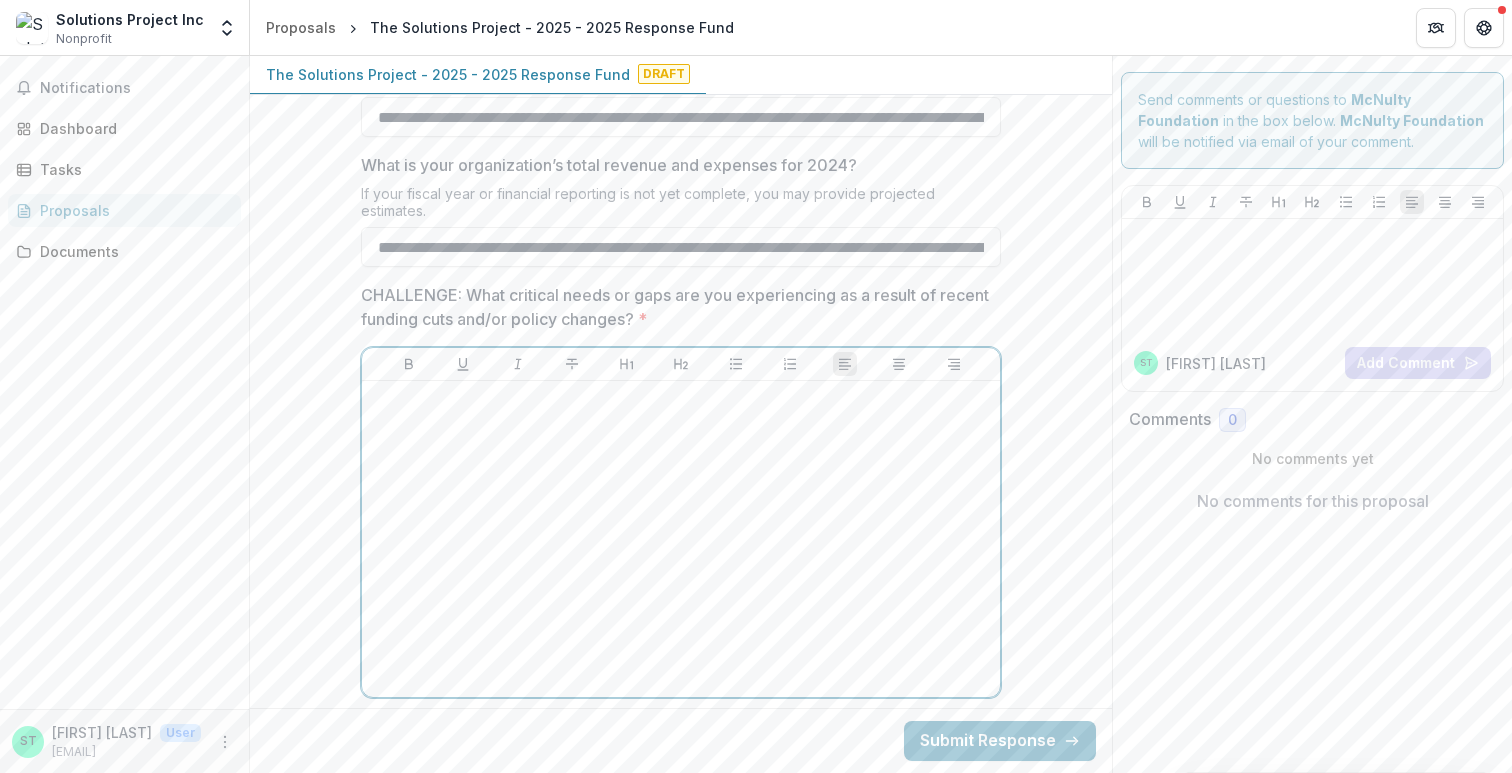 click at bounding box center (681, 539) 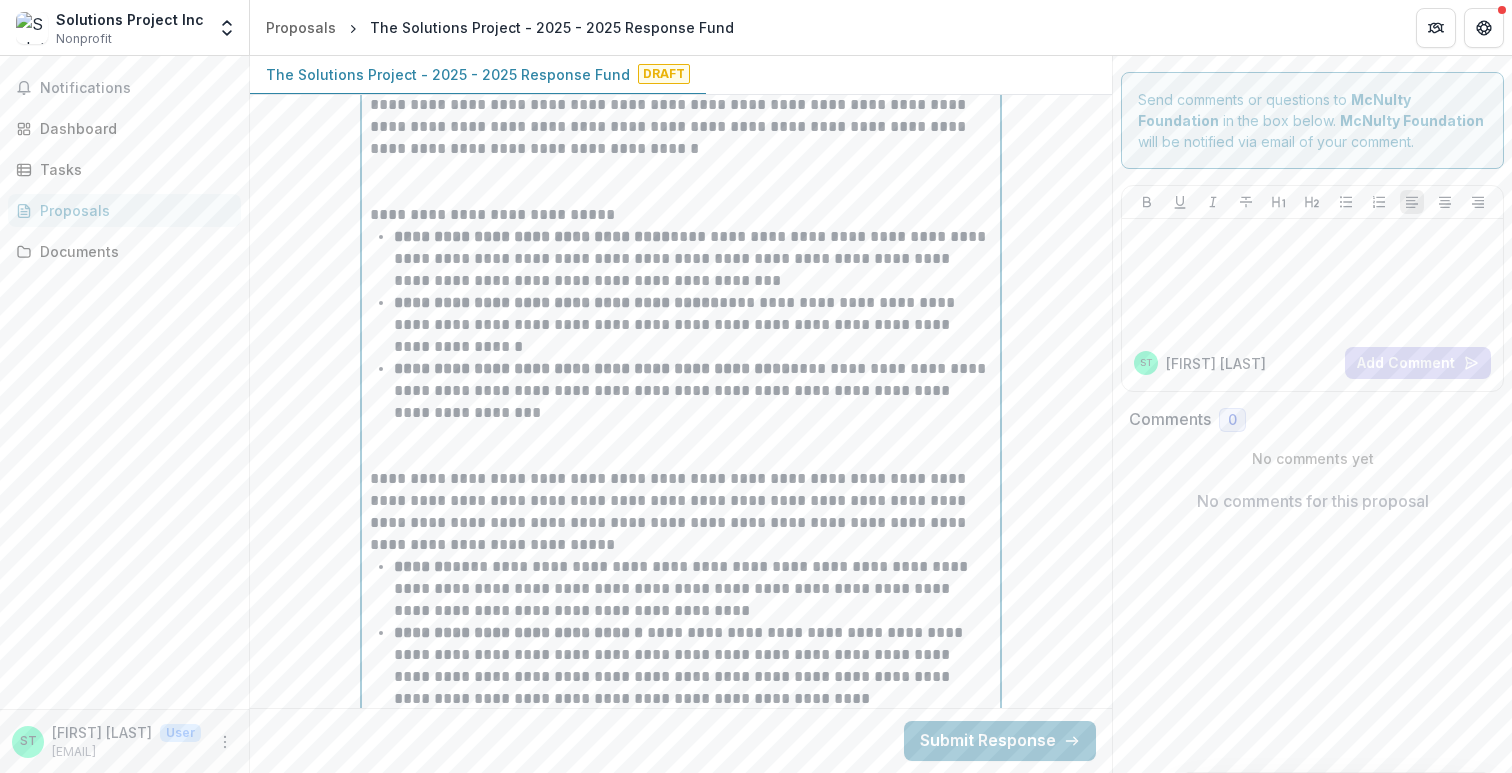 scroll, scrollTop: 2000, scrollLeft: 0, axis: vertical 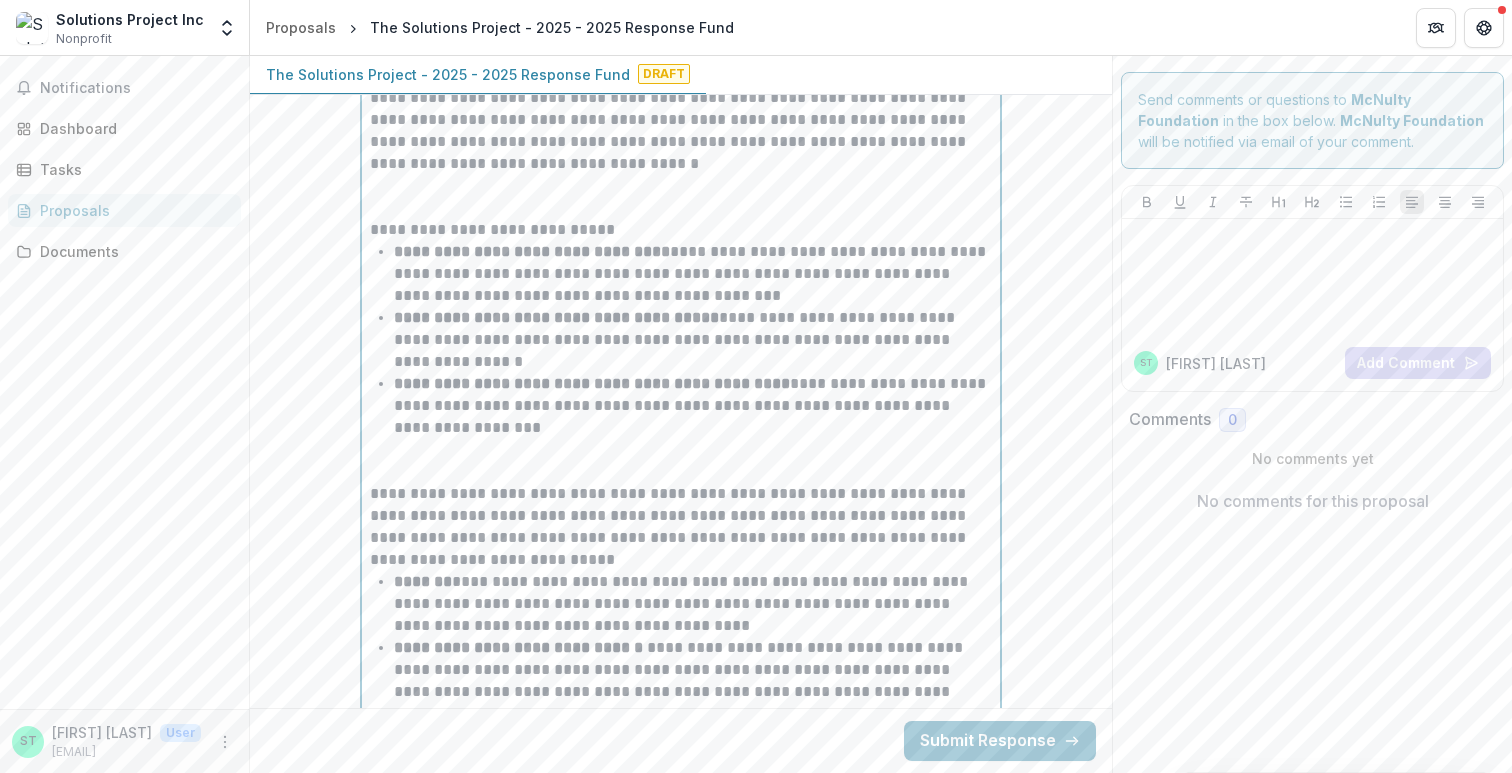 click at bounding box center (681, 461) 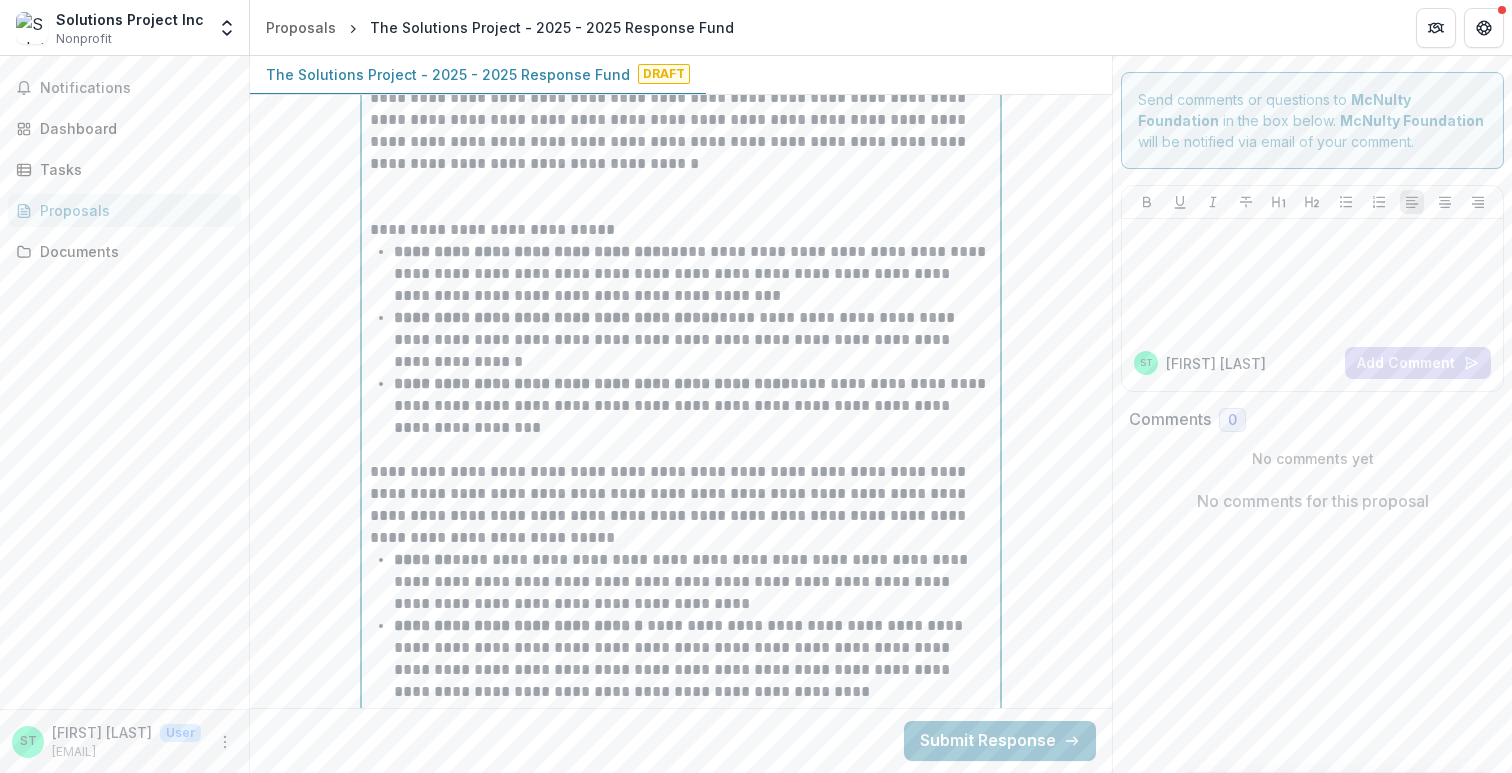 click at bounding box center (681, 197) 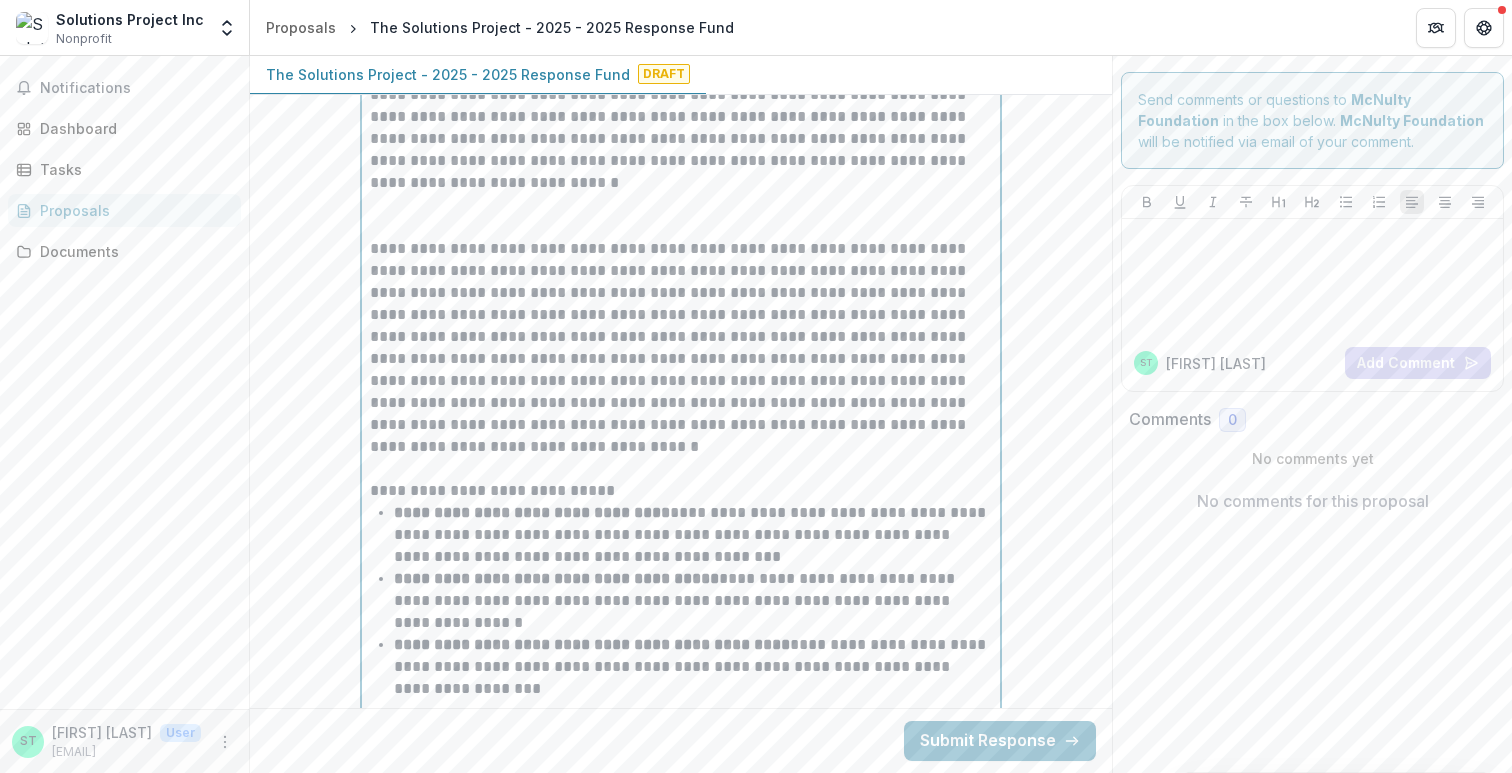 scroll, scrollTop: 1635, scrollLeft: 0, axis: vertical 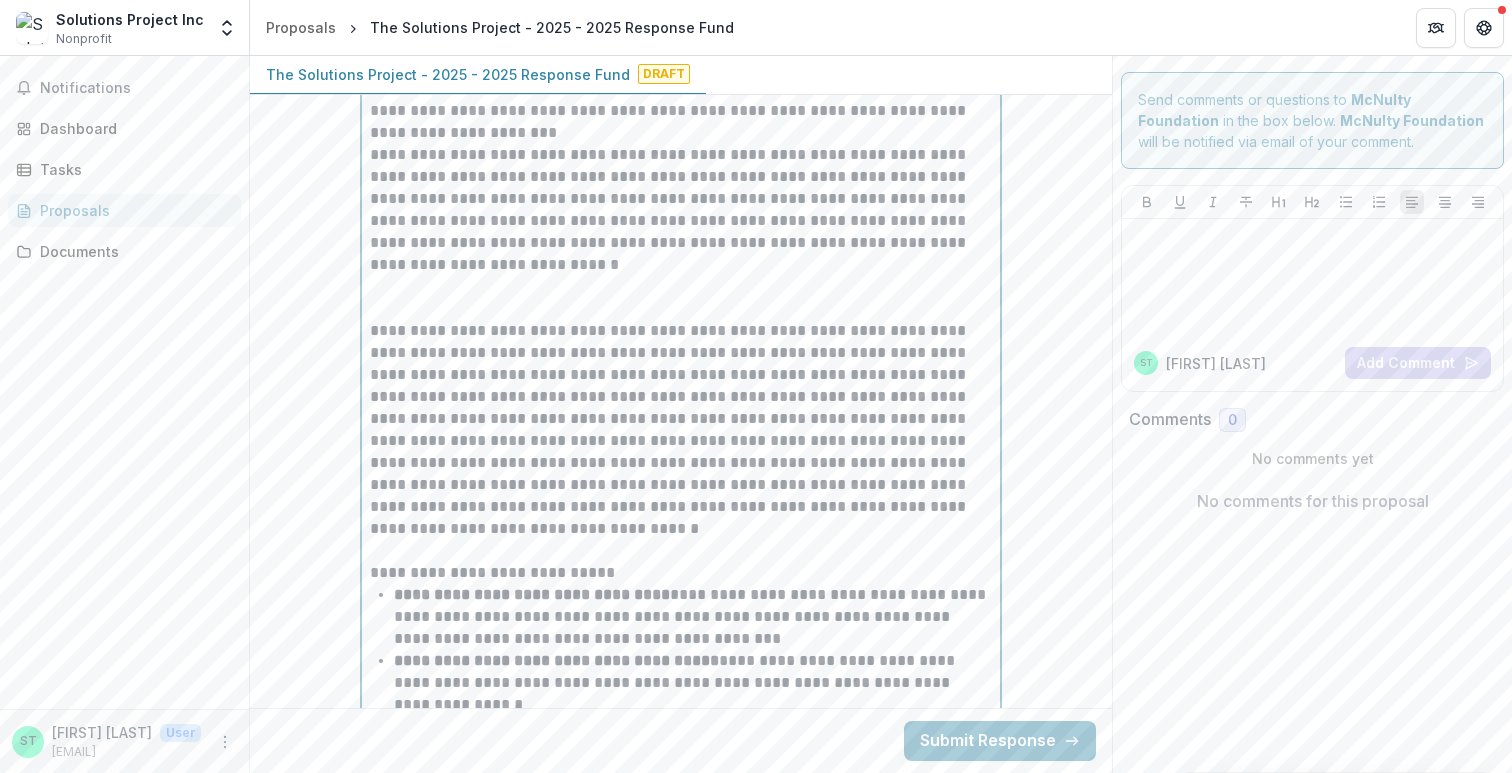 click at bounding box center (681, 298) 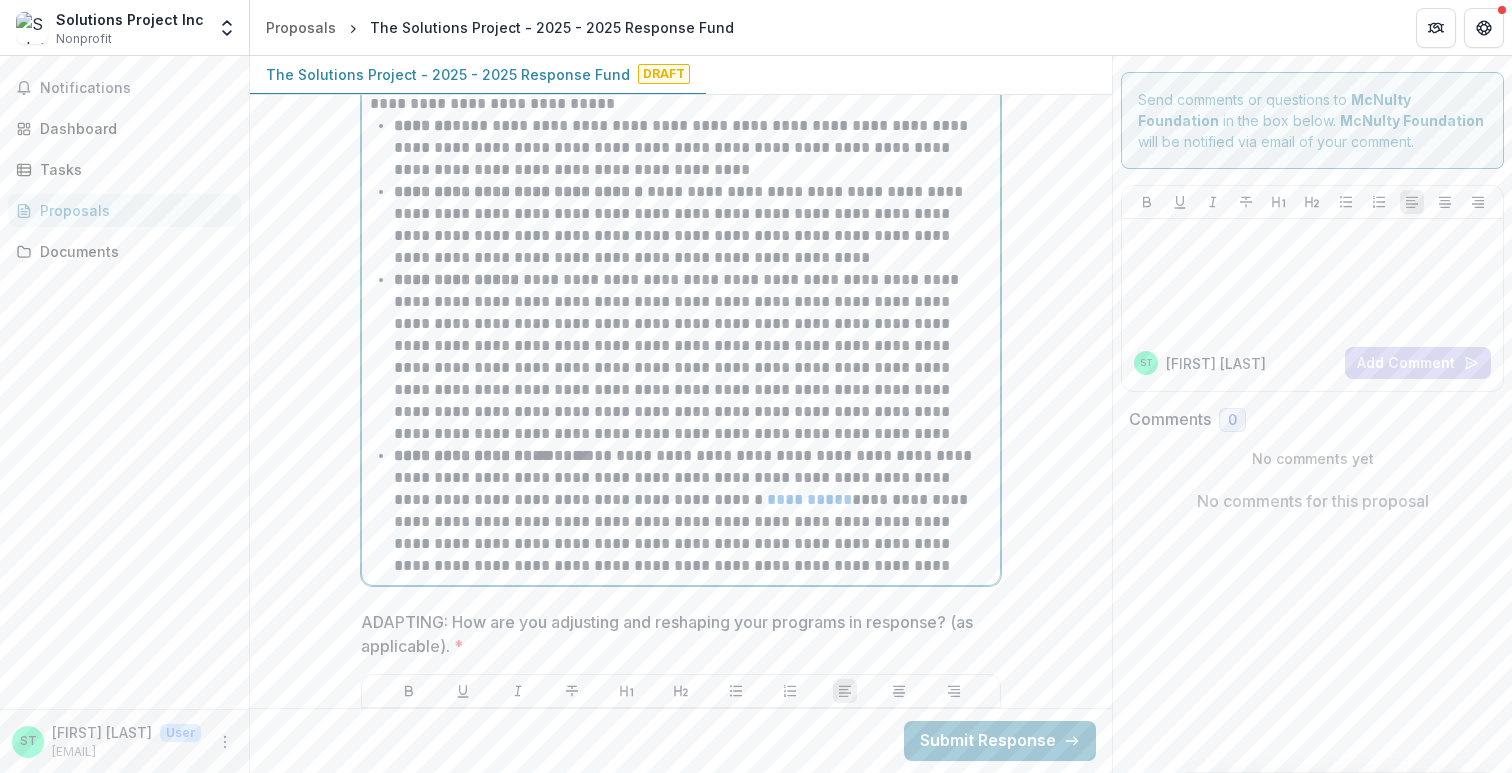 scroll, scrollTop: 2409, scrollLeft: 0, axis: vertical 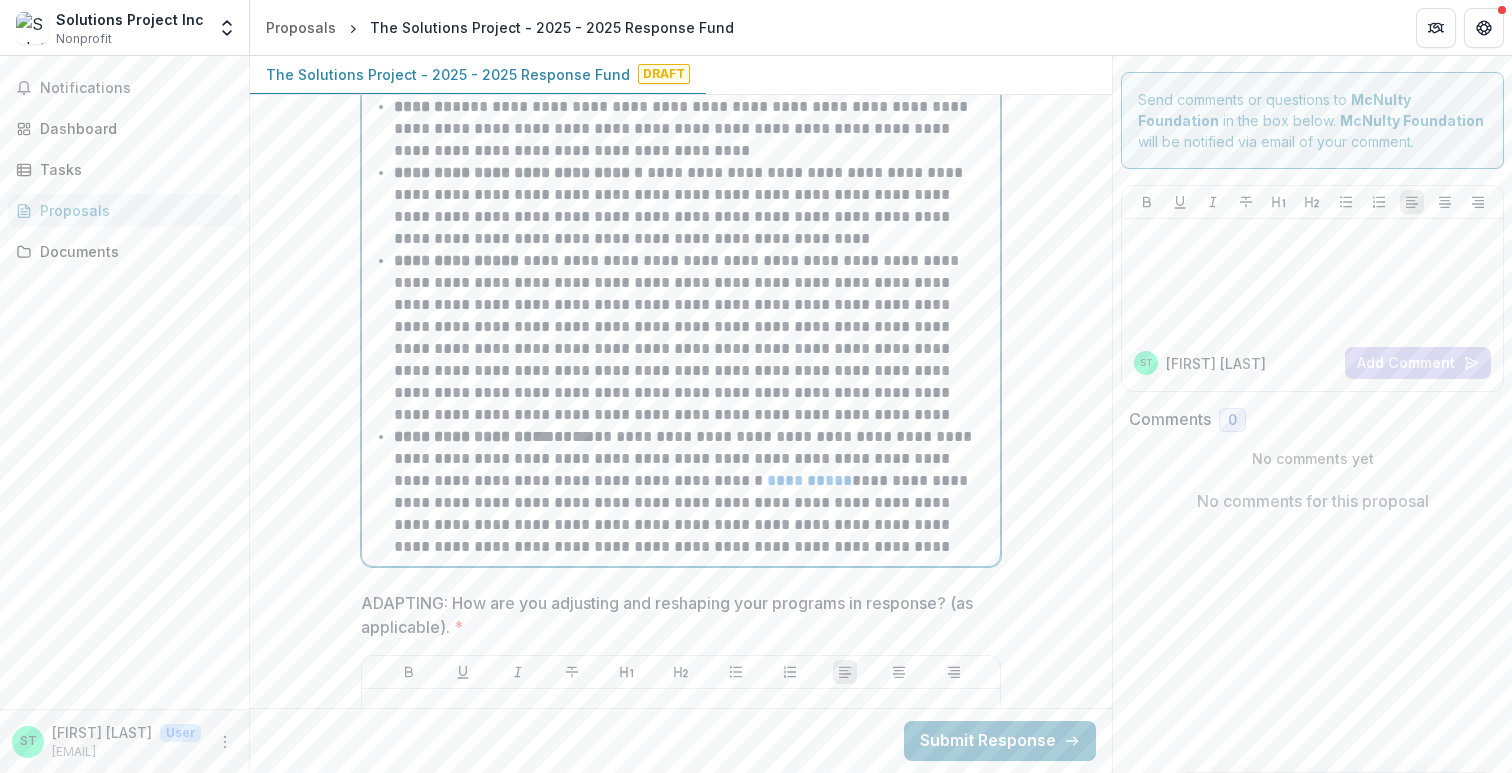 click on "**********" at bounding box center (693, 492) 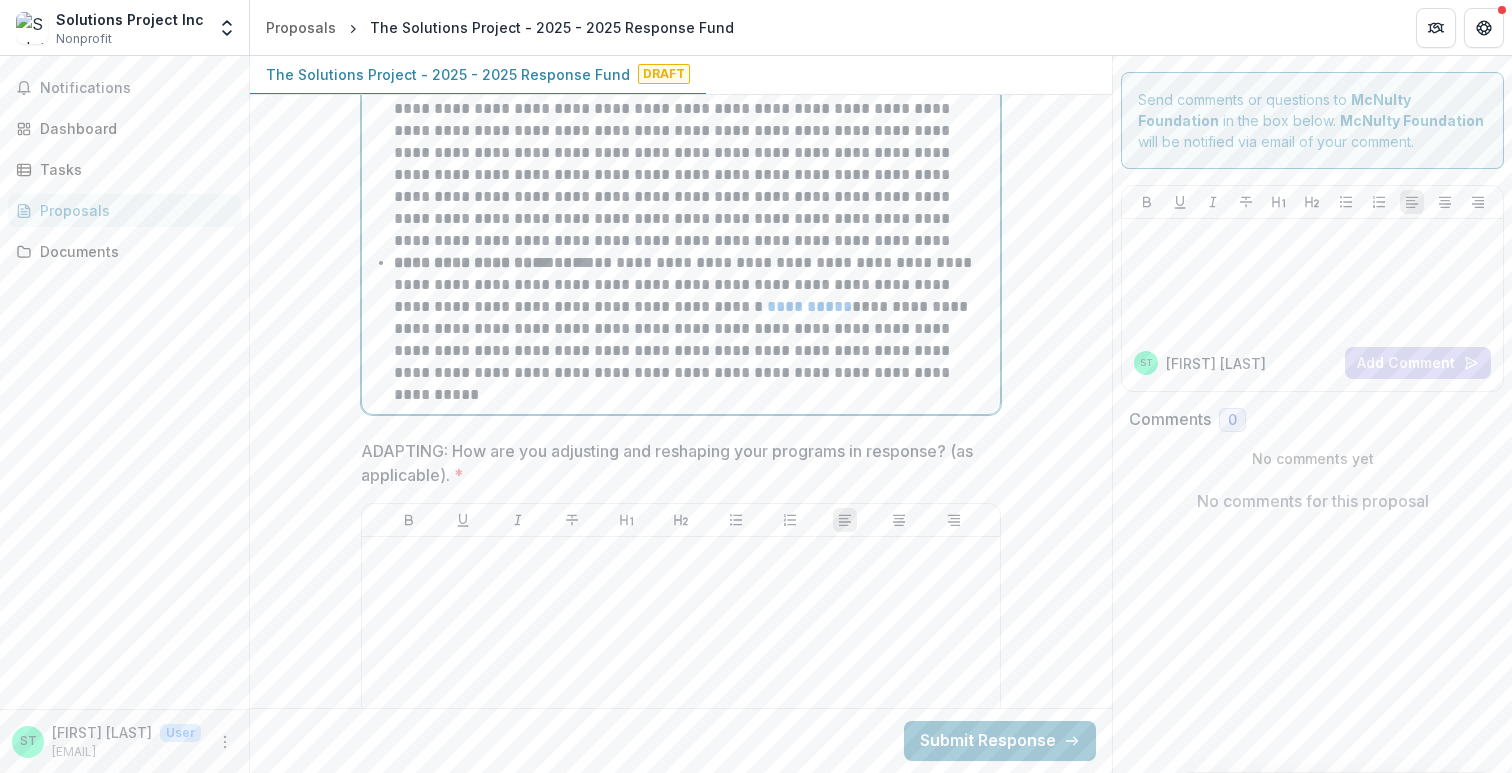 scroll, scrollTop: 2600, scrollLeft: 0, axis: vertical 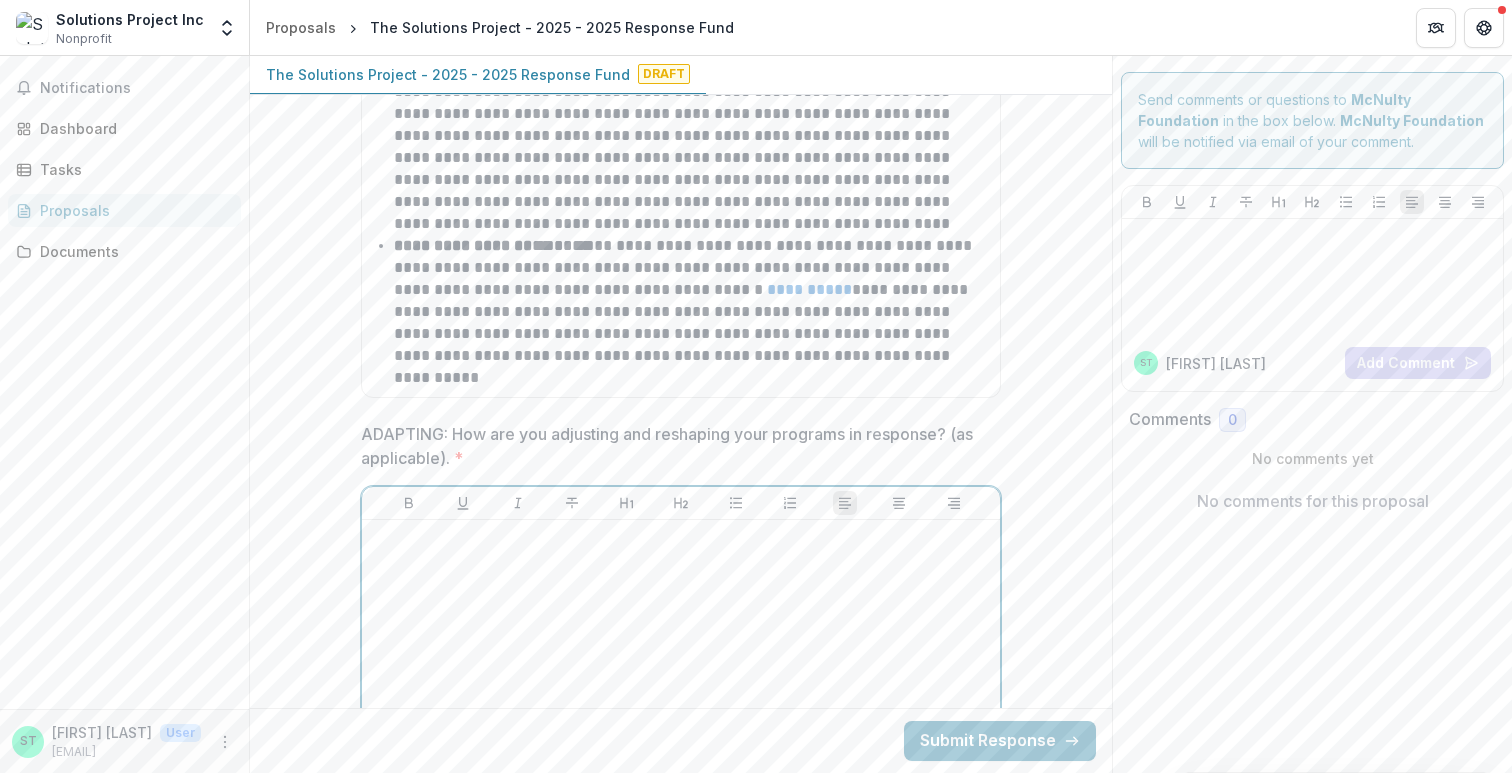 click at bounding box center [681, 678] 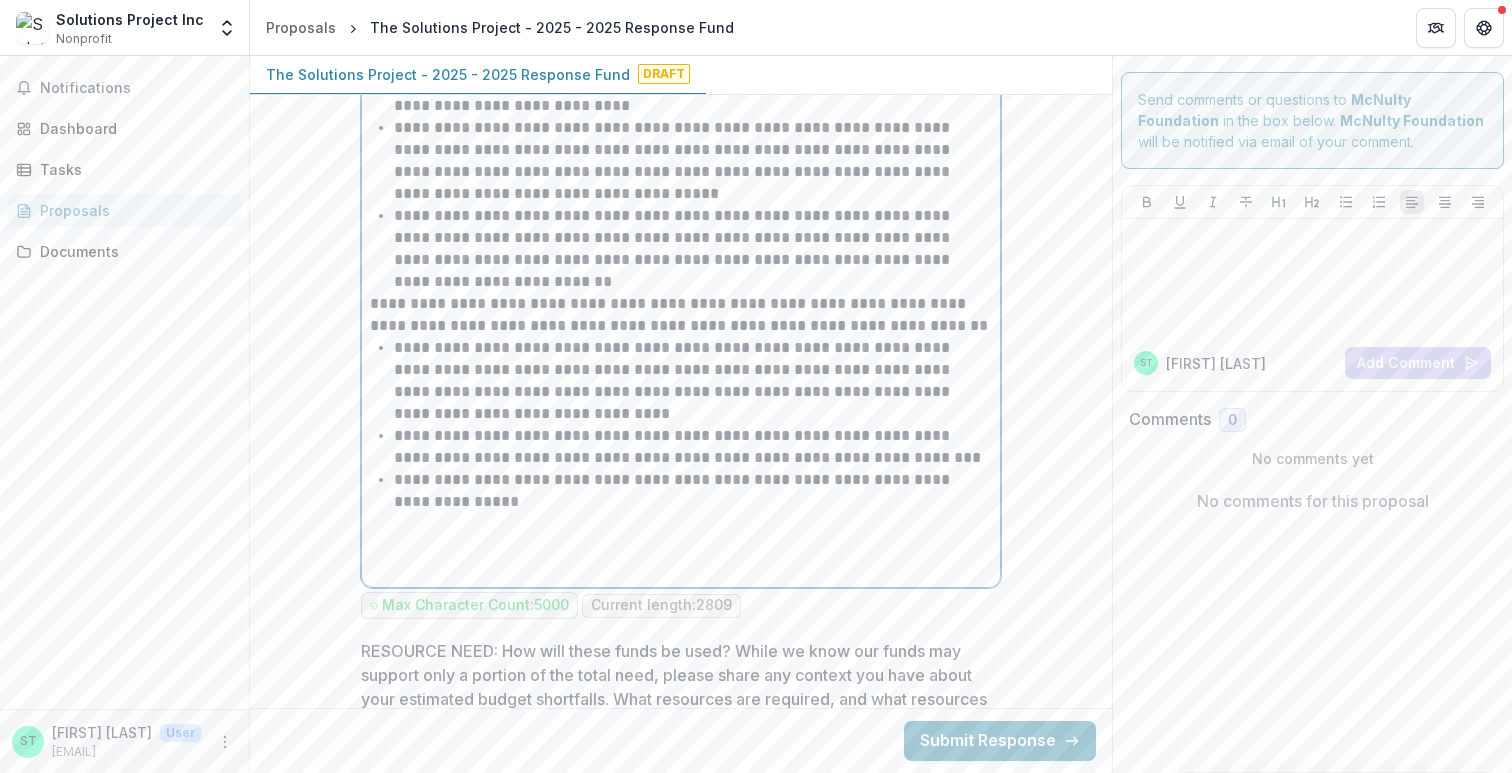 scroll, scrollTop: 3637, scrollLeft: 0, axis: vertical 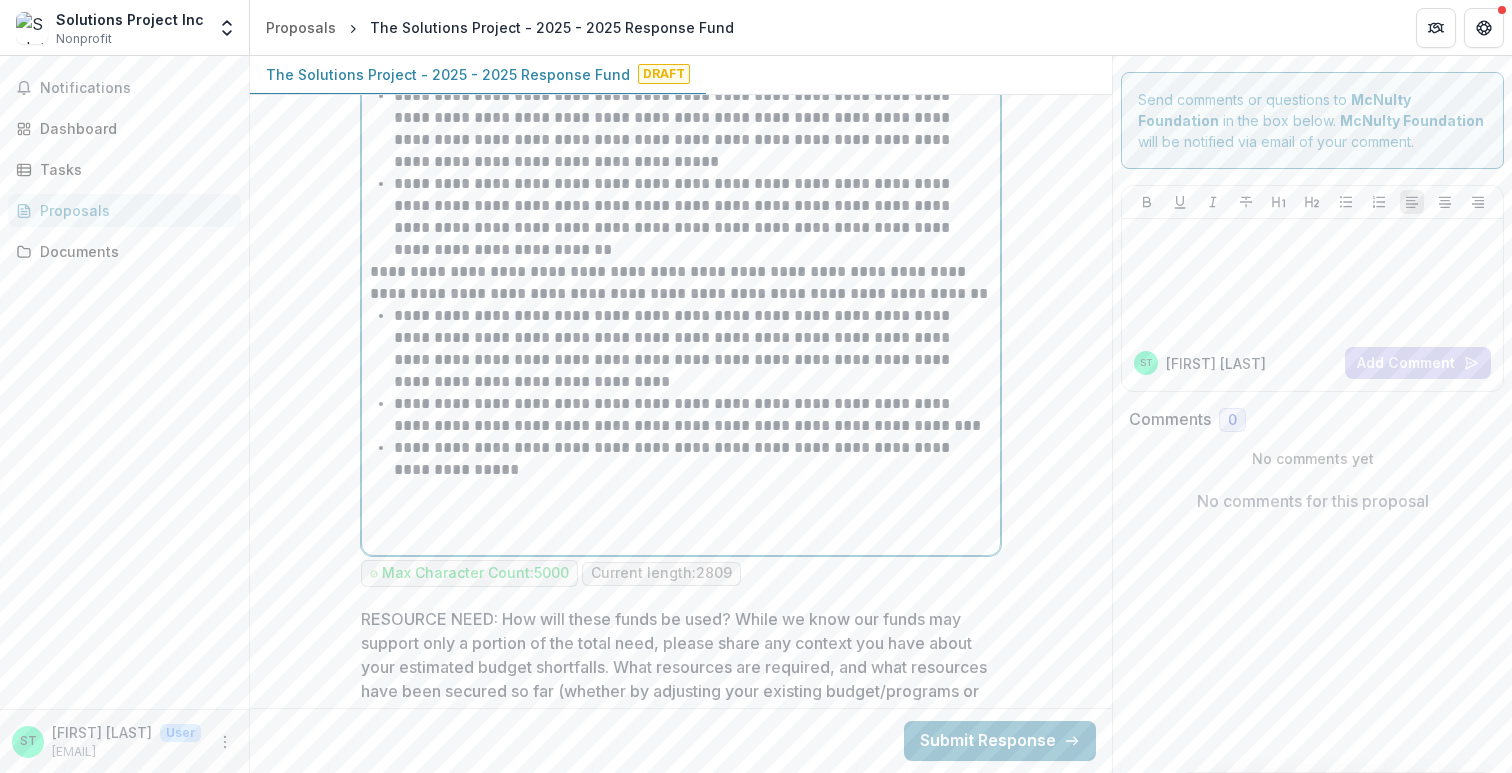click on "**********" at bounding box center (693, 217) 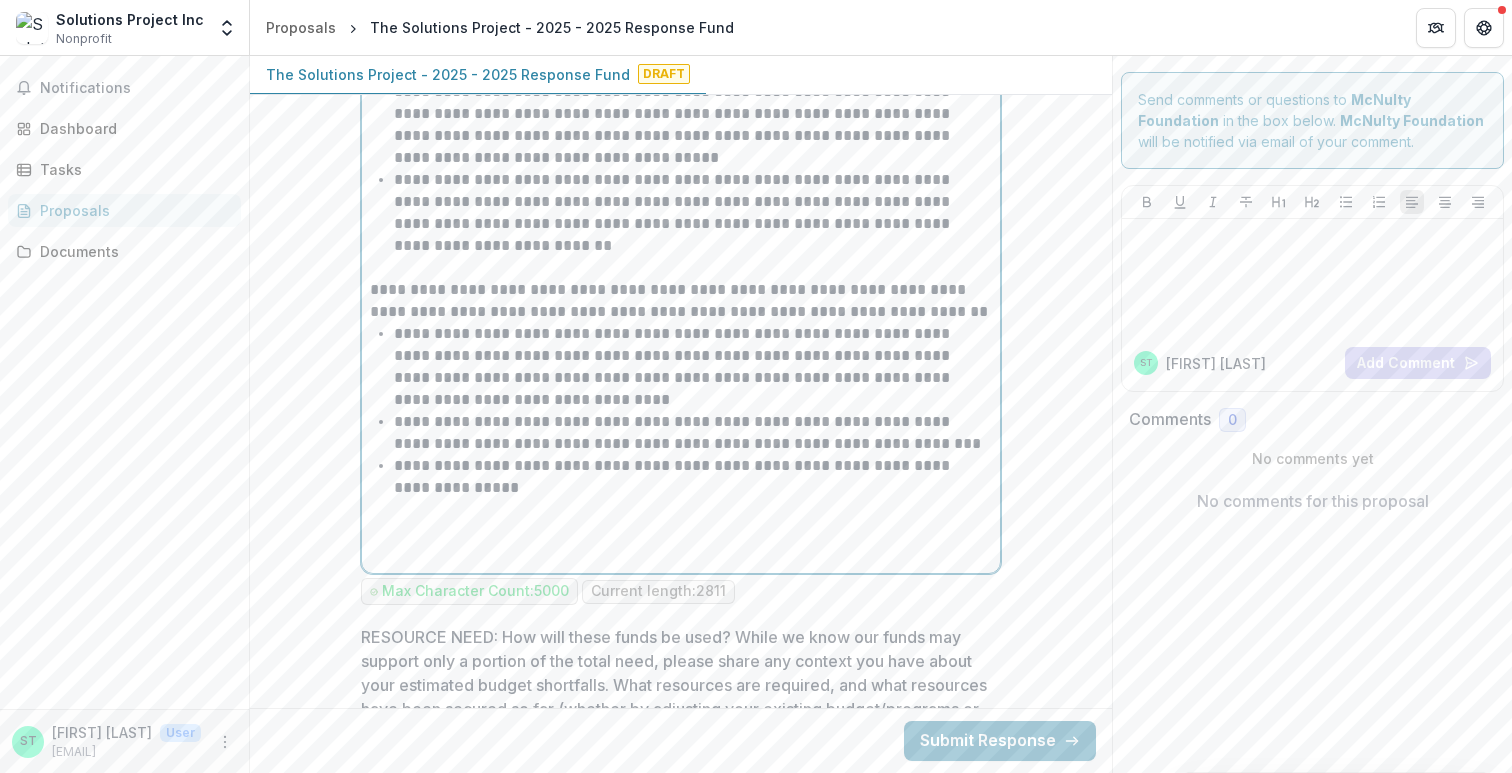 scroll, scrollTop: 3645, scrollLeft: 0, axis: vertical 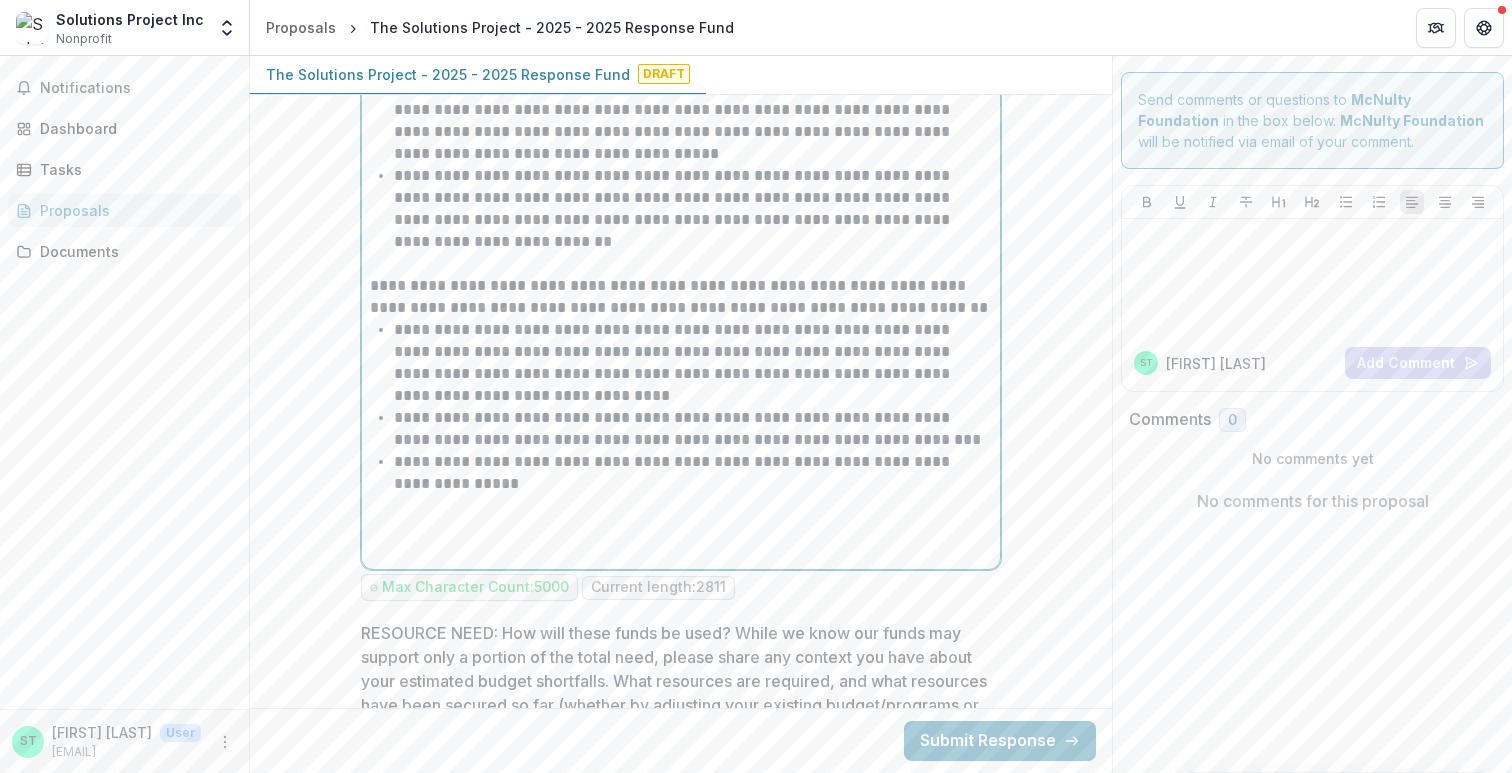 click at bounding box center [681, 528] 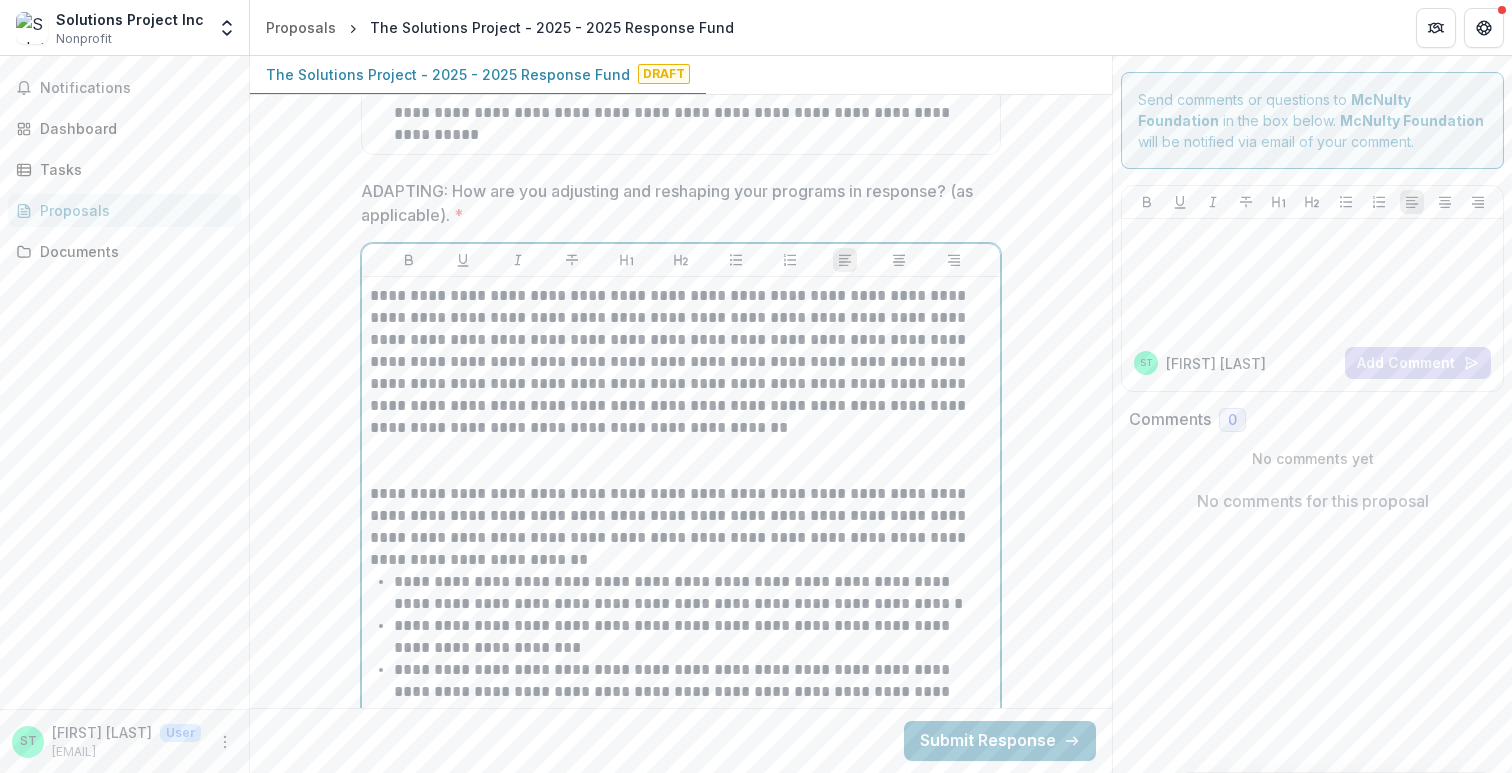 scroll, scrollTop: 2825, scrollLeft: 0, axis: vertical 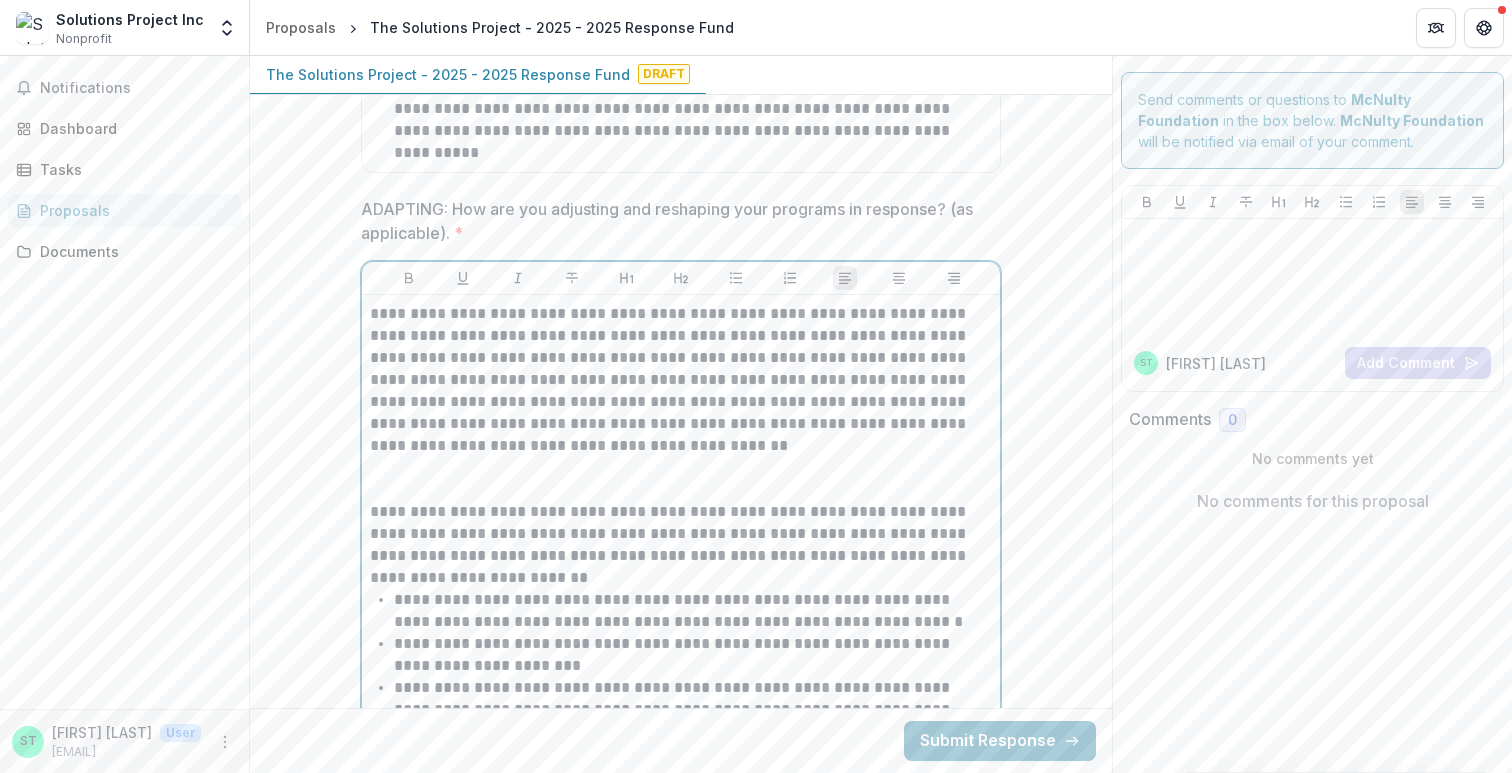 click at bounding box center [681, 479] 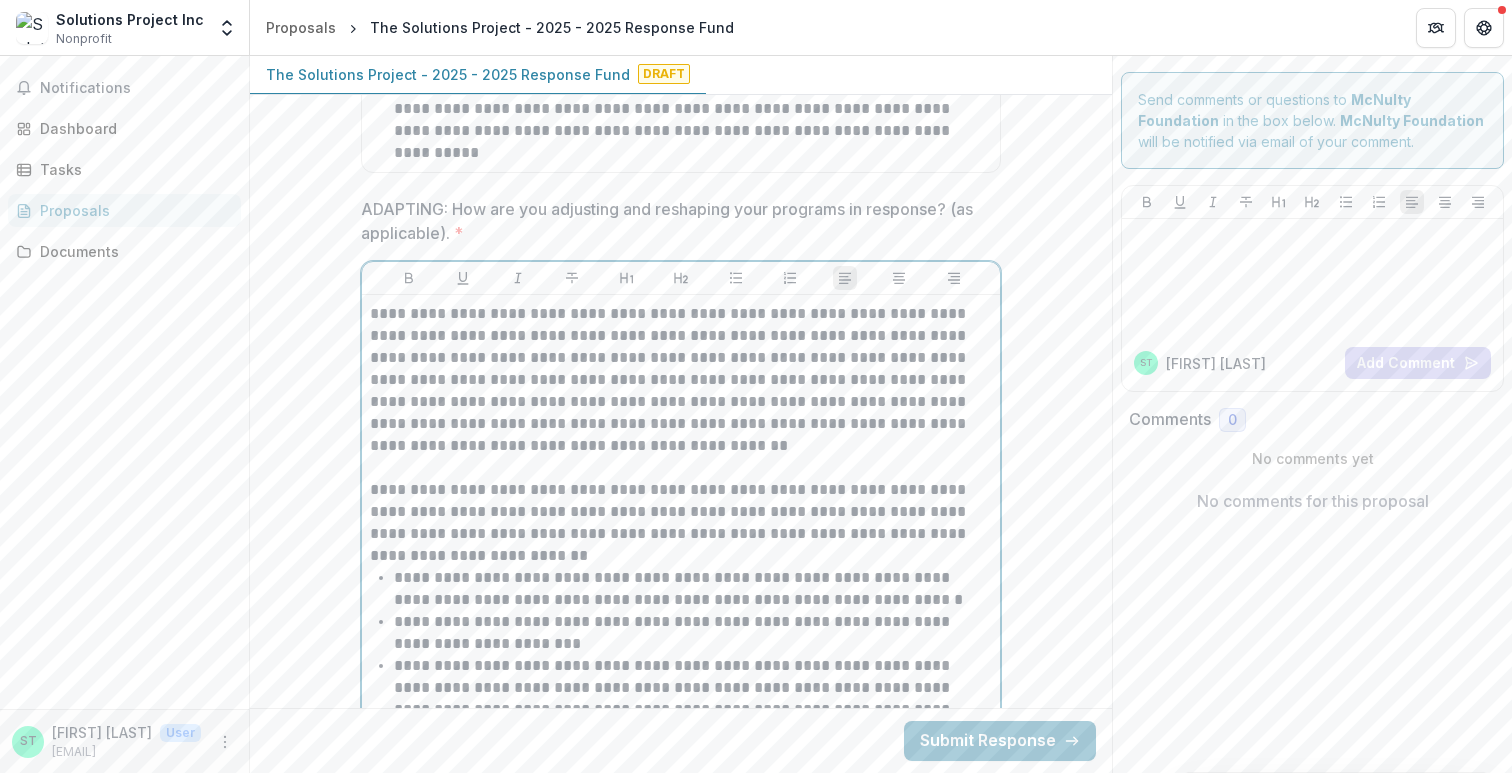 click on "**********" at bounding box center (681, 523) 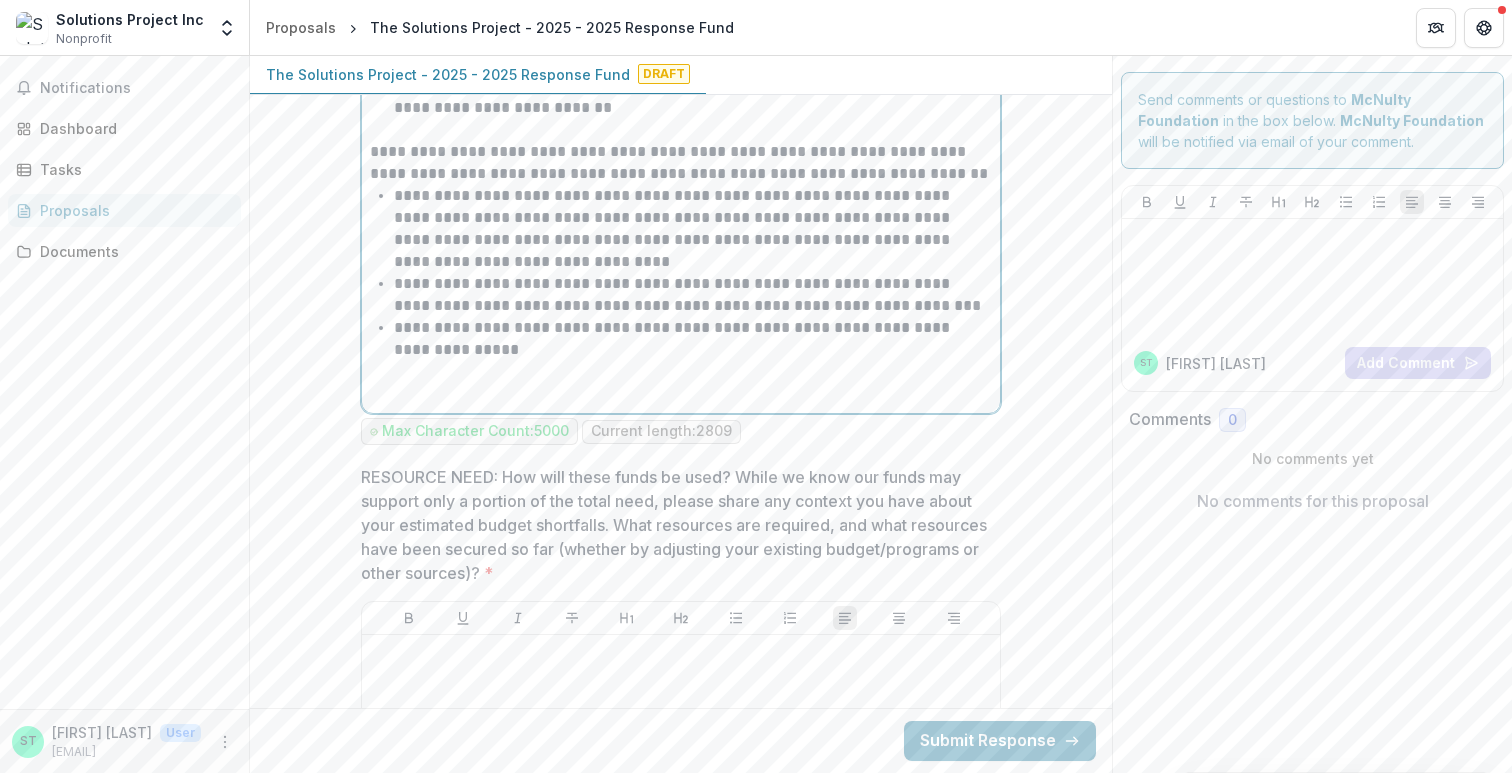 scroll, scrollTop: 3792, scrollLeft: 0, axis: vertical 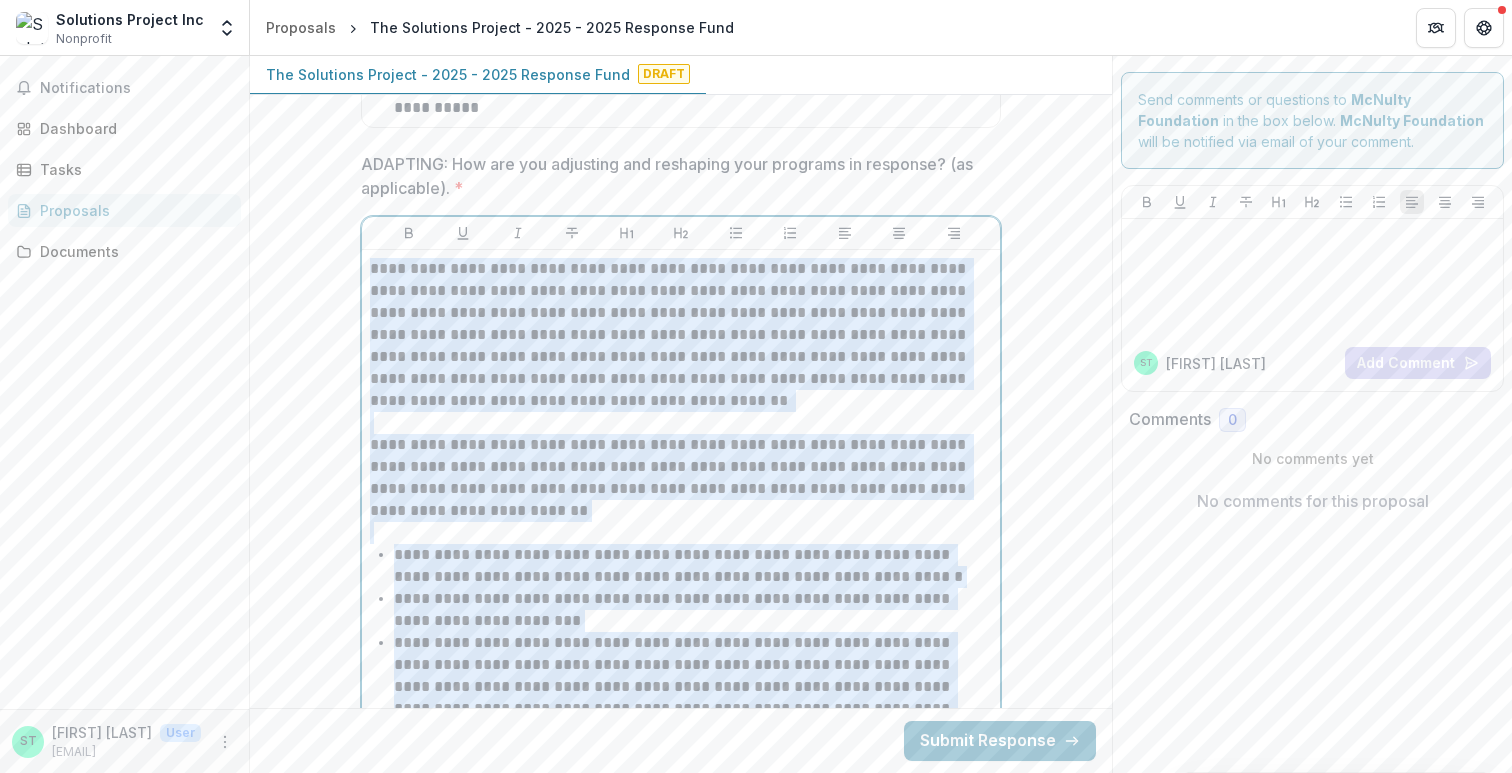 drag, startPoint x: 461, startPoint y: 349, endPoint x: 366, endPoint y: 273, distance: 121.65936 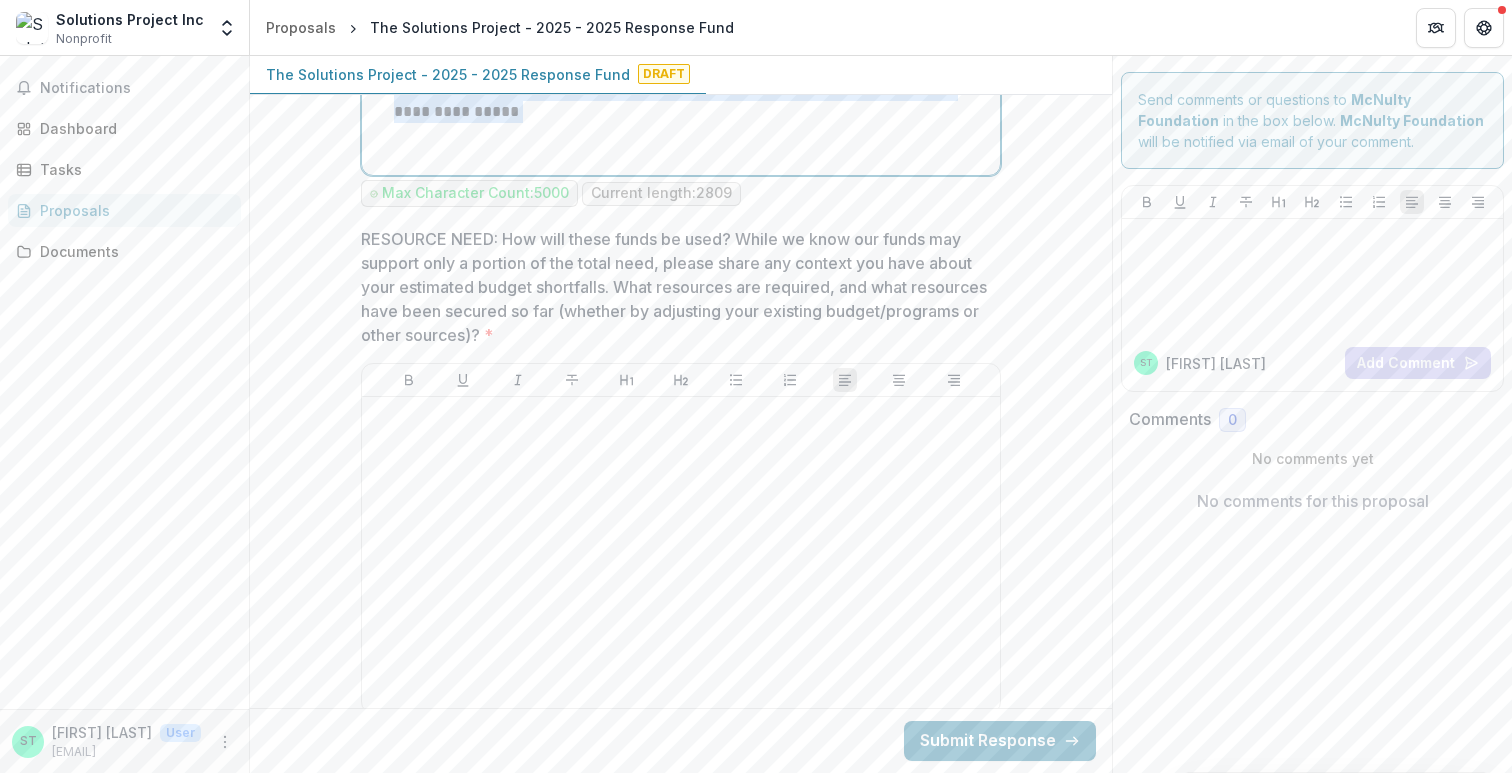 scroll, scrollTop: 4018, scrollLeft: 0, axis: vertical 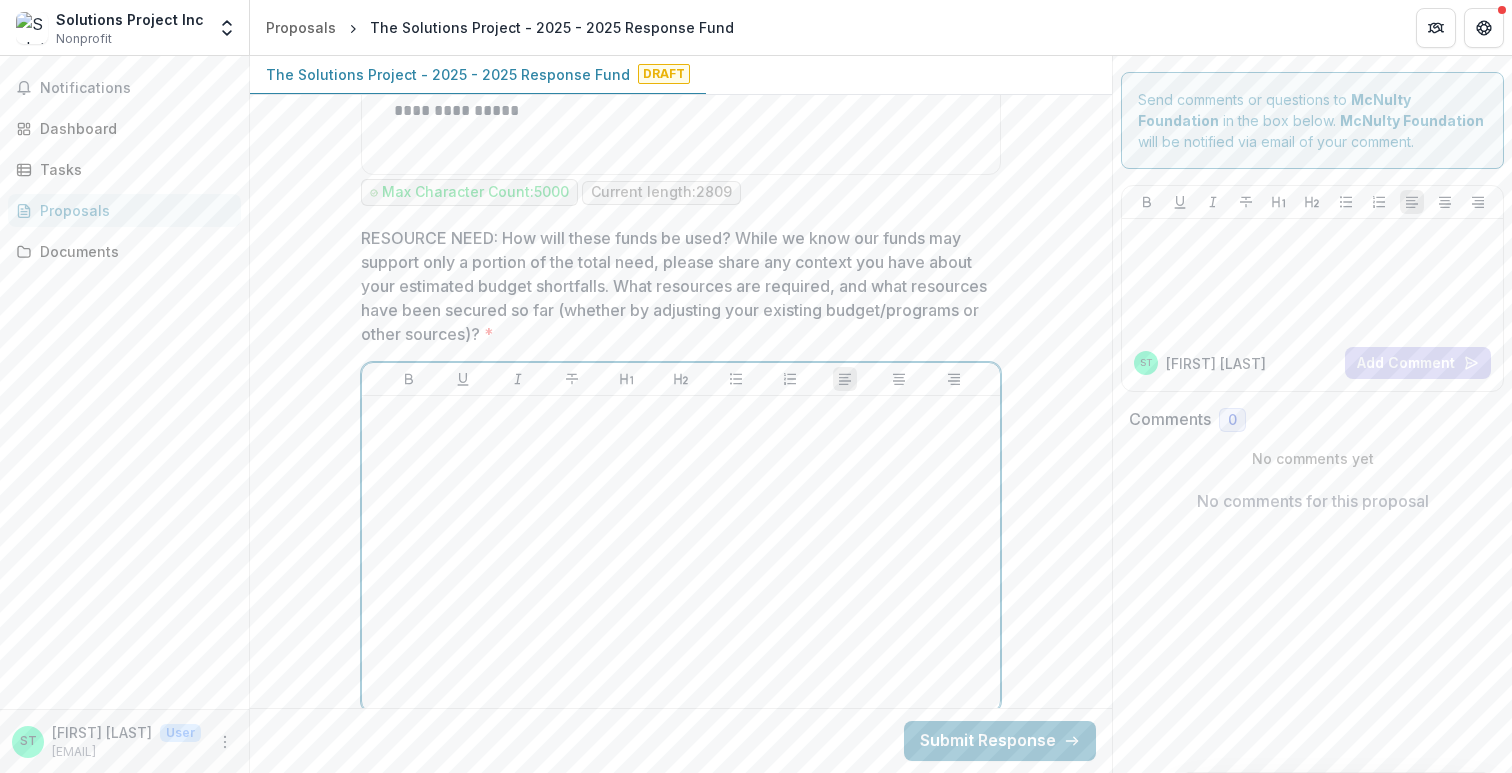 click at bounding box center (681, 554) 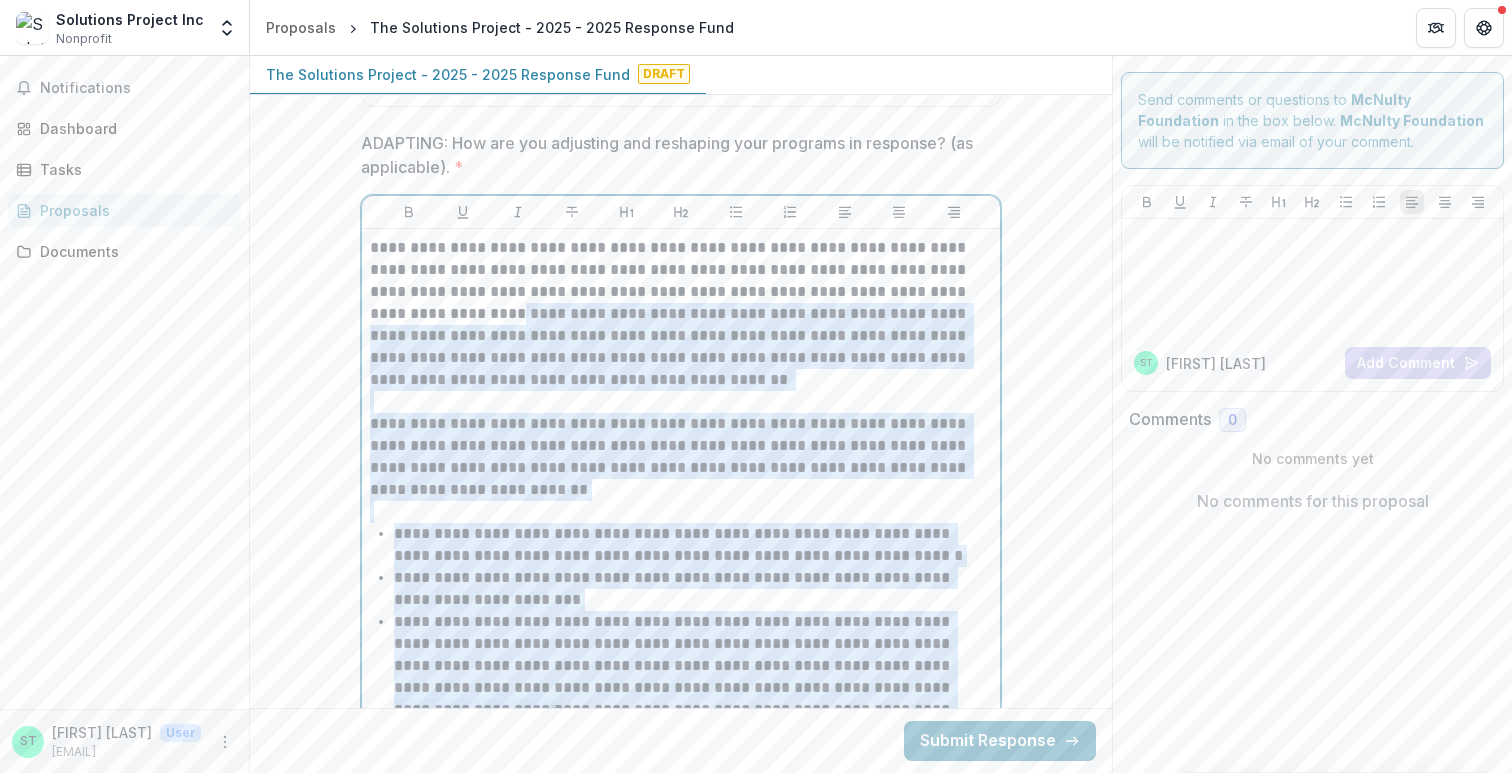 scroll, scrollTop: 2881, scrollLeft: 0, axis: vertical 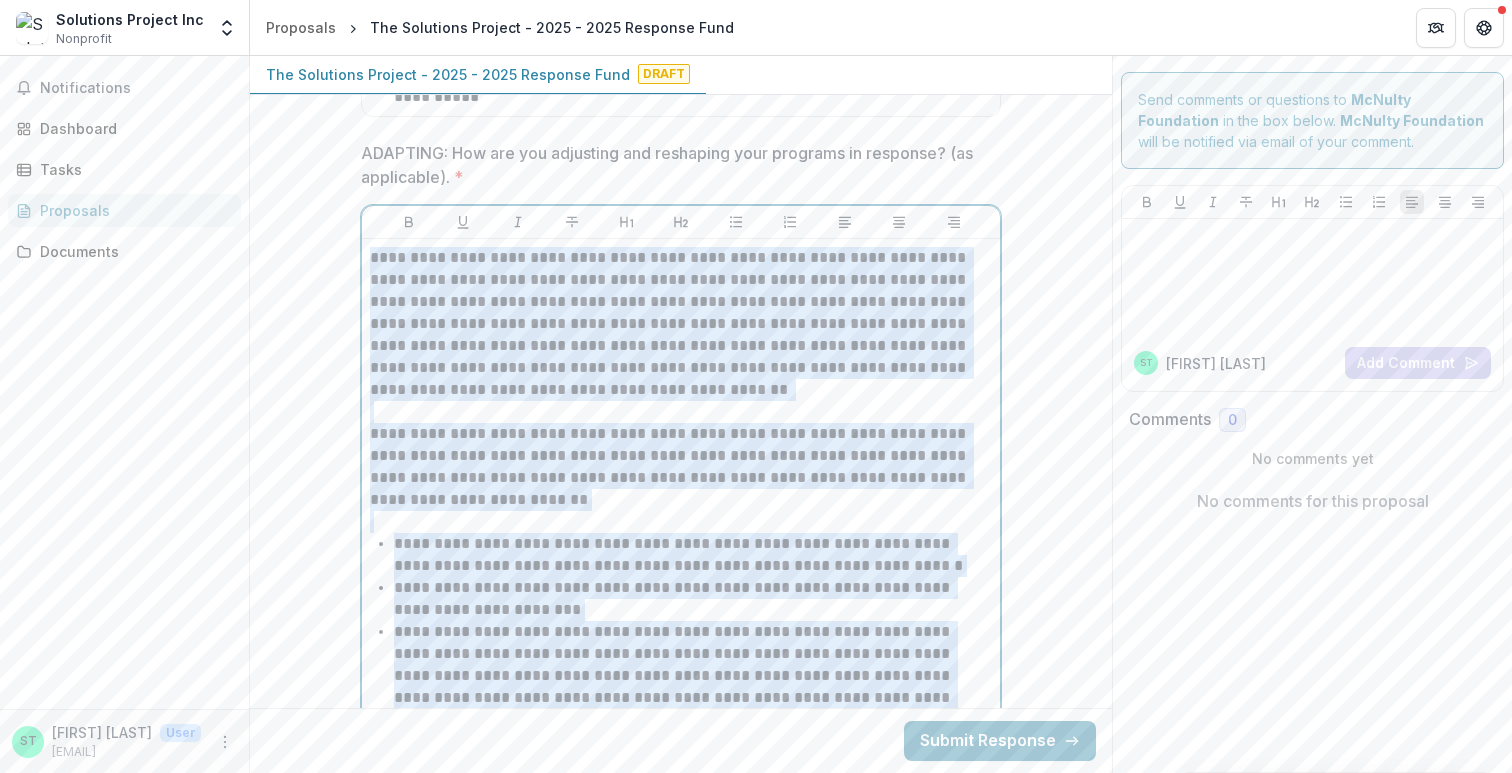 drag, startPoint x: 465, startPoint y: 384, endPoint x: 359, endPoint y: 260, distance: 163.13185 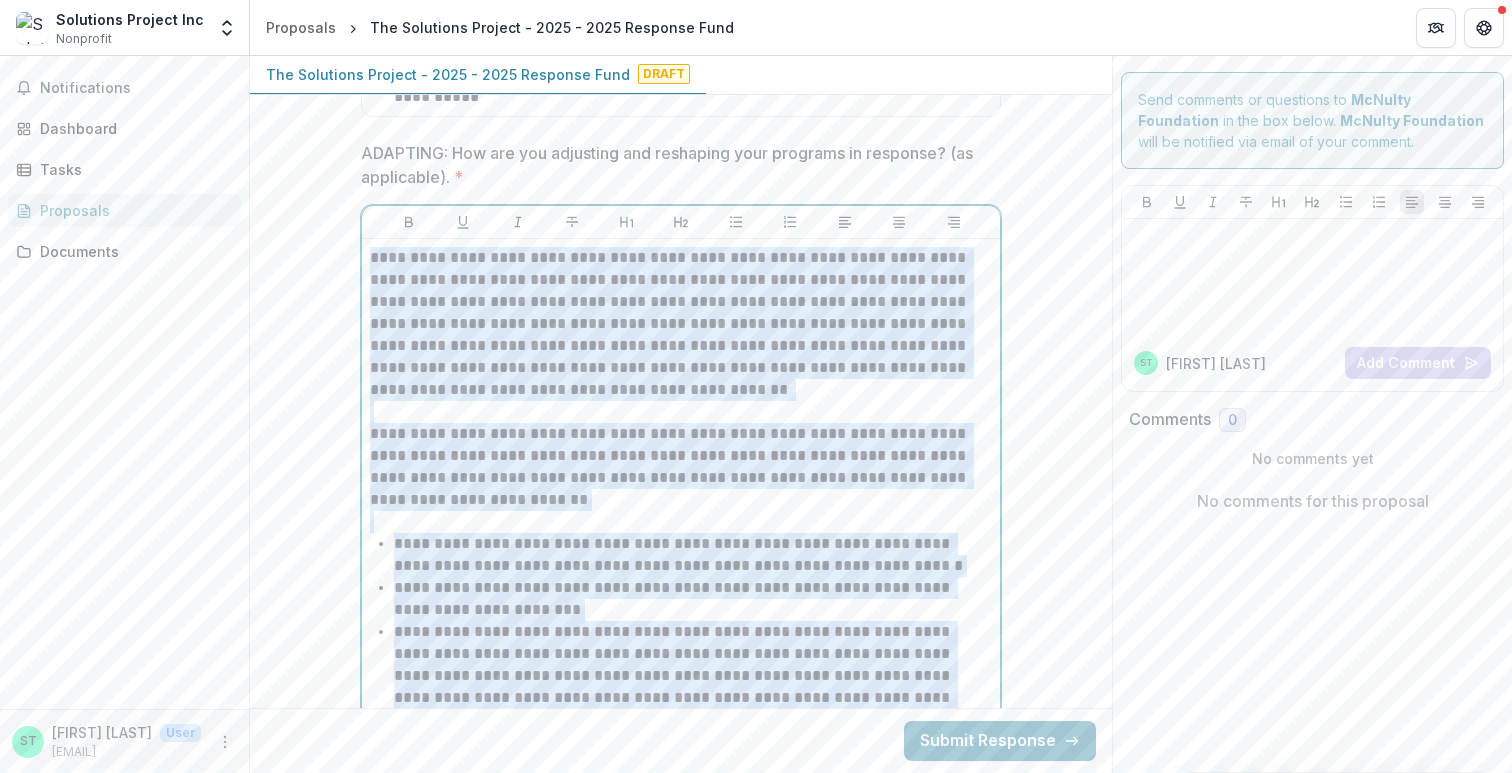 click on "**********" at bounding box center [681, 775] 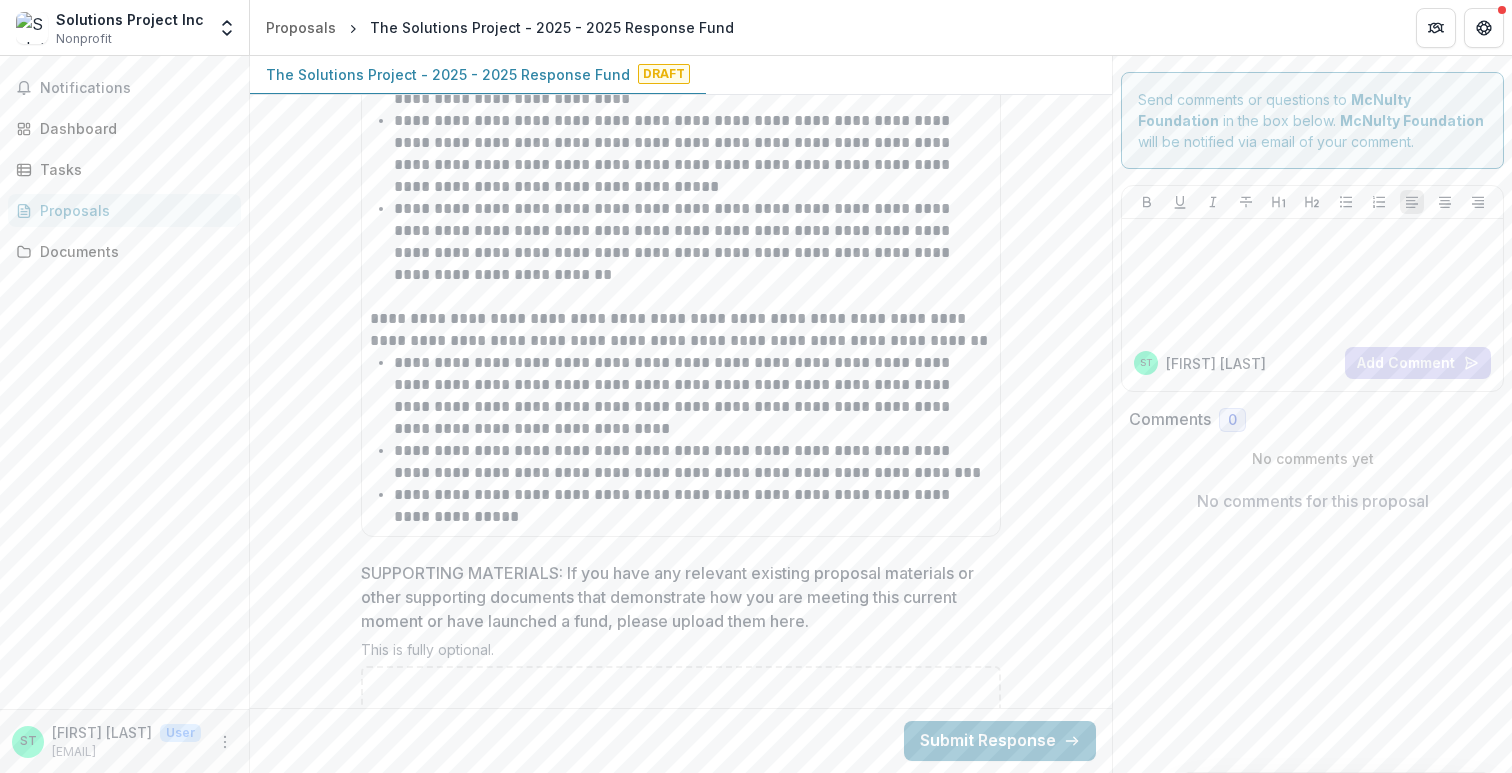 scroll, scrollTop: 4225, scrollLeft: 0, axis: vertical 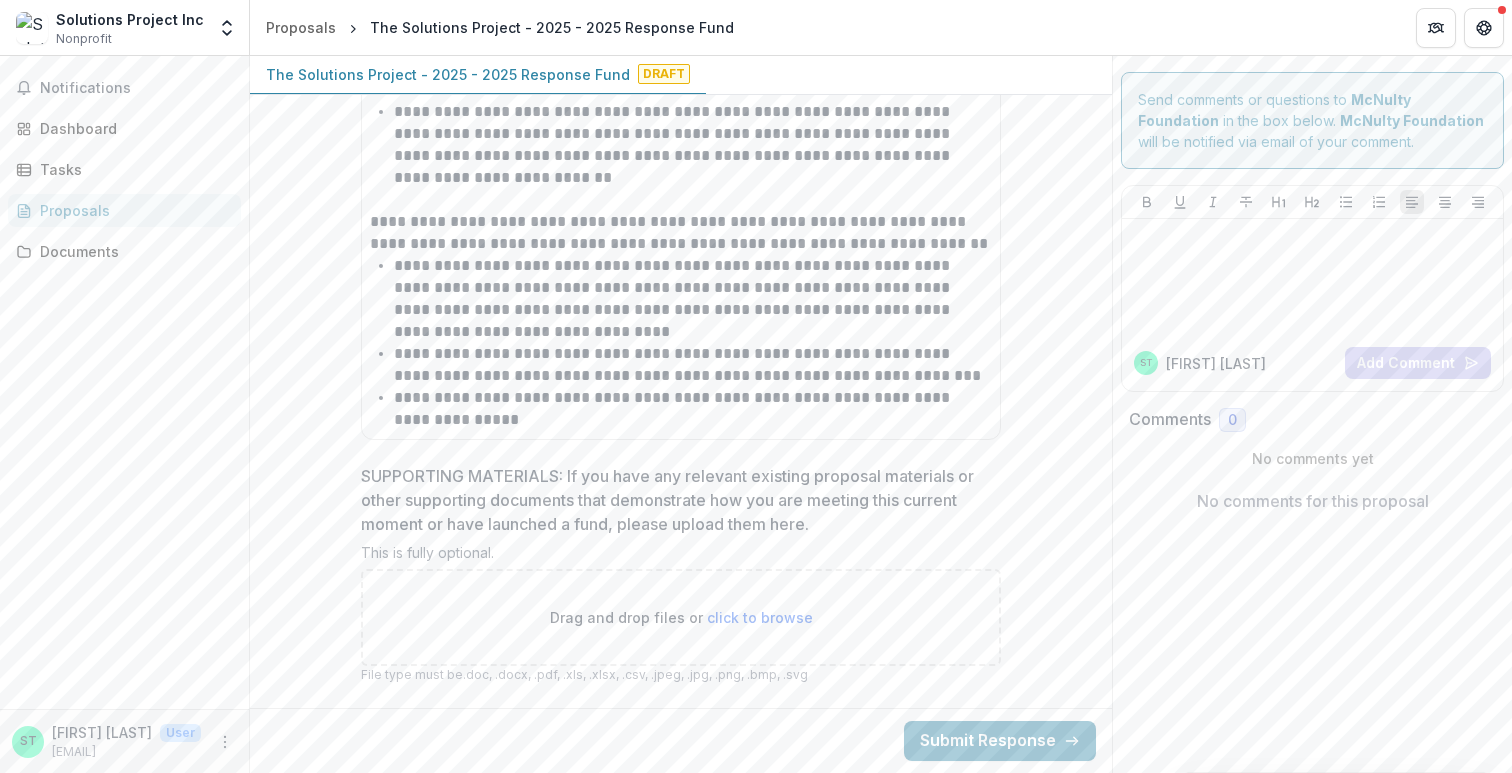 click on "click to browse" at bounding box center (760, 617) 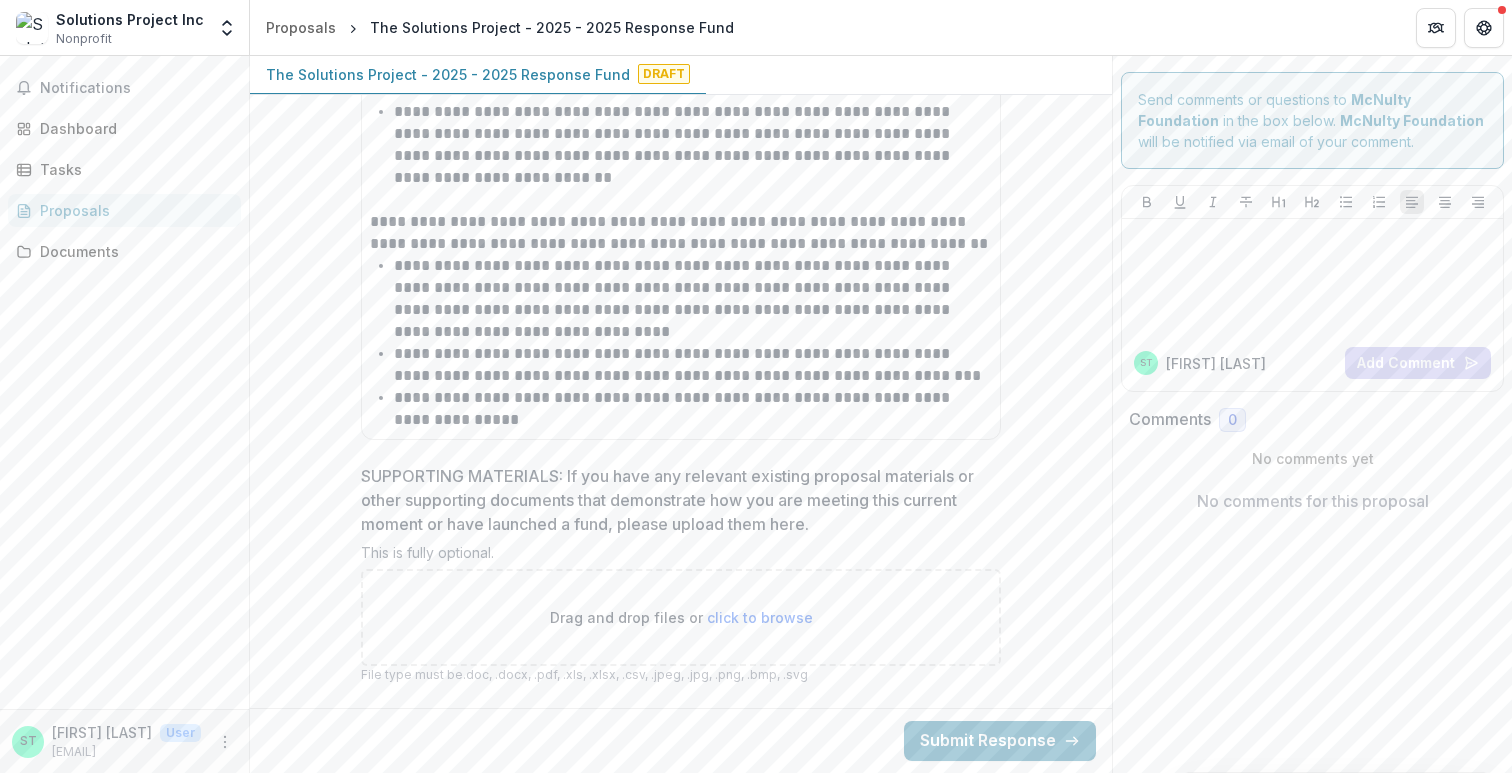 click on "click to browse" at bounding box center (760, 617) 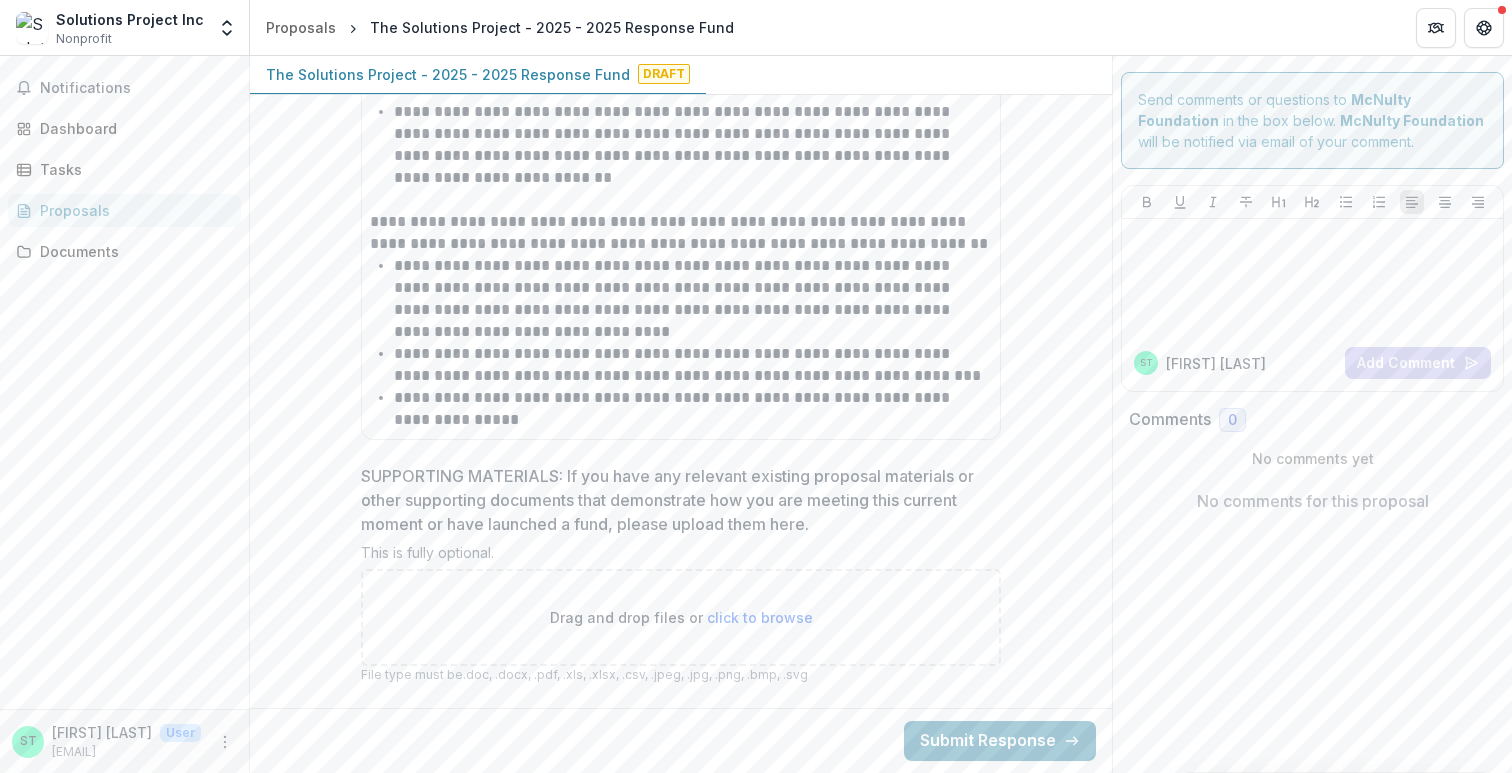 type on "**********" 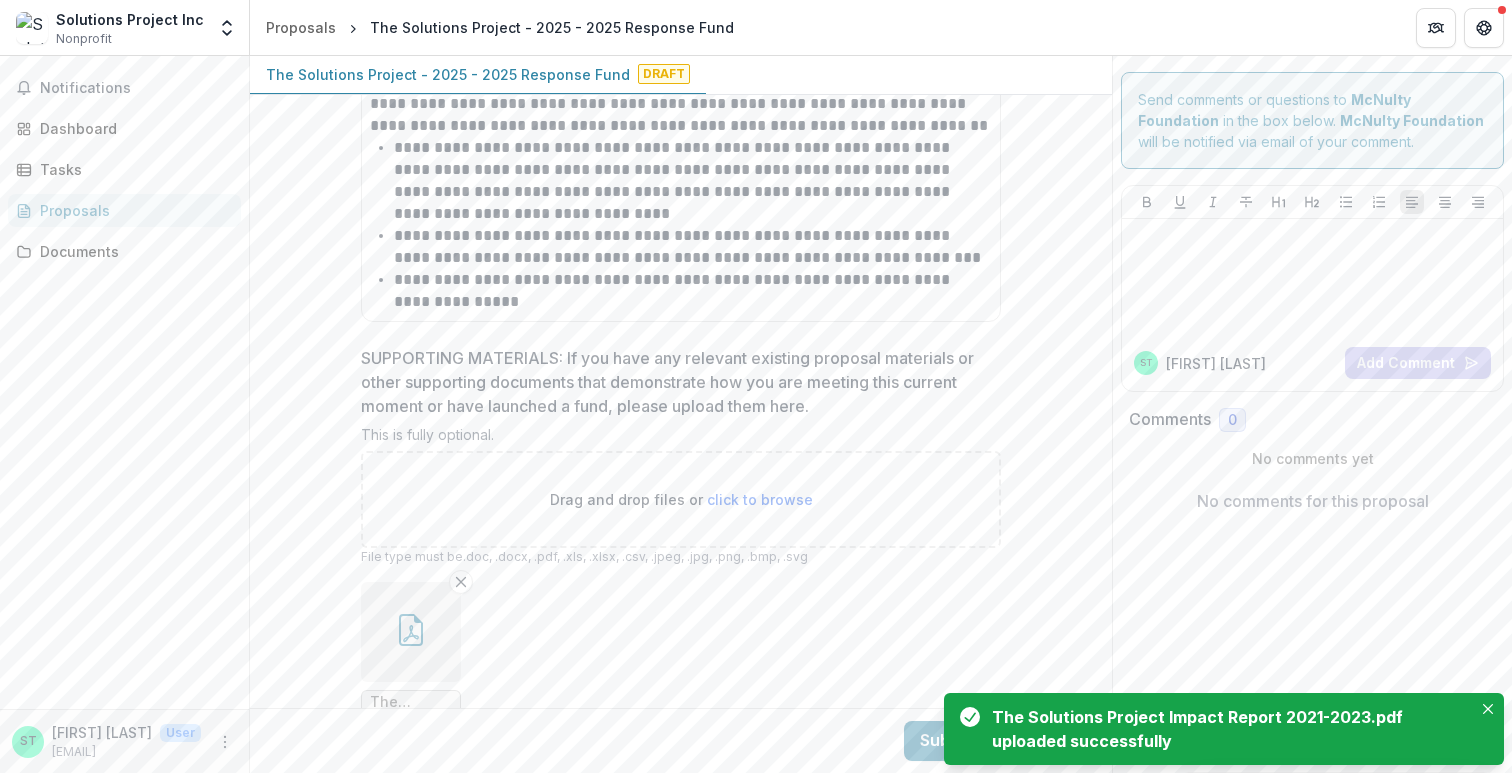 scroll, scrollTop: 4389, scrollLeft: 0, axis: vertical 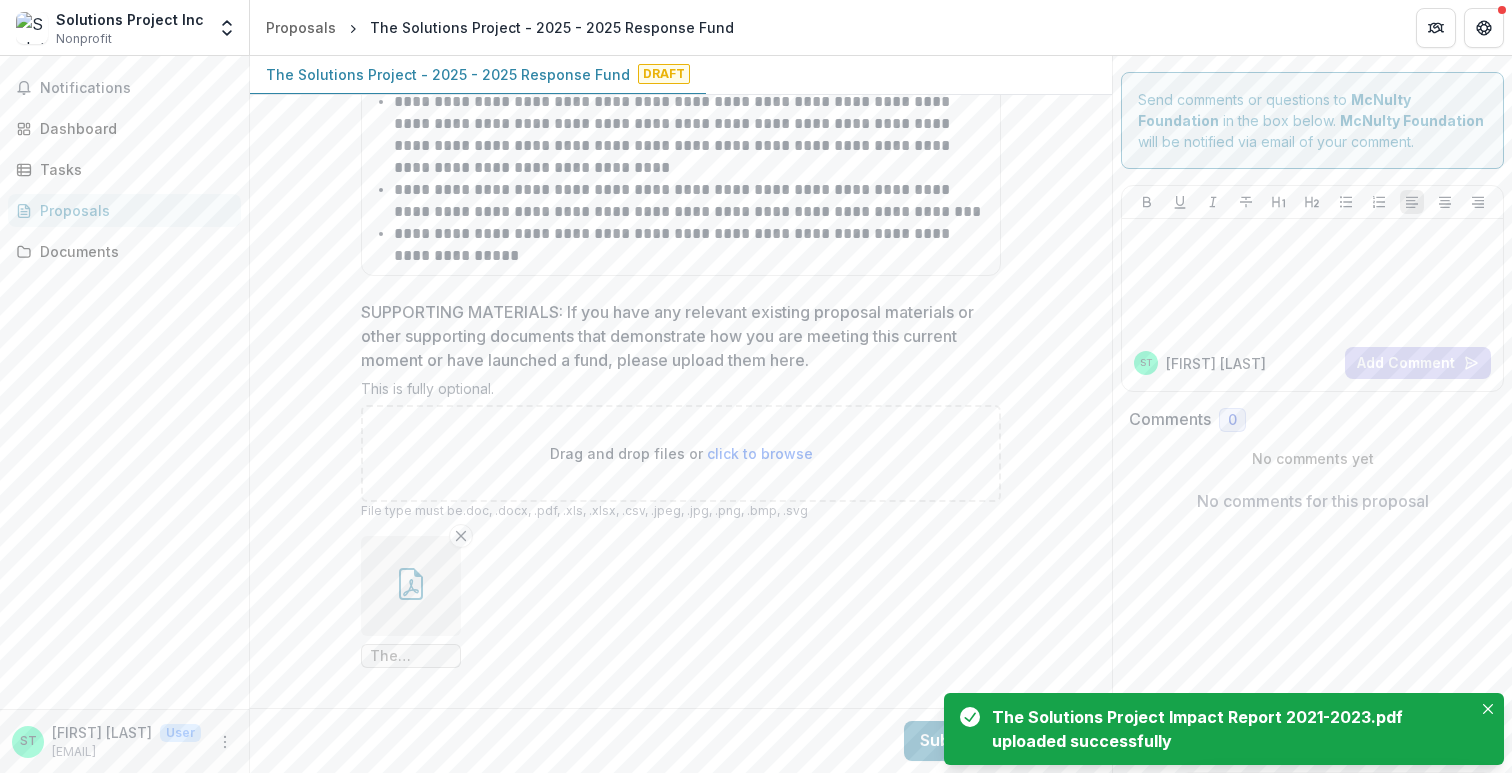 click on "click to browse" at bounding box center [760, 453] 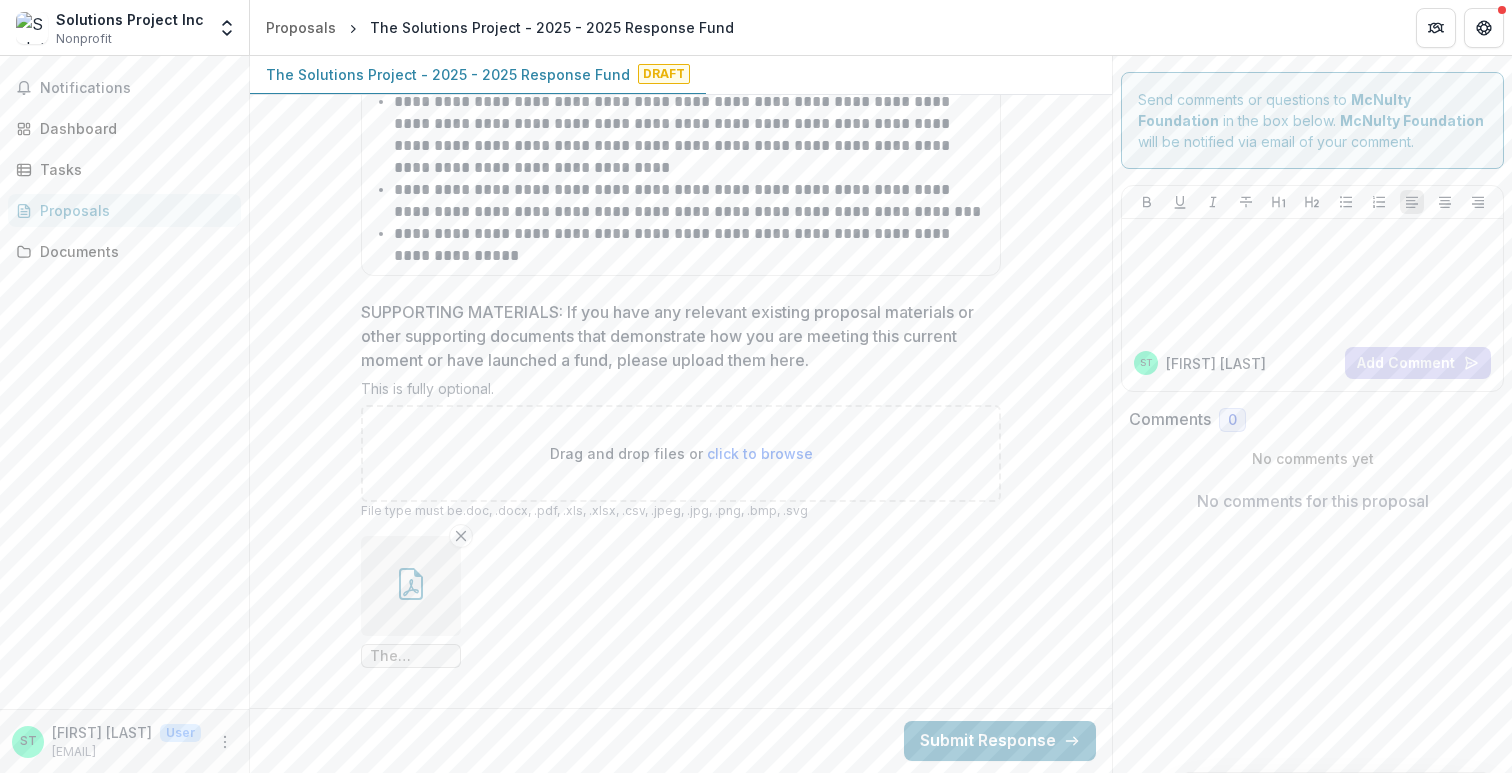 type on "**********" 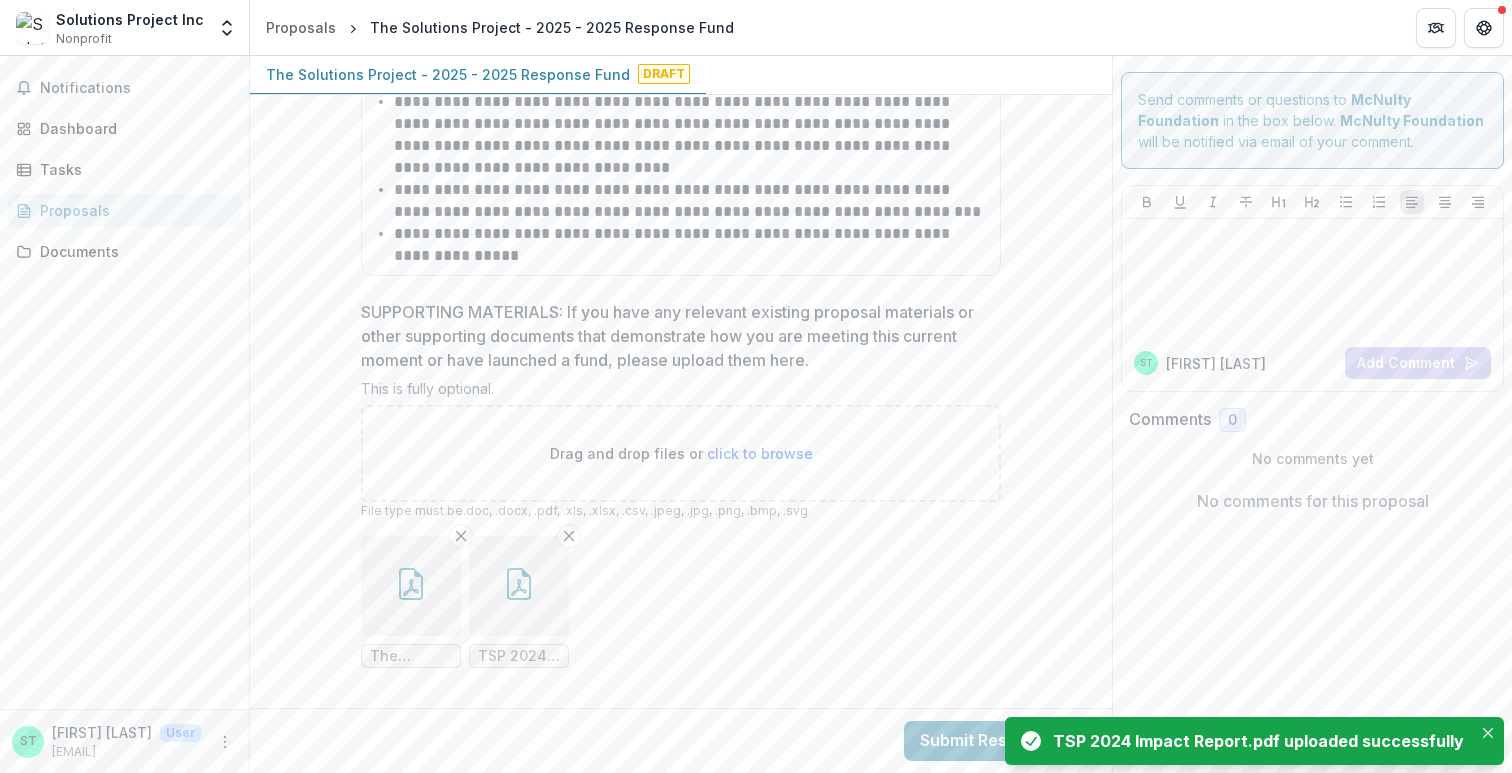 click on "click to browse" at bounding box center (760, 453) 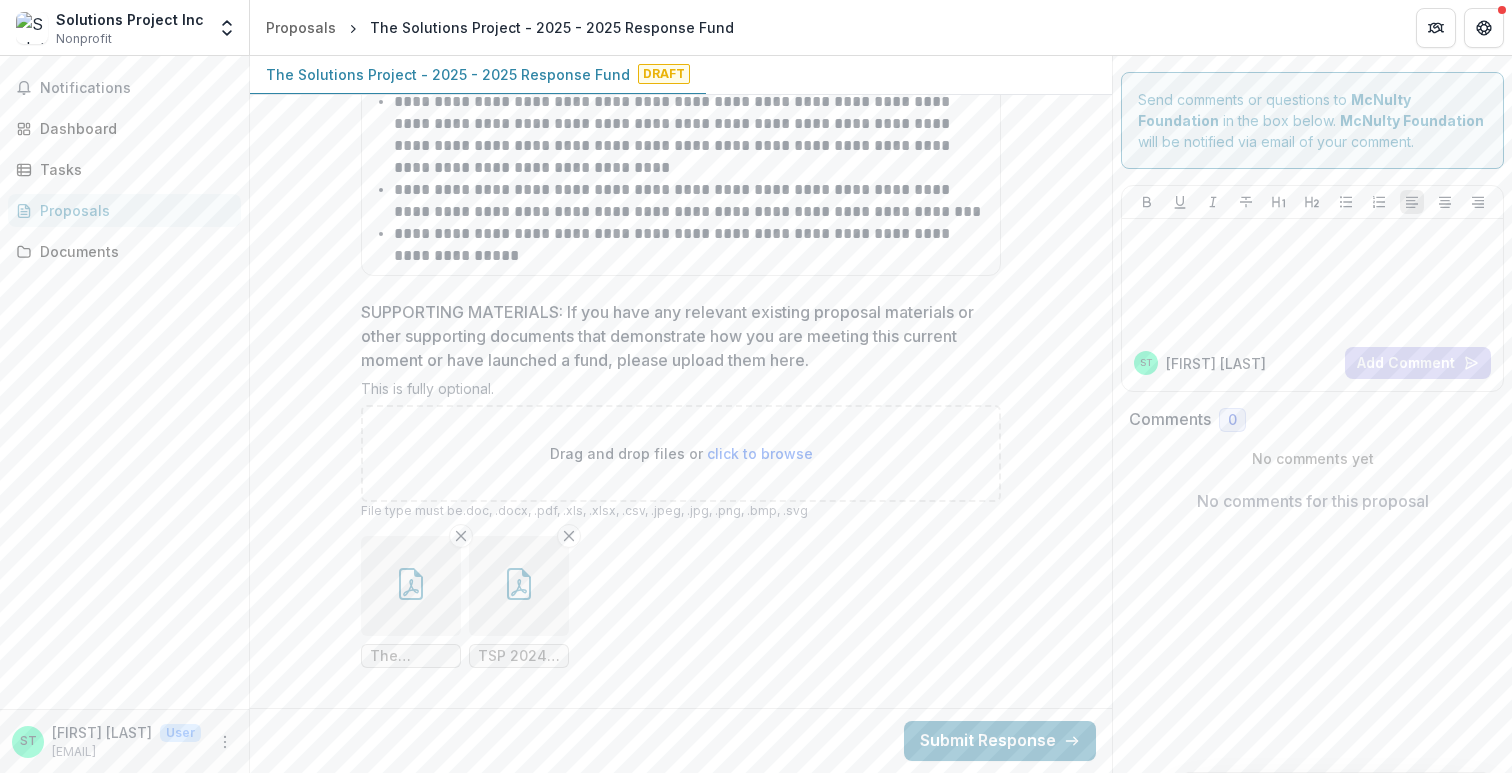 type on "**********" 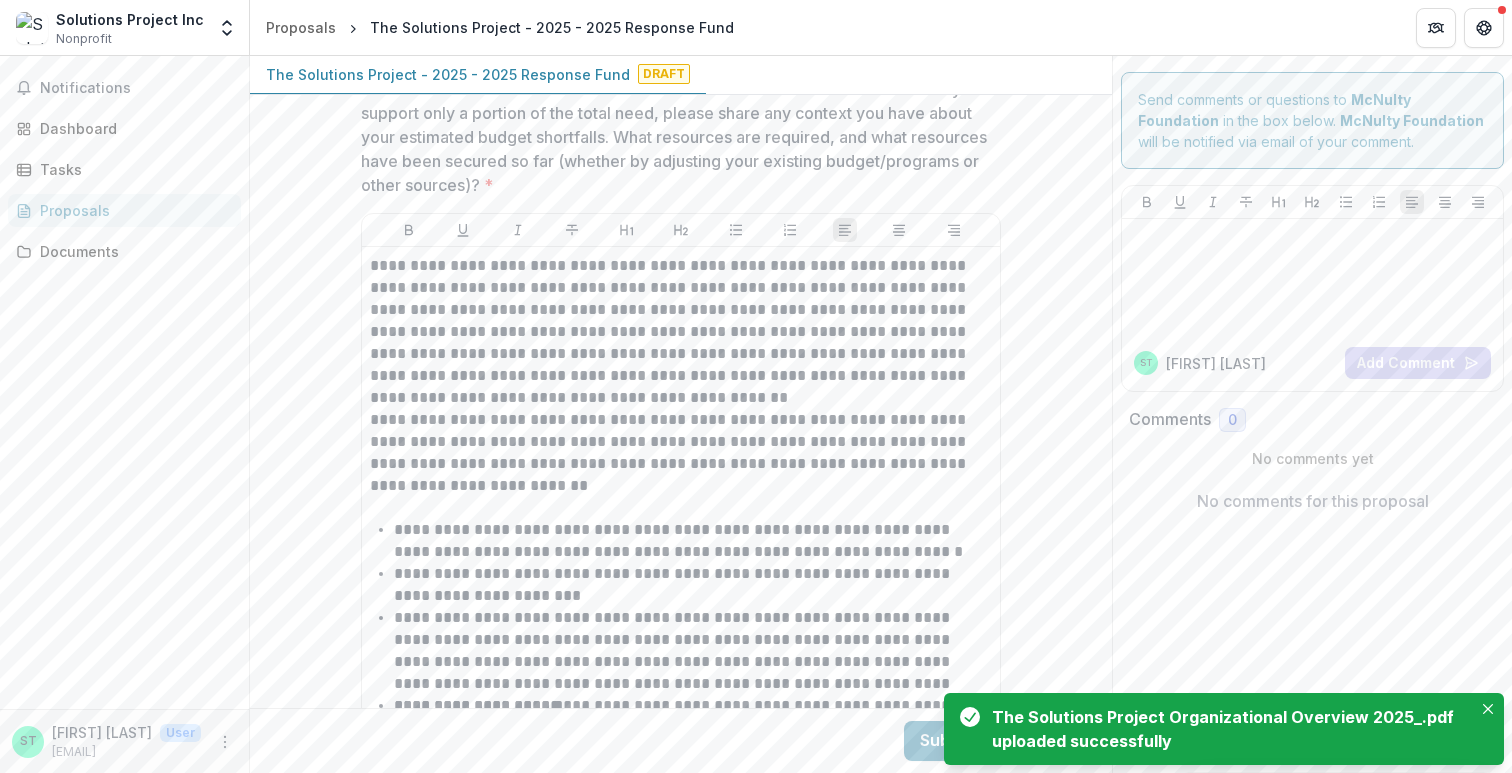 scroll, scrollTop: 3422, scrollLeft: 0, axis: vertical 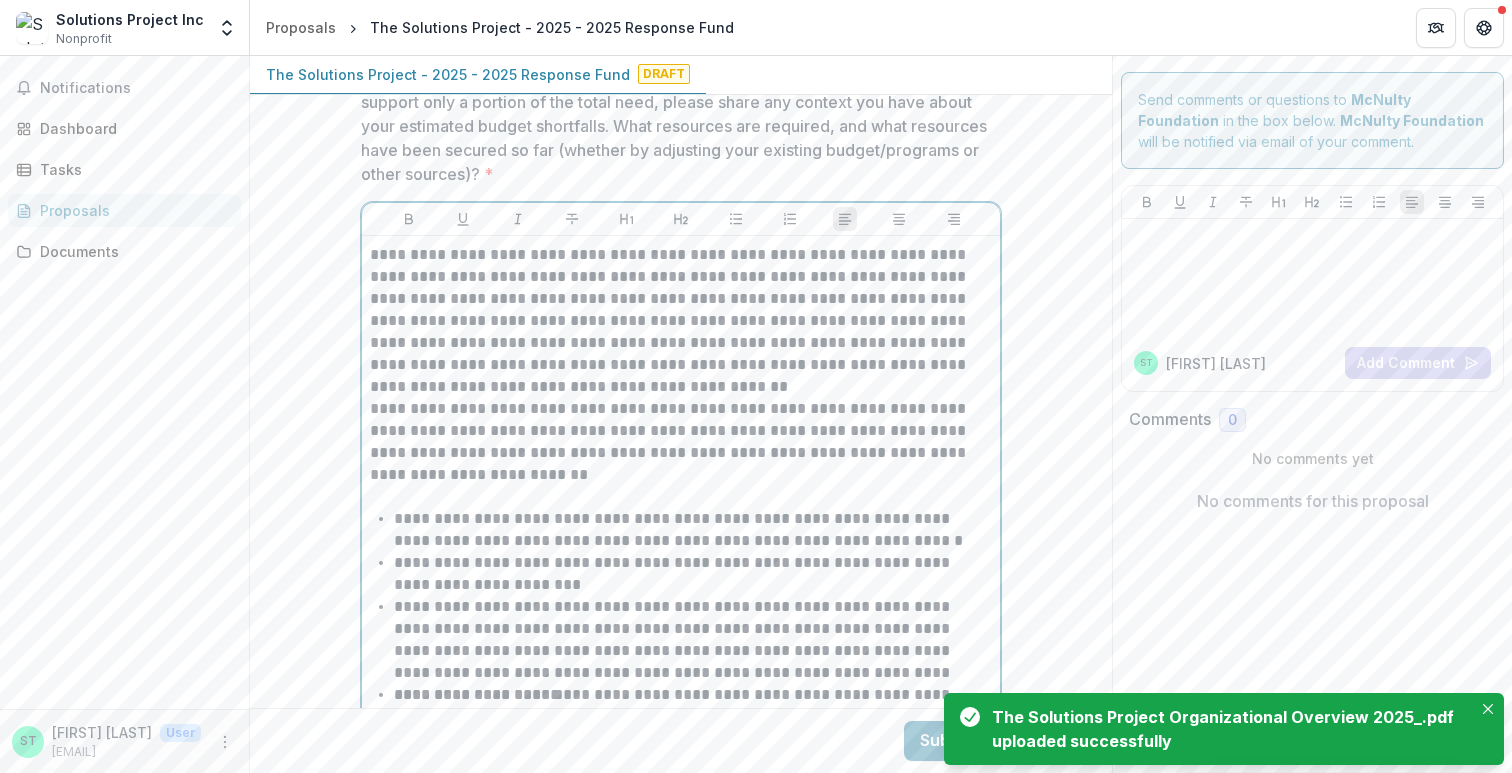 click on "**********" at bounding box center [681, 739] 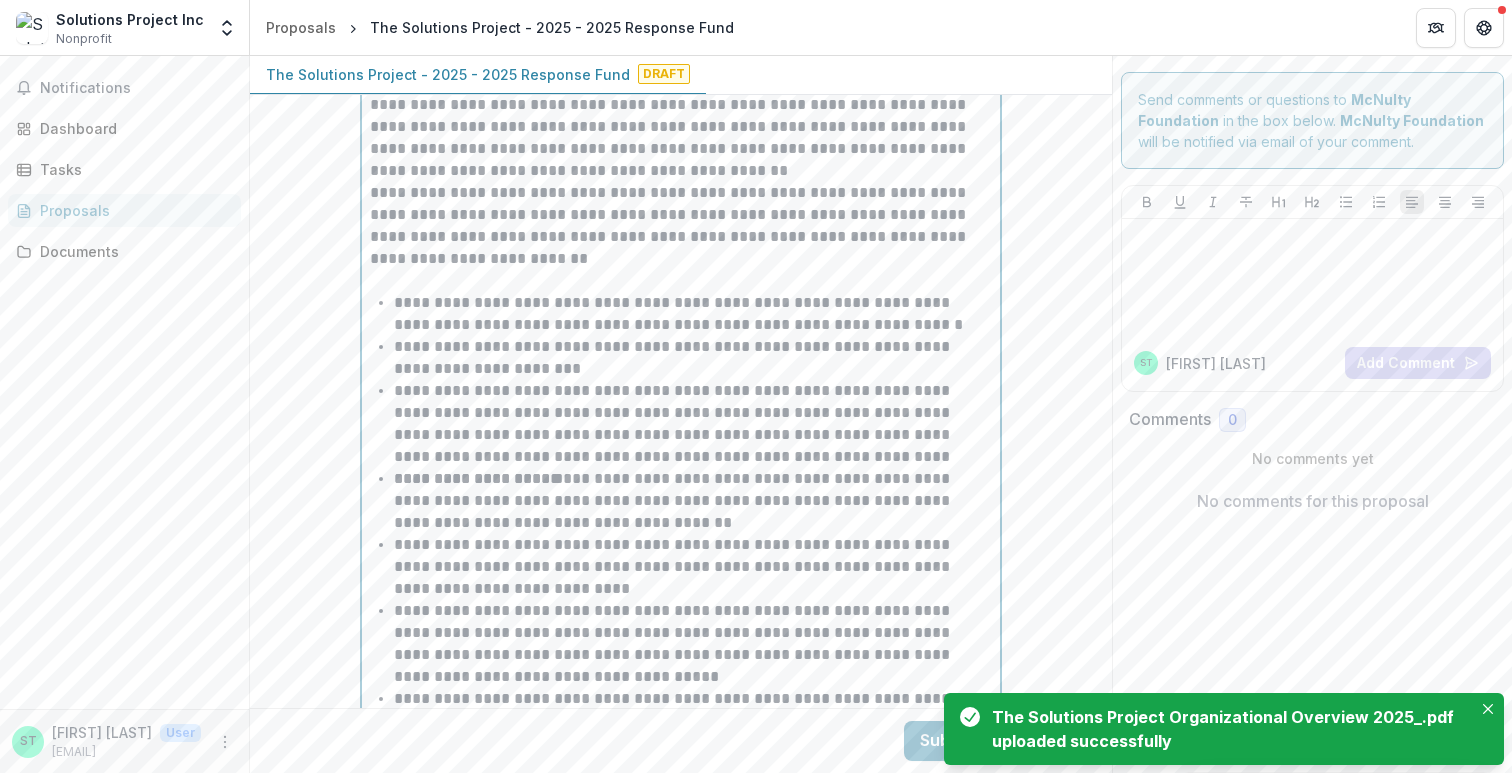 scroll, scrollTop: 3623, scrollLeft: 0, axis: vertical 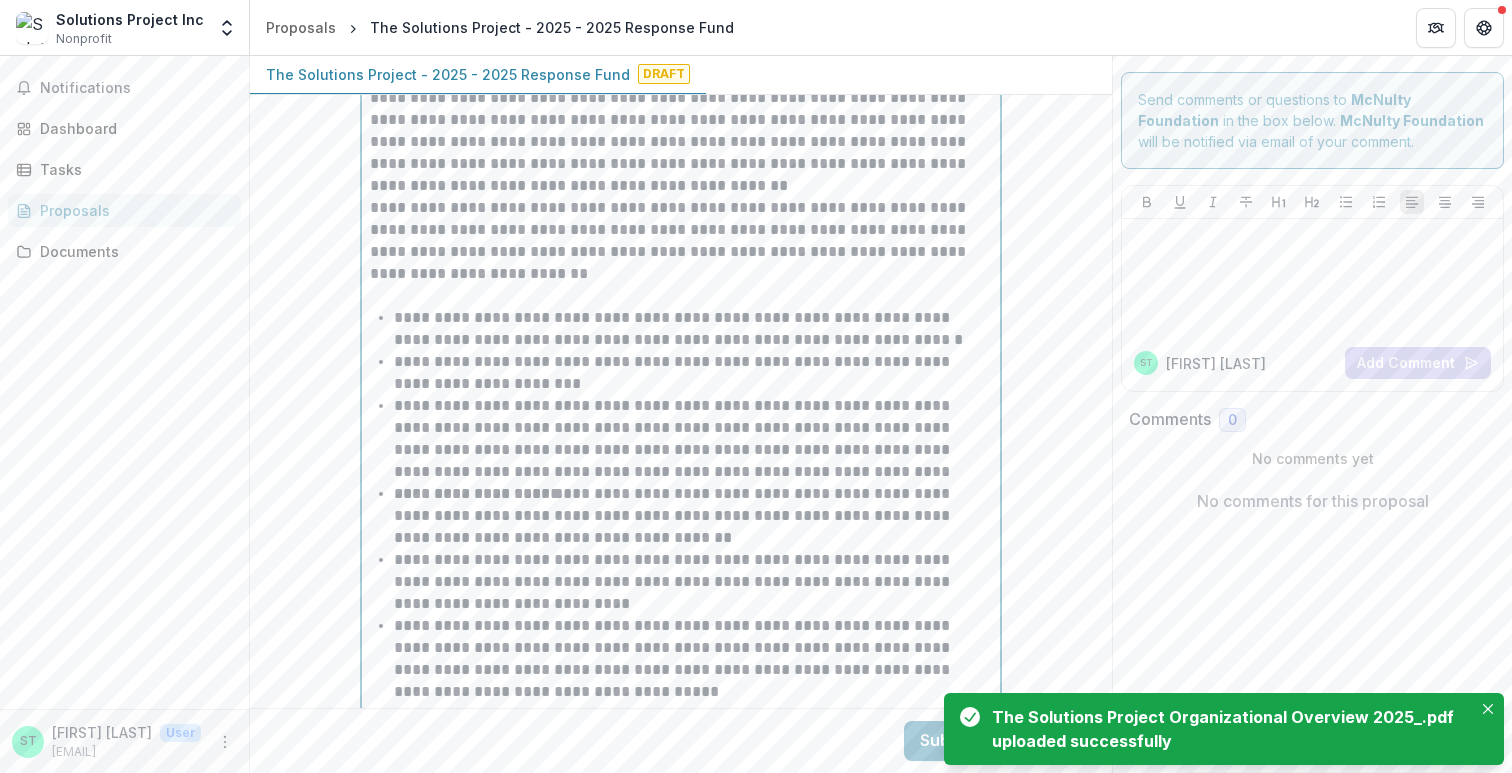 click on "**********" at bounding box center (681, 120) 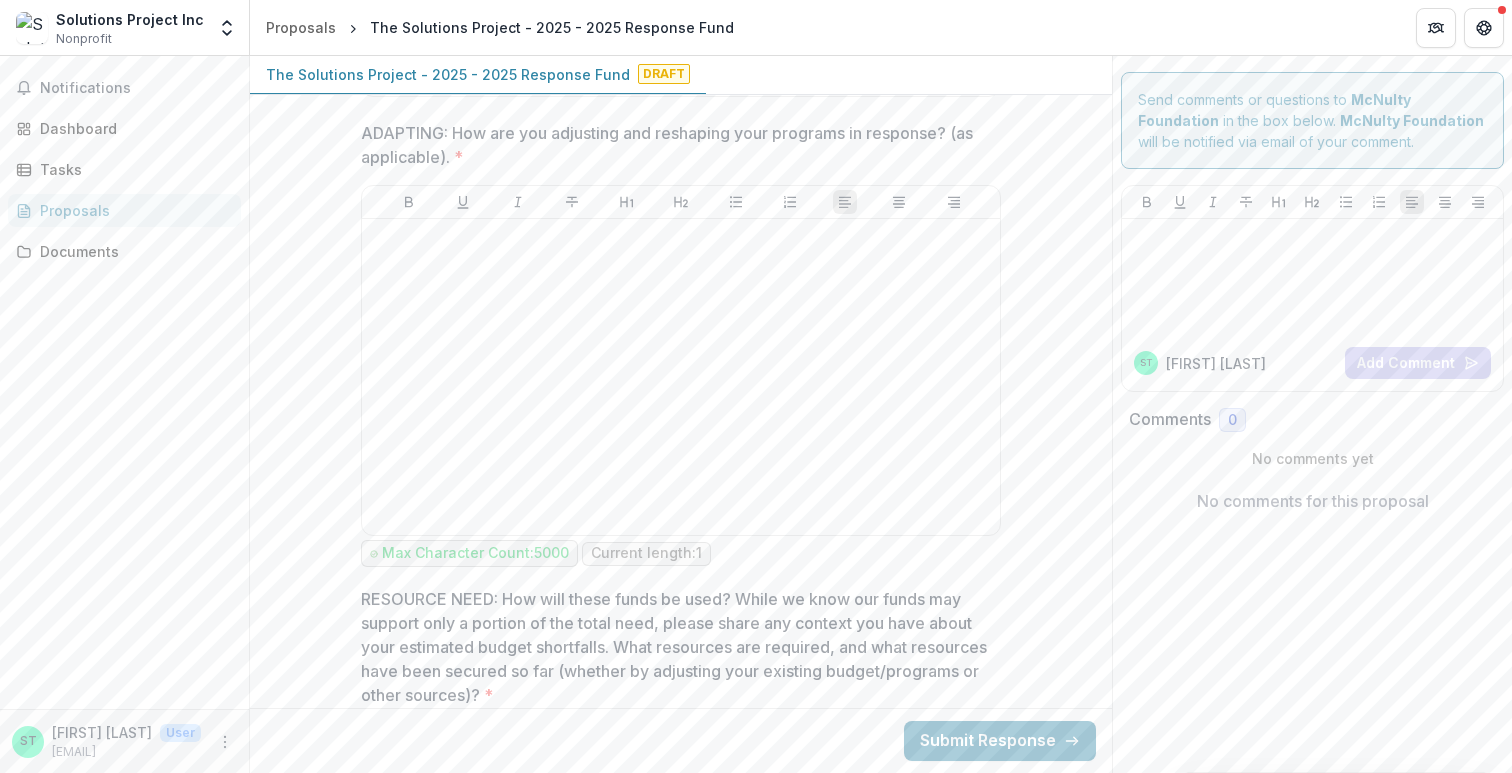 scroll, scrollTop: 2902, scrollLeft: 0, axis: vertical 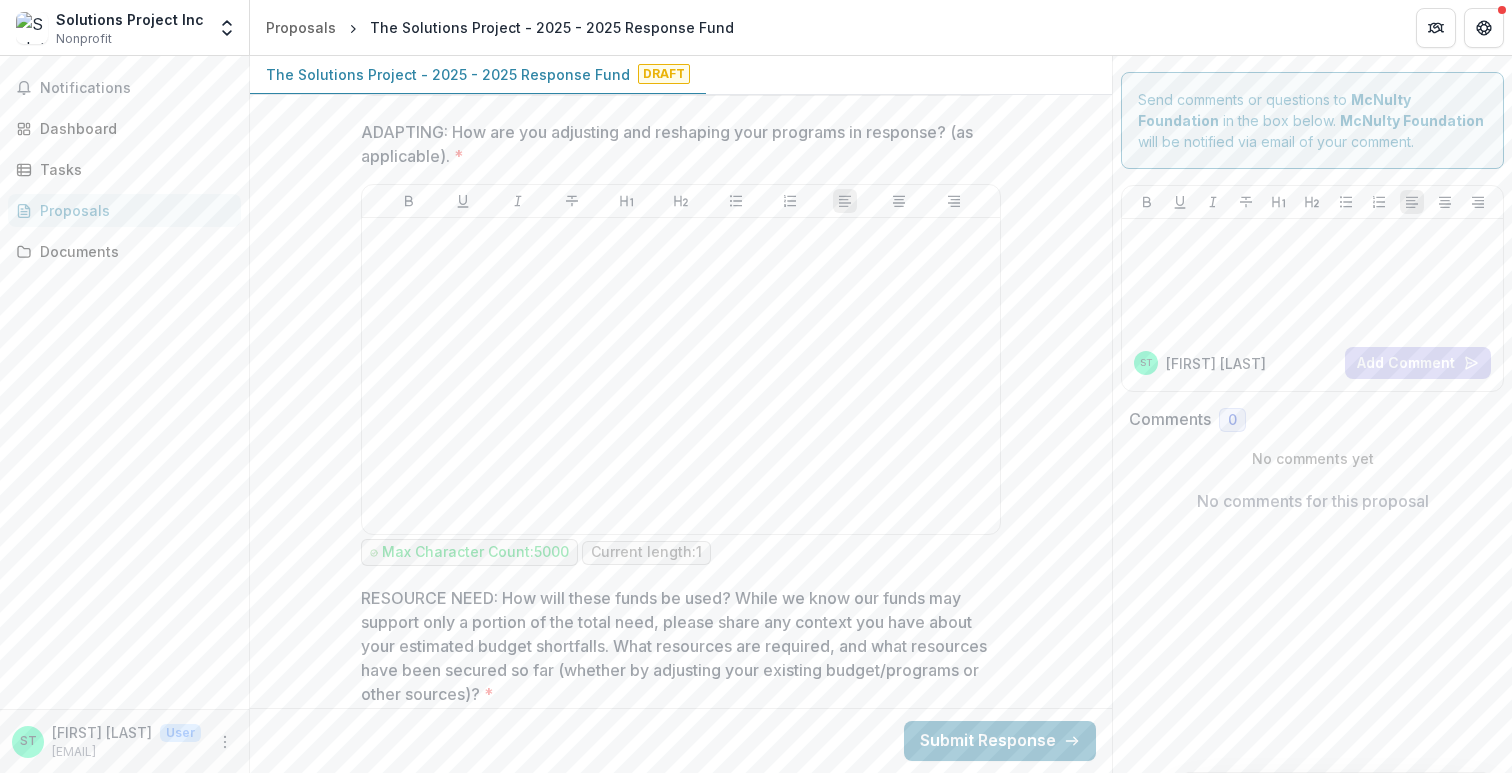 click on "ADAPTING: How are you adjusting and reshaping your programs in response? (as applicable). *" at bounding box center [675, 144] 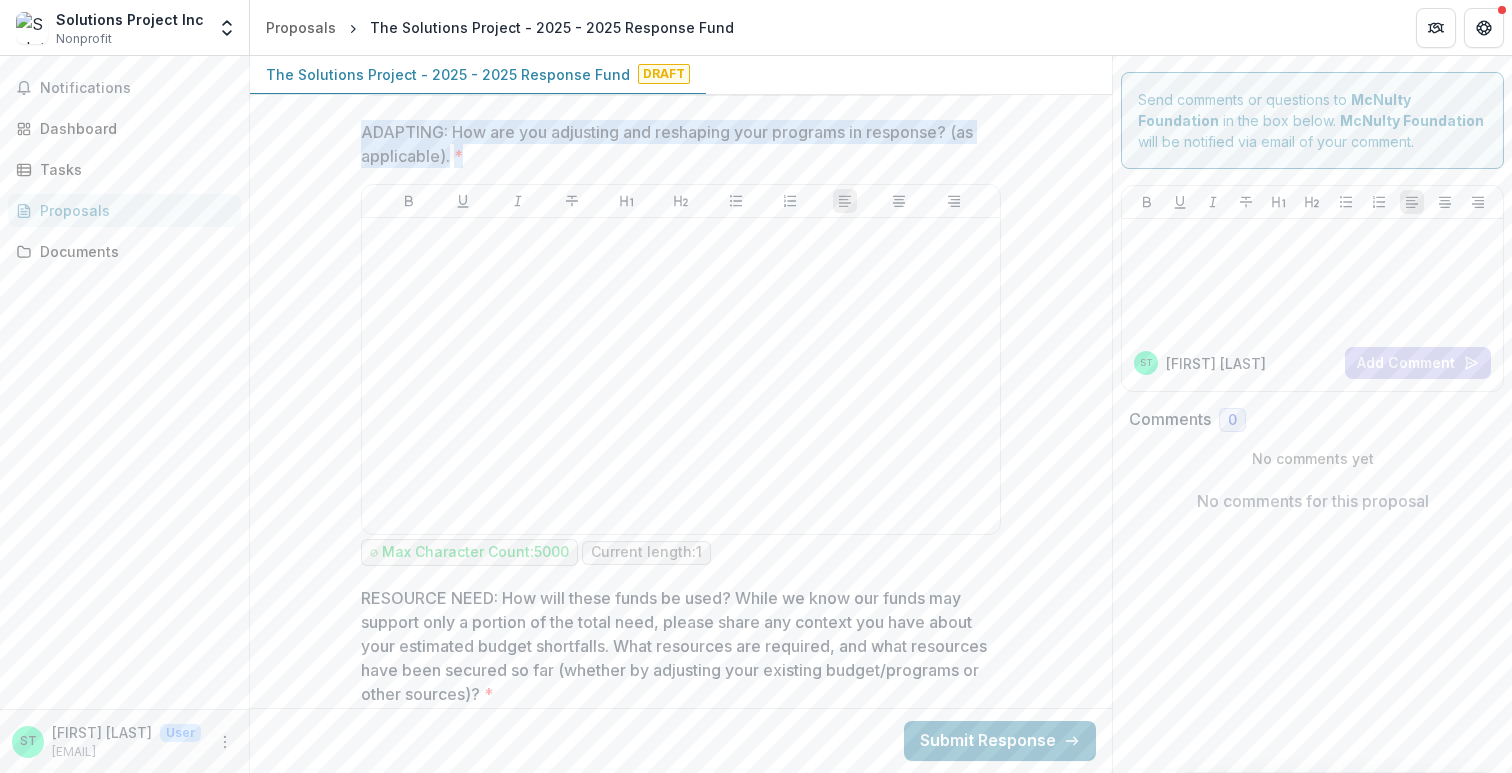 drag, startPoint x: 365, startPoint y: 131, endPoint x: 468, endPoint y: 152, distance: 105.11898 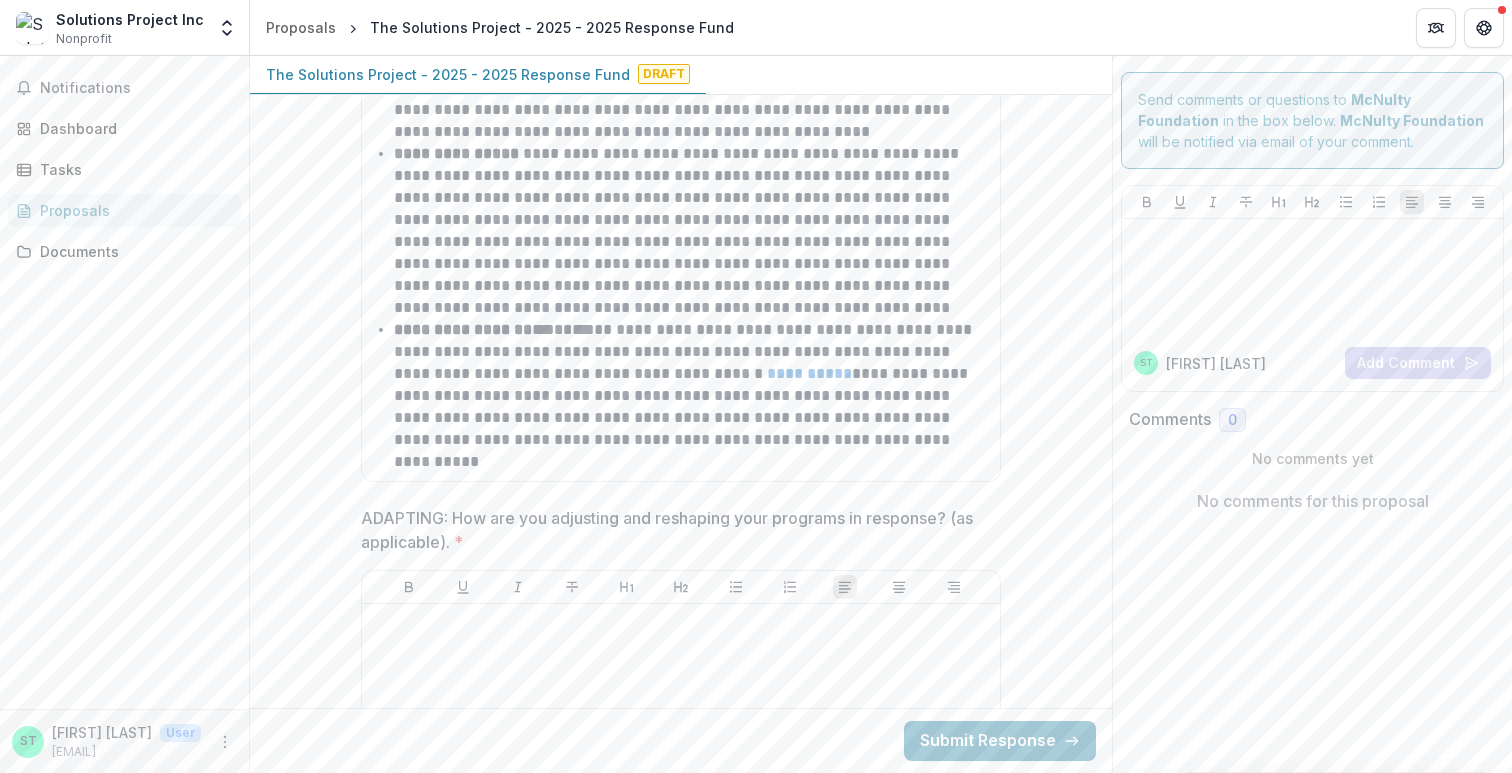 scroll, scrollTop: 2513, scrollLeft: 0, axis: vertical 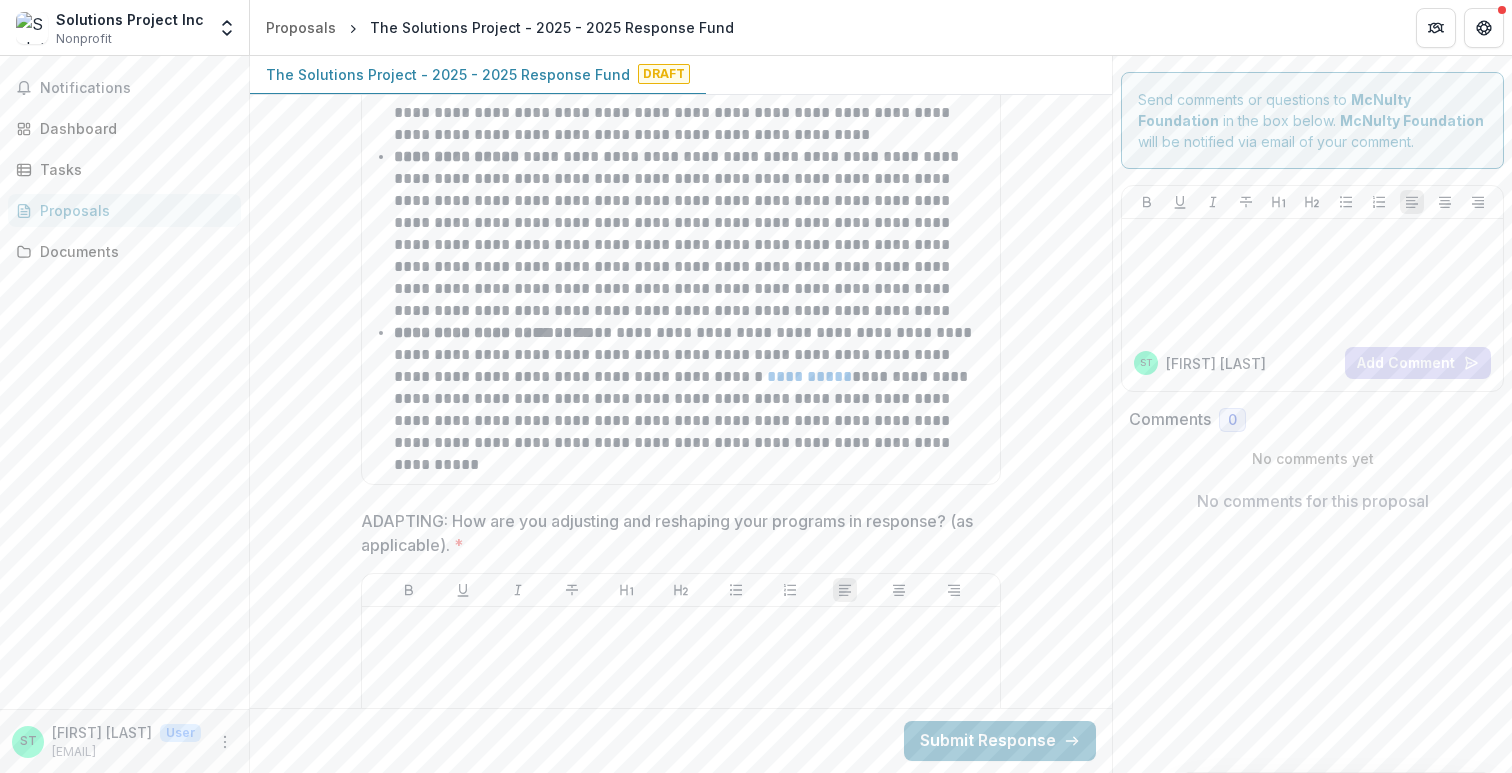 click on "ADAPTING: How are you adjusting and reshaping your programs in response? (as applicable). *" at bounding box center [675, 533] 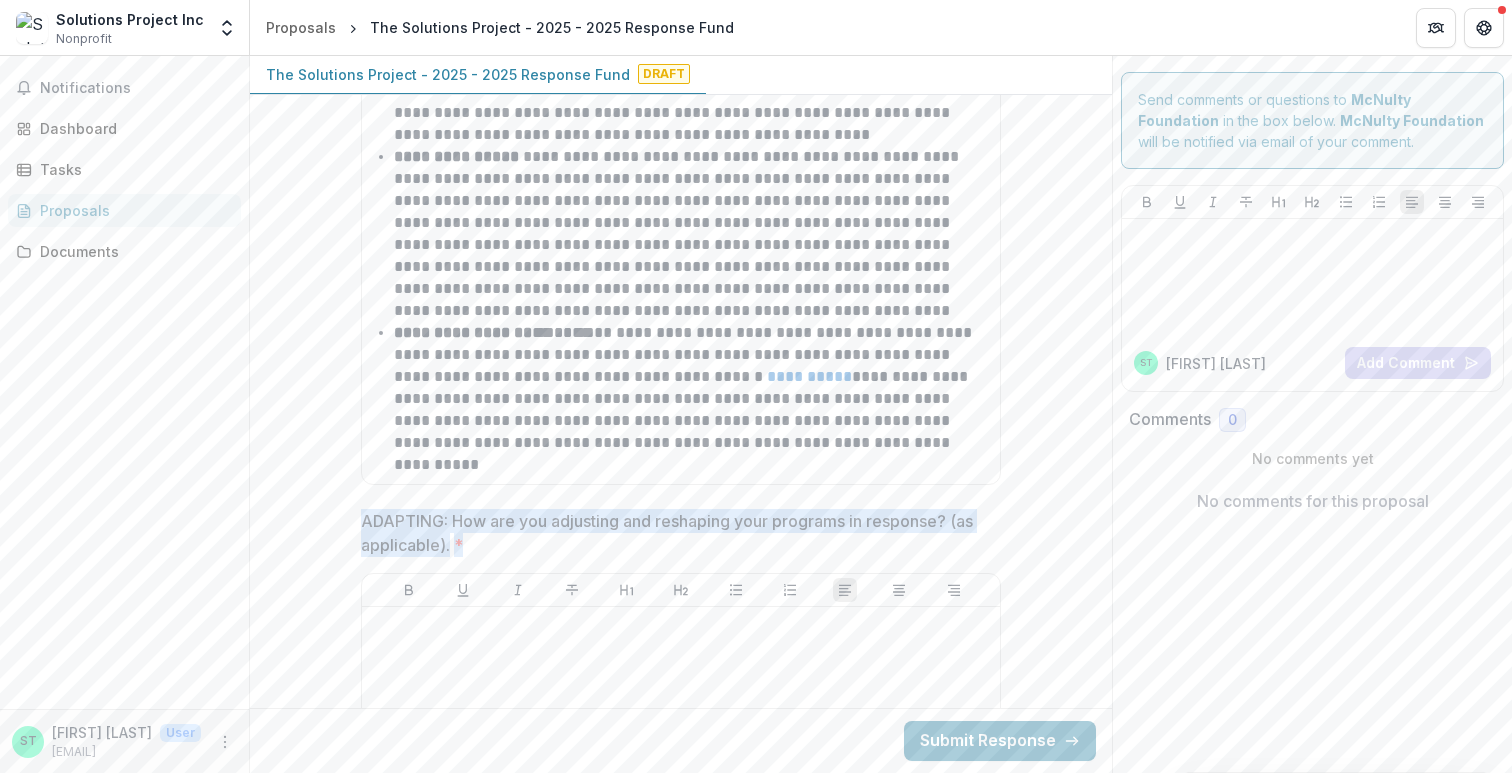 drag, startPoint x: 364, startPoint y: 518, endPoint x: 459, endPoint y: 540, distance: 97.5141 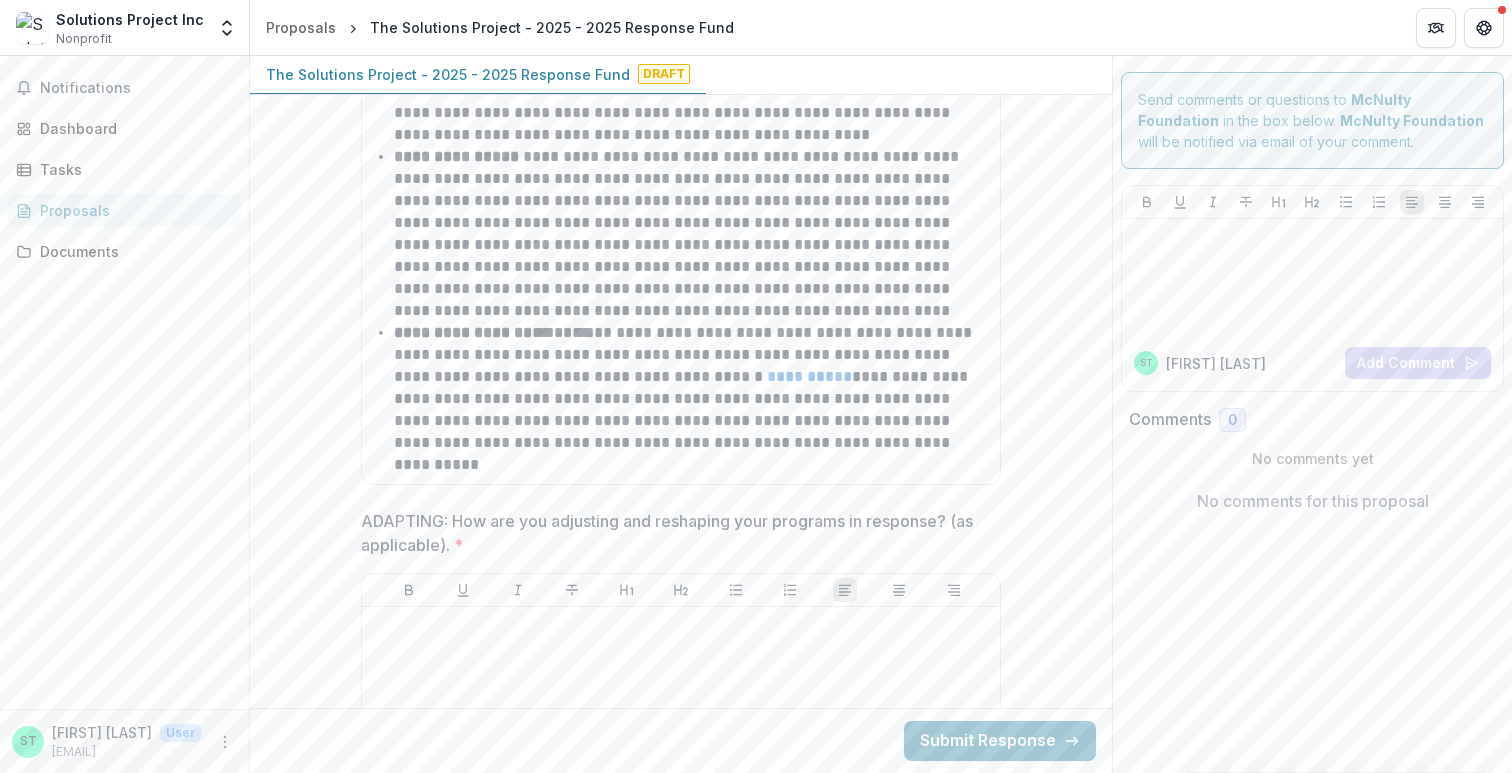 click on "ADAPTING: How are you adjusting and reshaping your programs in response? (as applicable). *" at bounding box center (675, 533) 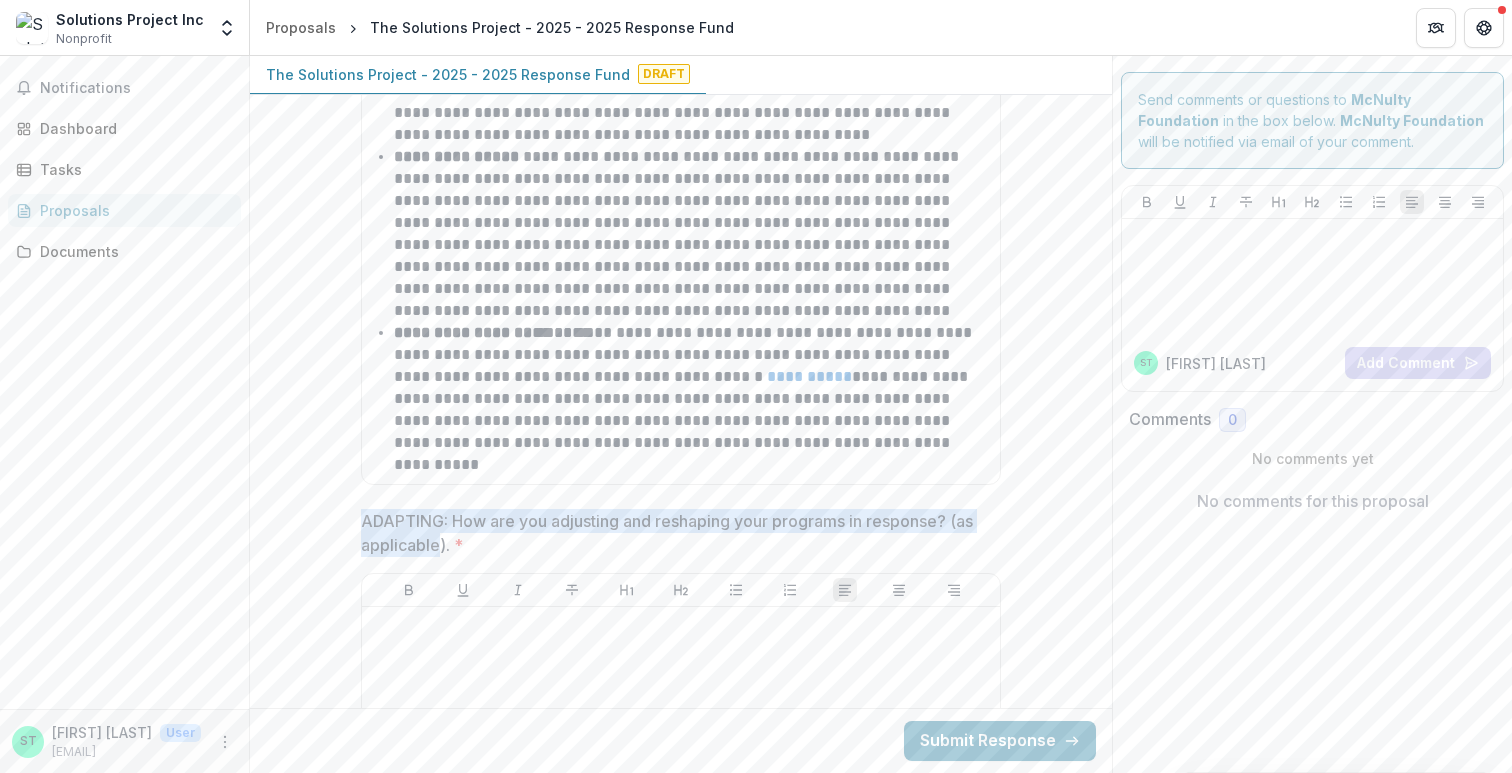 drag, startPoint x: 375, startPoint y: 516, endPoint x: 427, endPoint y: 540, distance: 57.271286 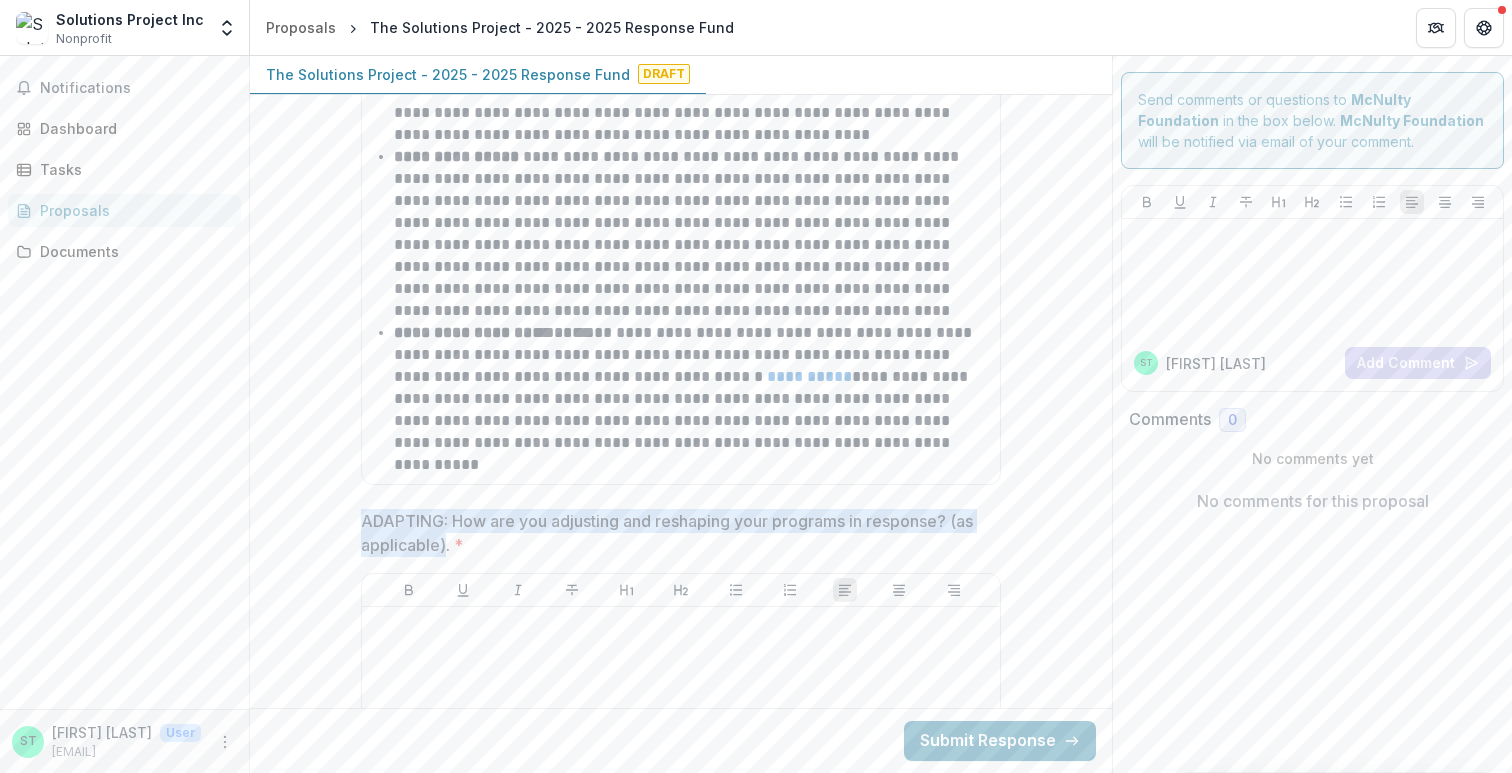 drag, startPoint x: 362, startPoint y: 520, endPoint x: 443, endPoint y: 543, distance: 84.20214 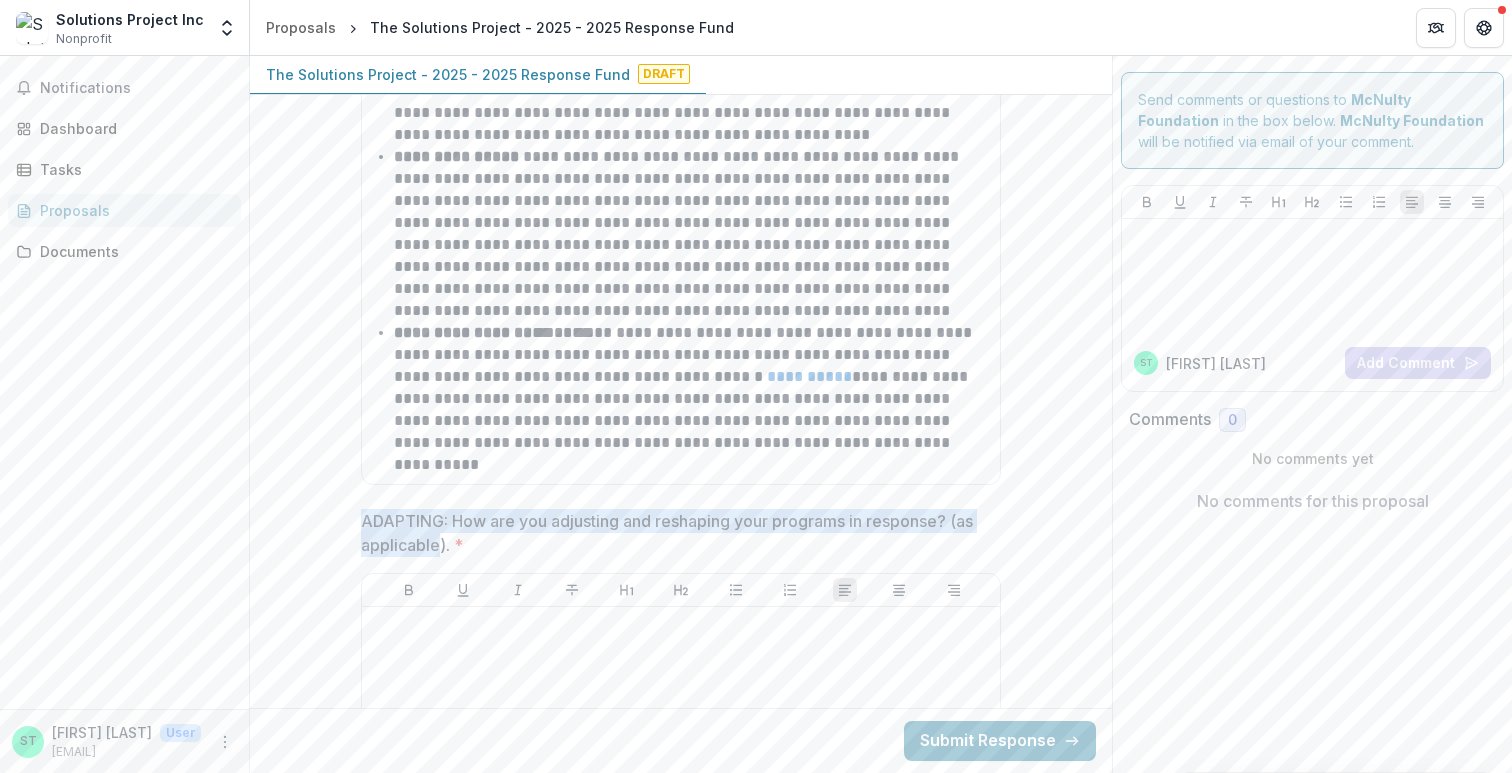 drag, startPoint x: 358, startPoint y: 516, endPoint x: 434, endPoint y: 543, distance: 80.65358 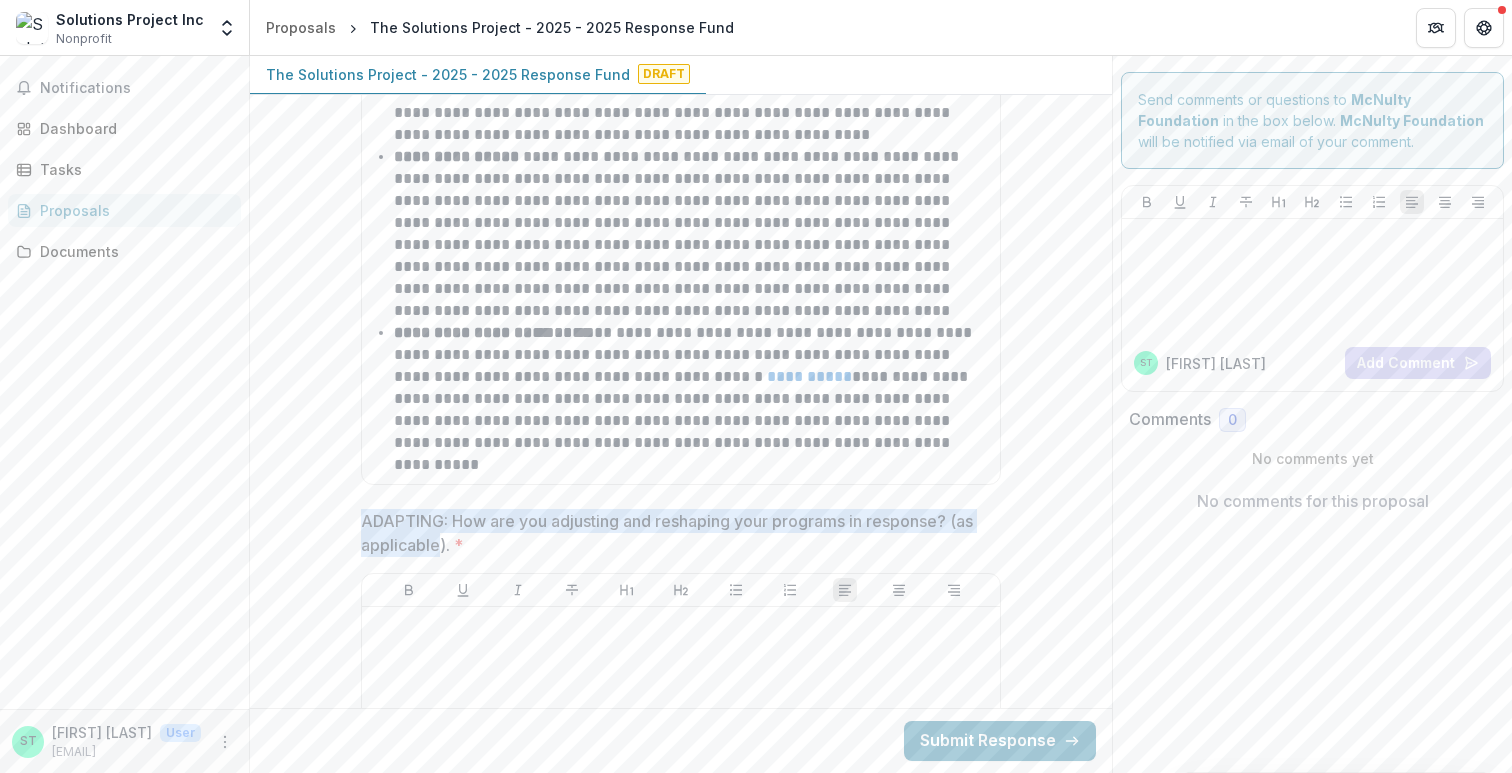 drag, startPoint x: 434, startPoint y: 543, endPoint x: 359, endPoint y: 518, distance: 79.05694 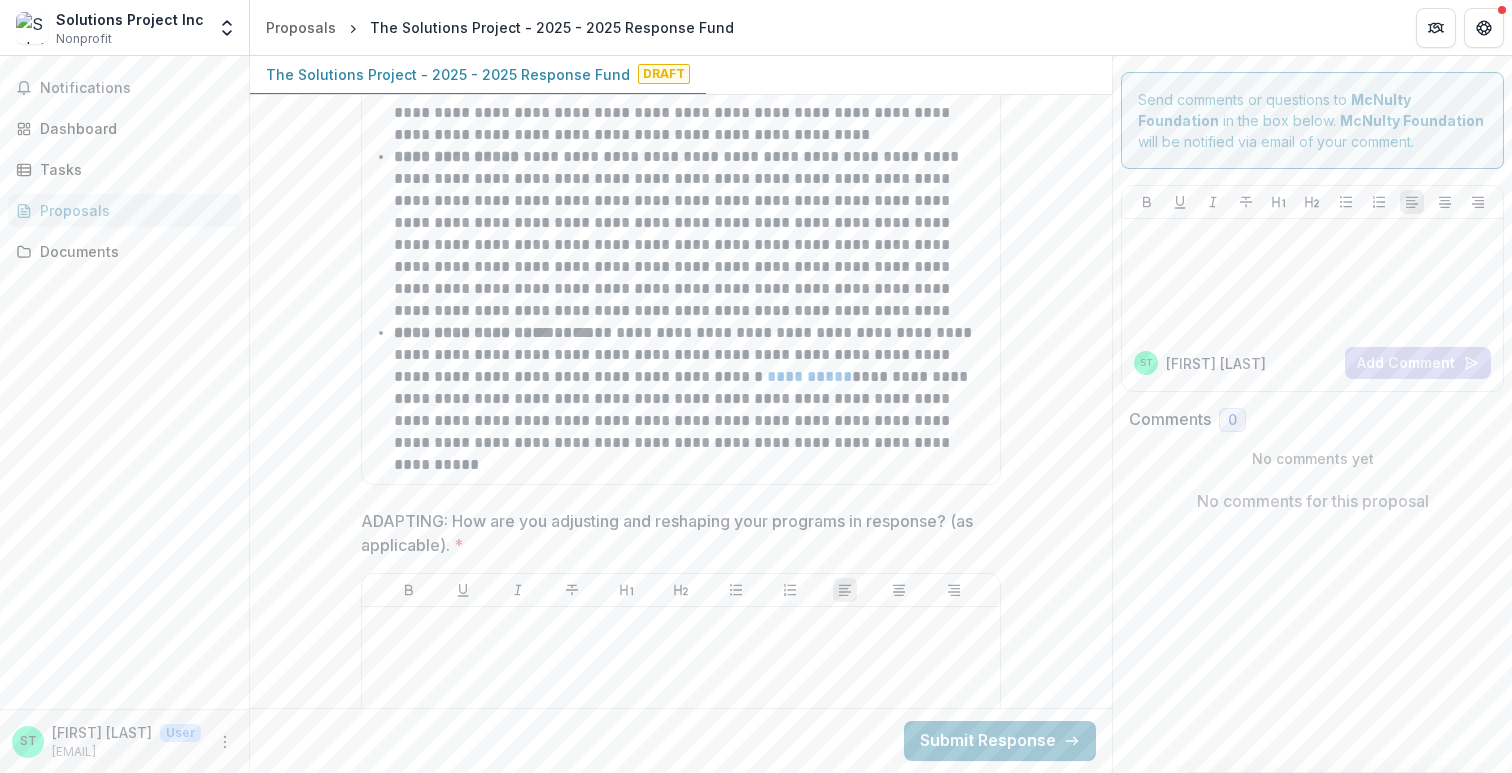 click on "ADAPTING: How are you adjusting and reshaping your programs in response? (as applicable). *" at bounding box center (675, 533) 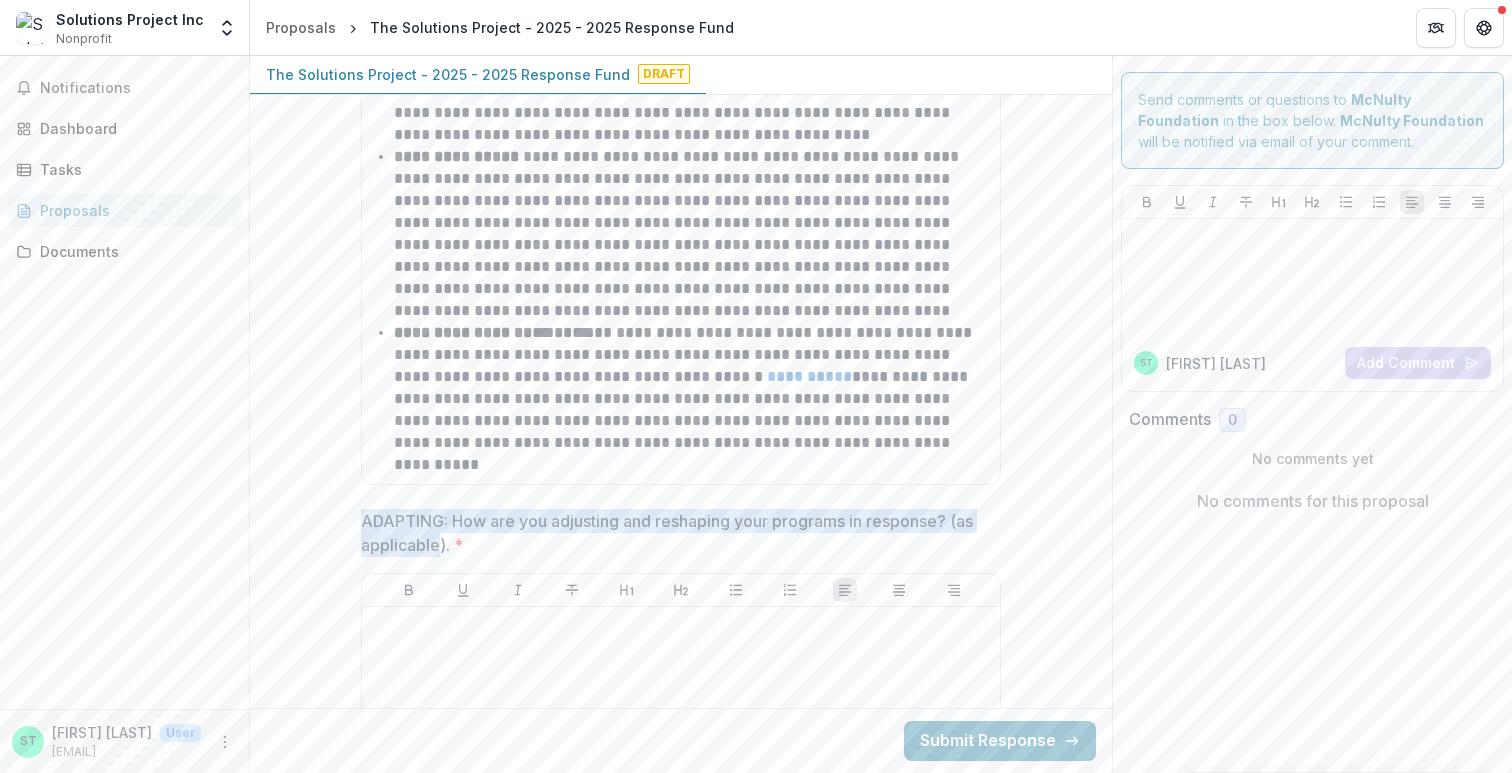 copy on "ADAPTING: How are you adjusting and reshaping your programs in response? (as applicable" 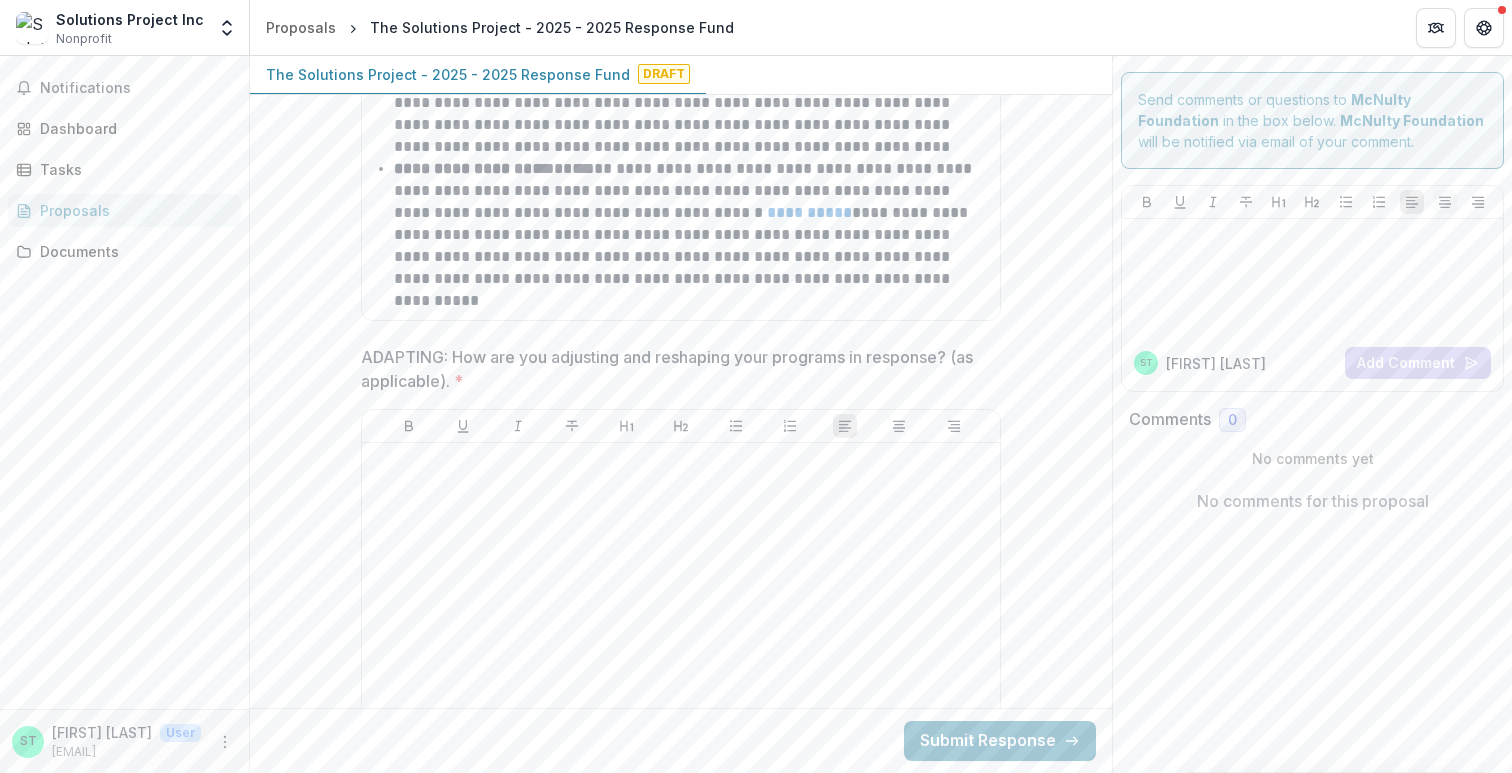 scroll, scrollTop: 2696, scrollLeft: 0, axis: vertical 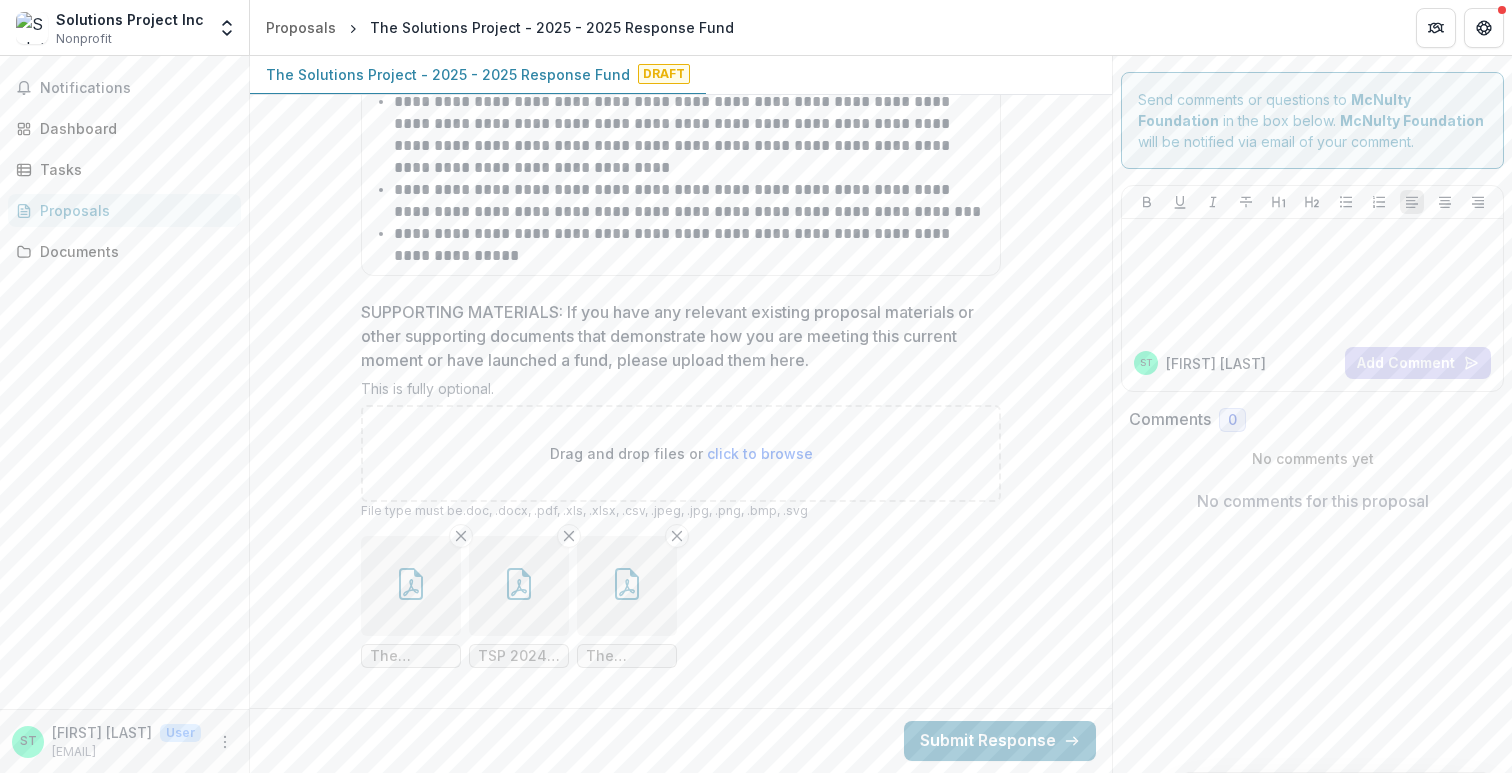 click on "click to browse" at bounding box center [760, 453] 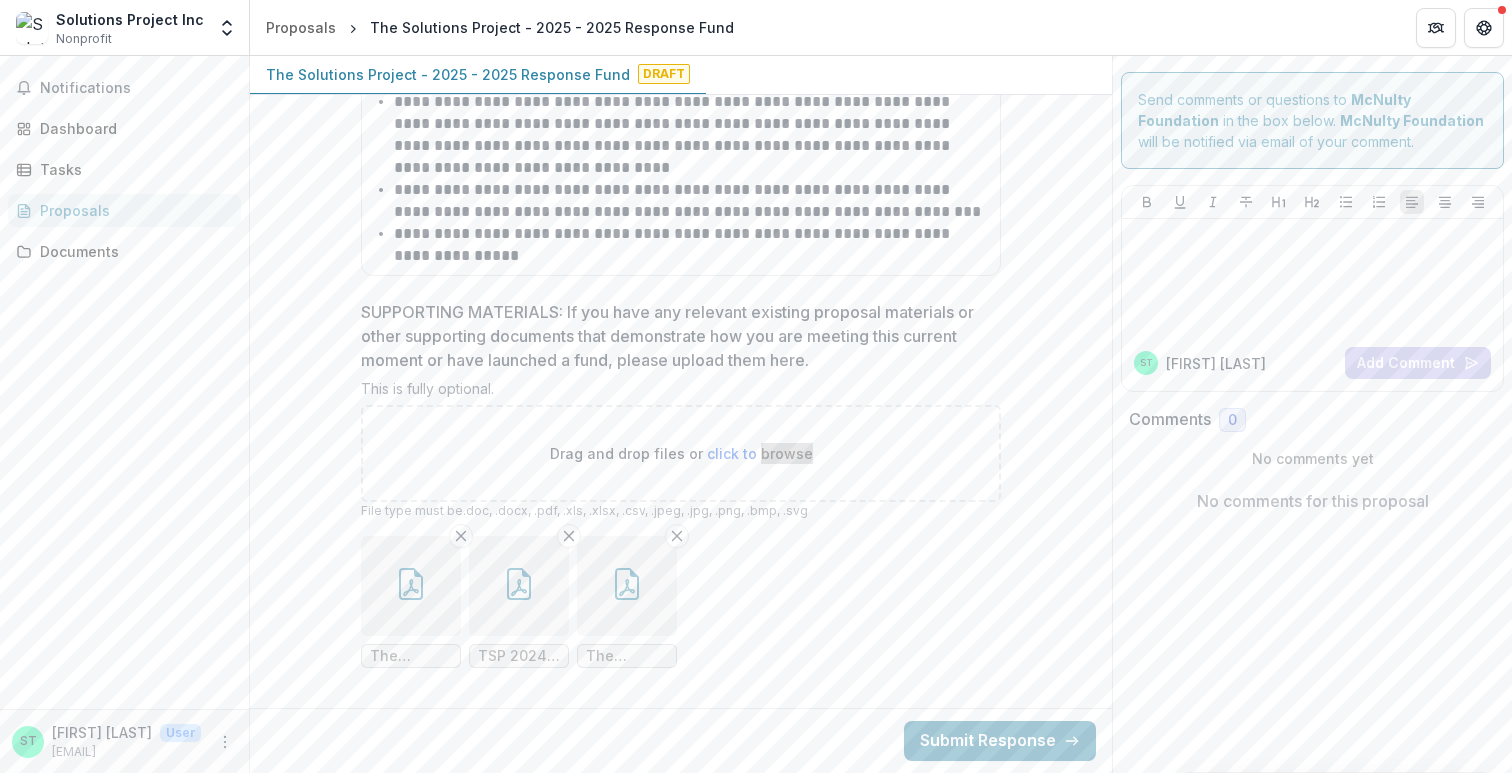 click on "click to browse" at bounding box center (760, 453) 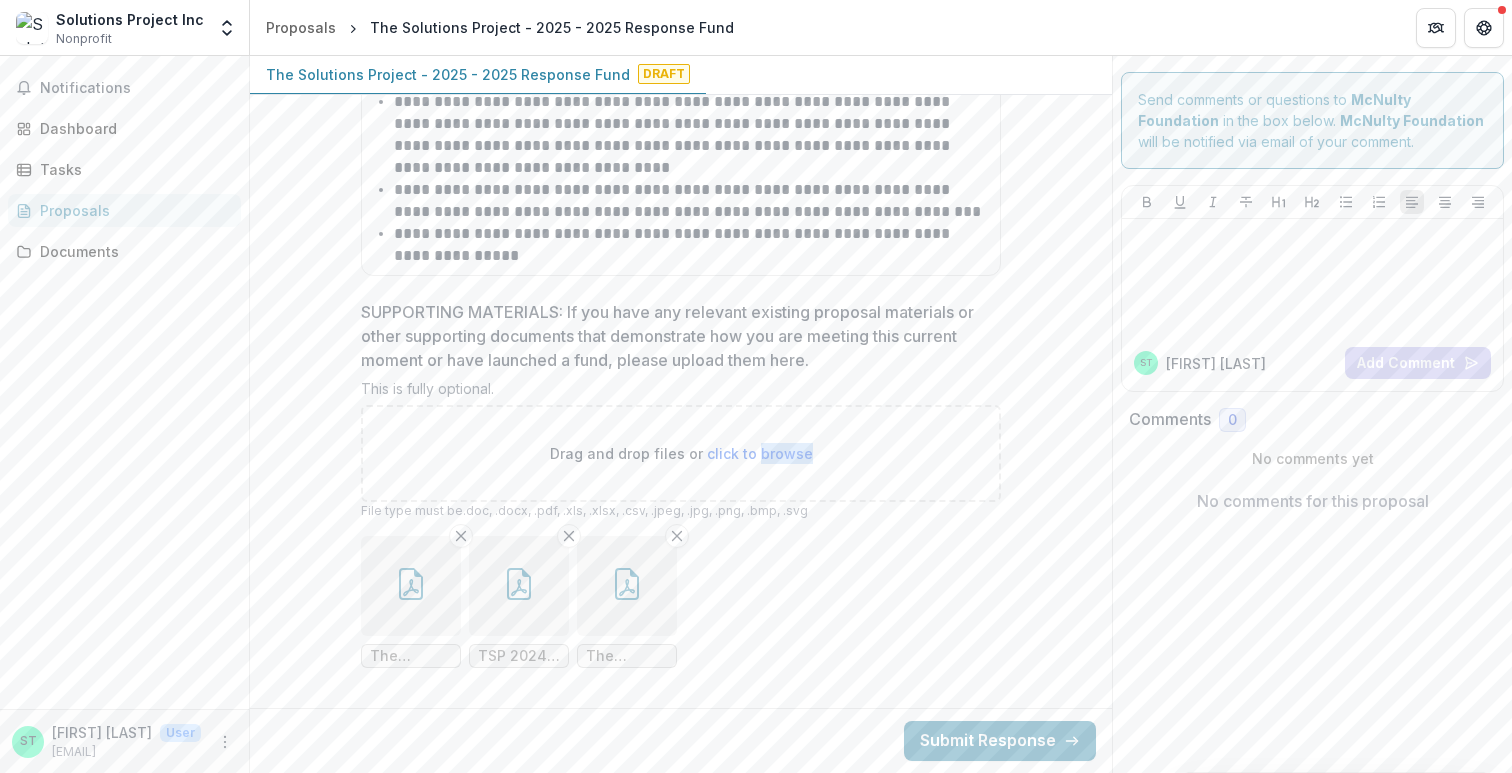 click on "click to browse" at bounding box center [760, 453] 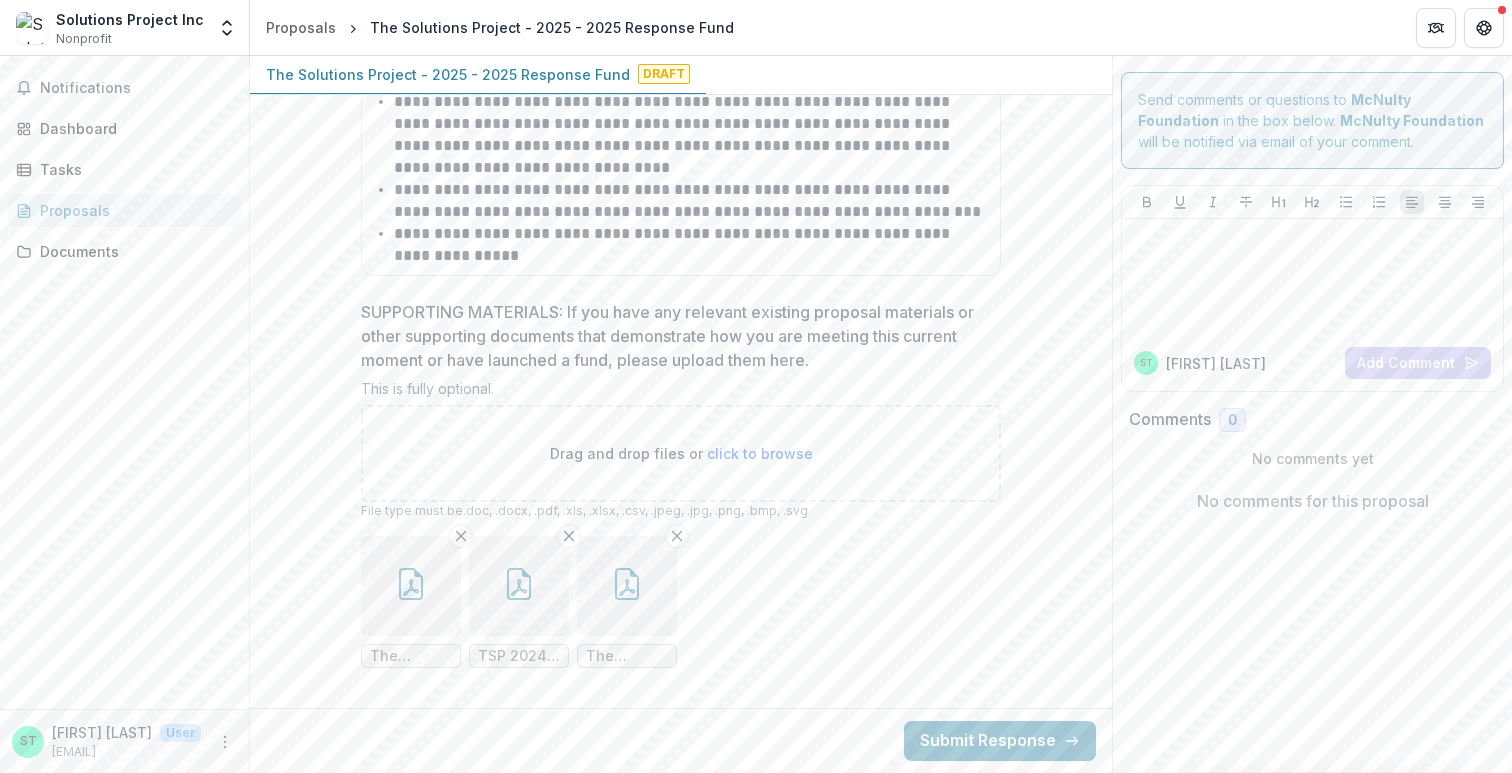 type on "**********" 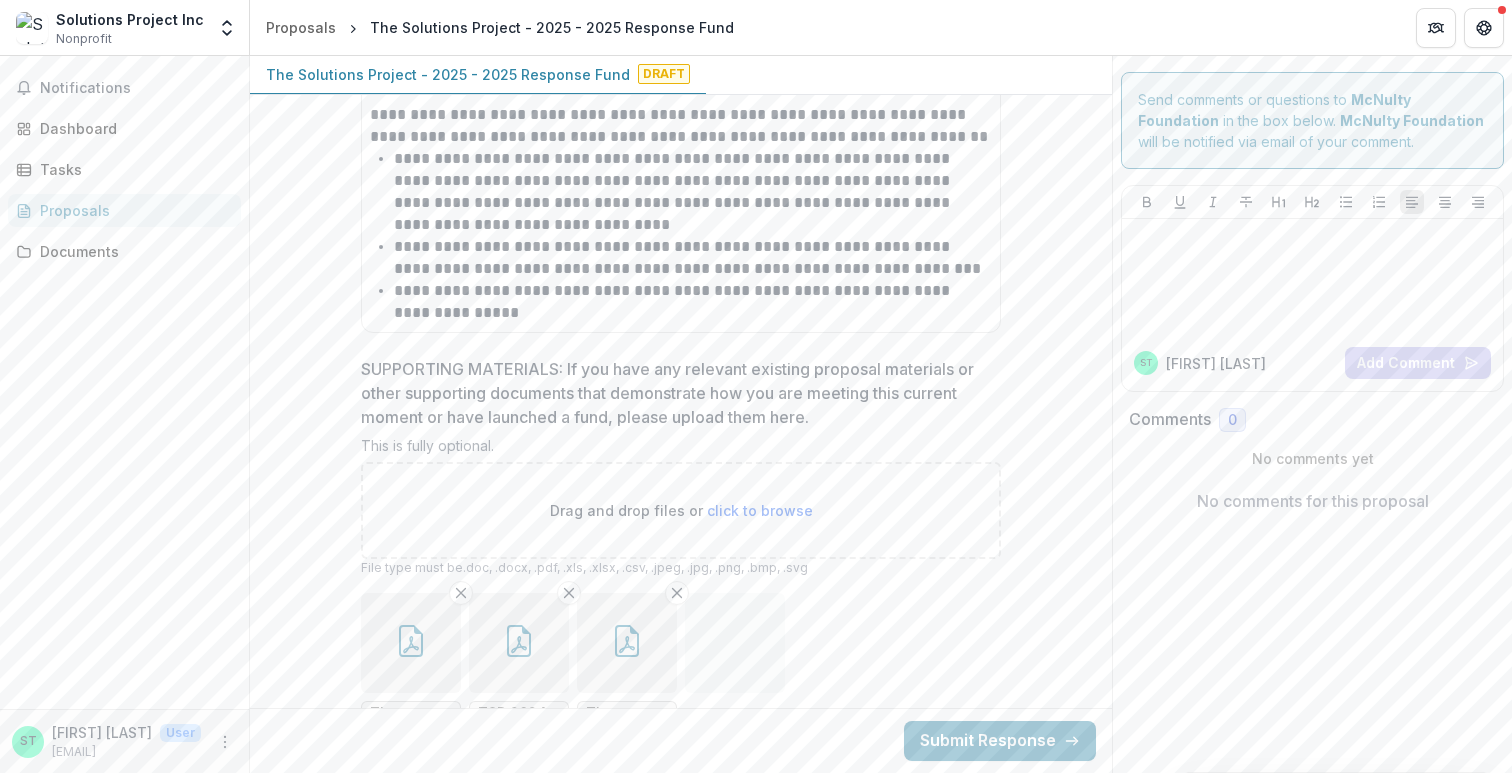 scroll, scrollTop: 4411, scrollLeft: 0, axis: vertical 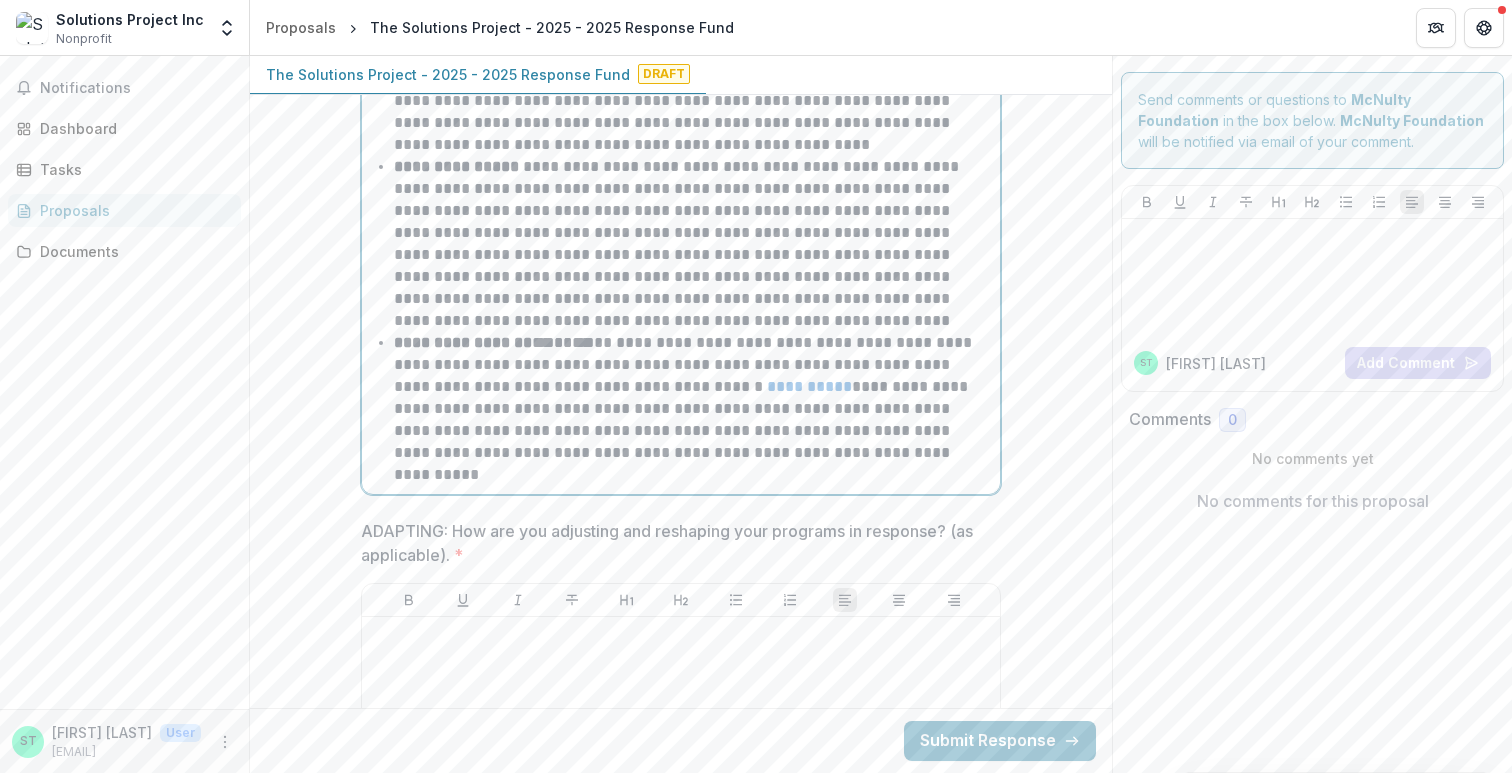 click on "**********" at bounding box center [693, 244] 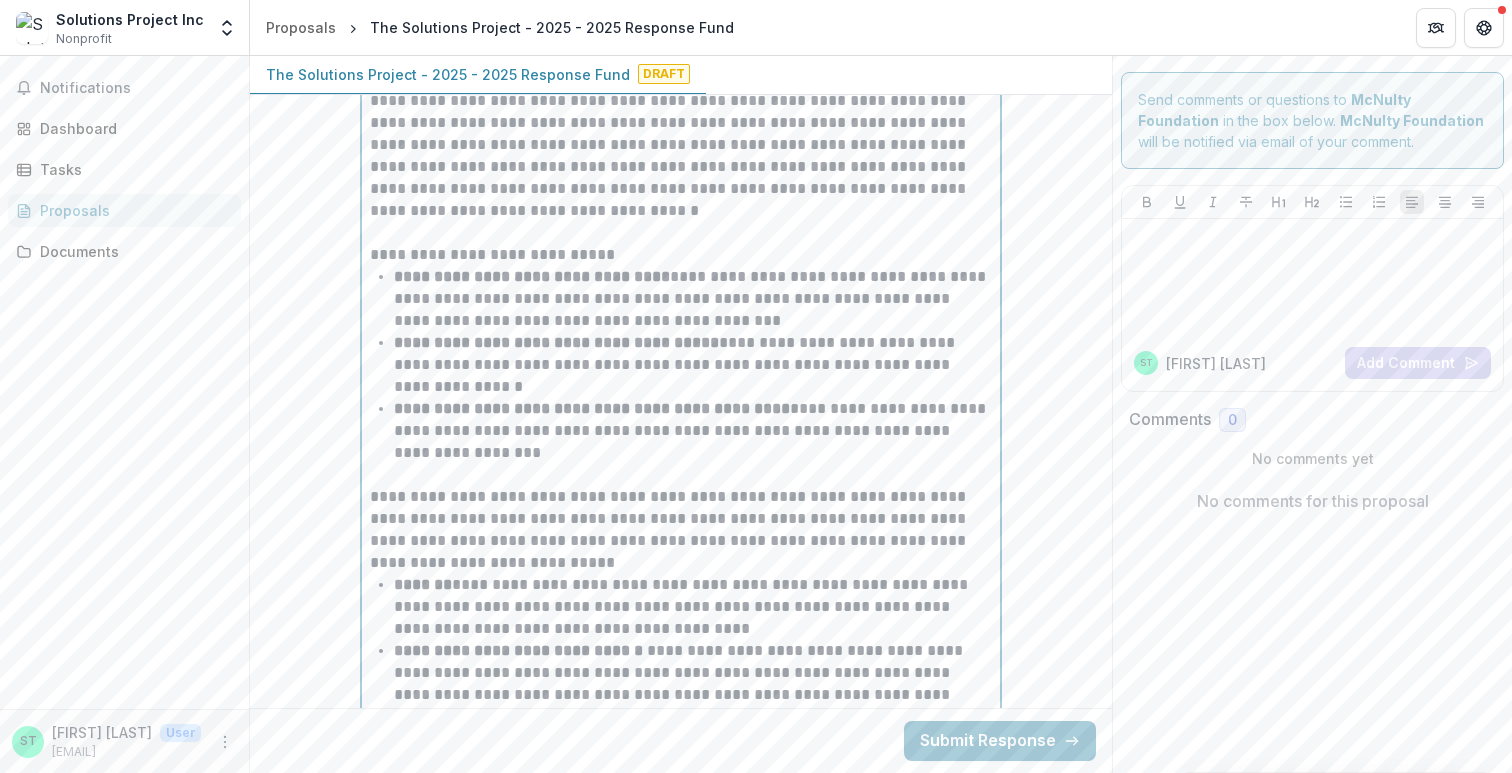 scroll, scrollTop: 1930, scrollLeft: 0, axis: vertical 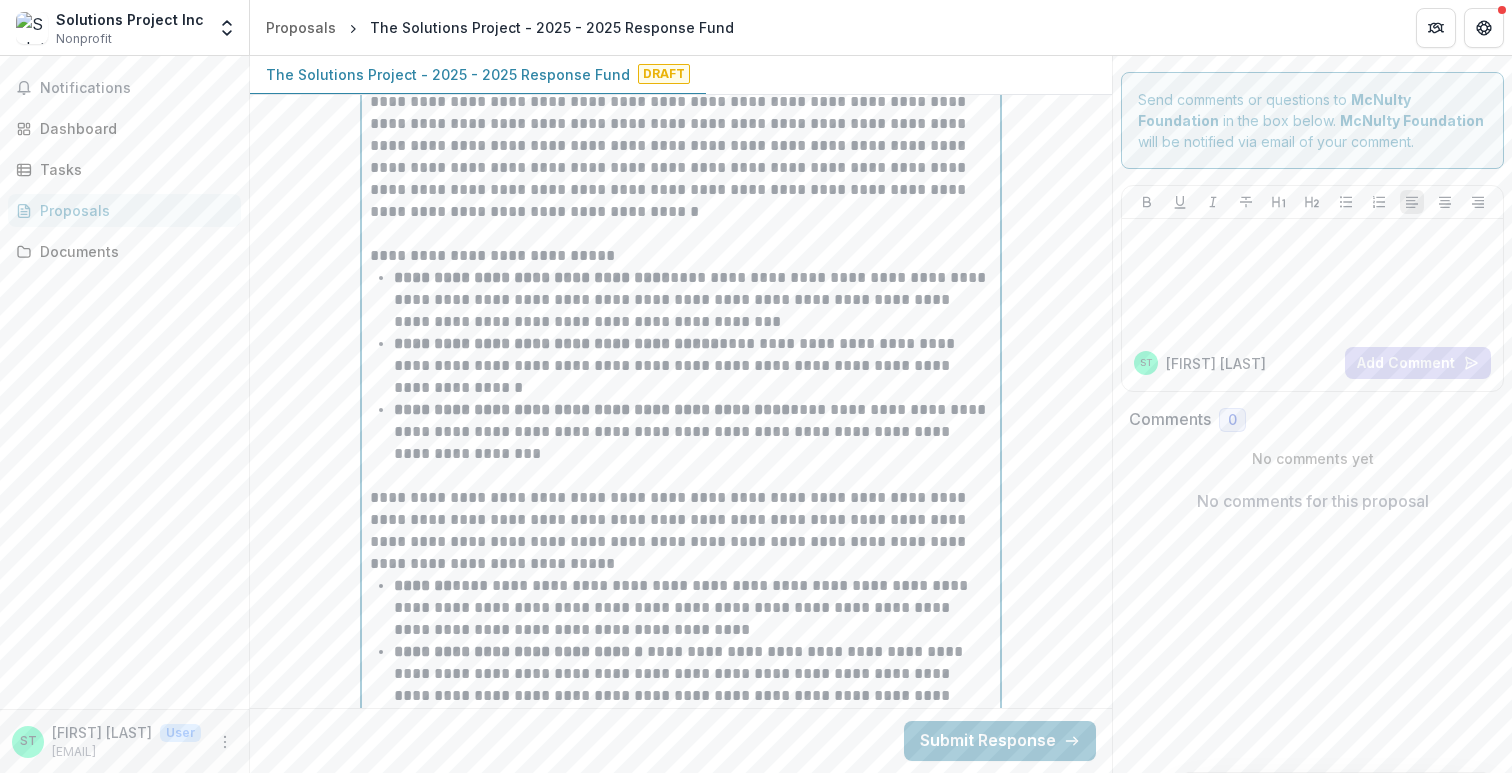 click on "**********" at bounding box center (693, 432) 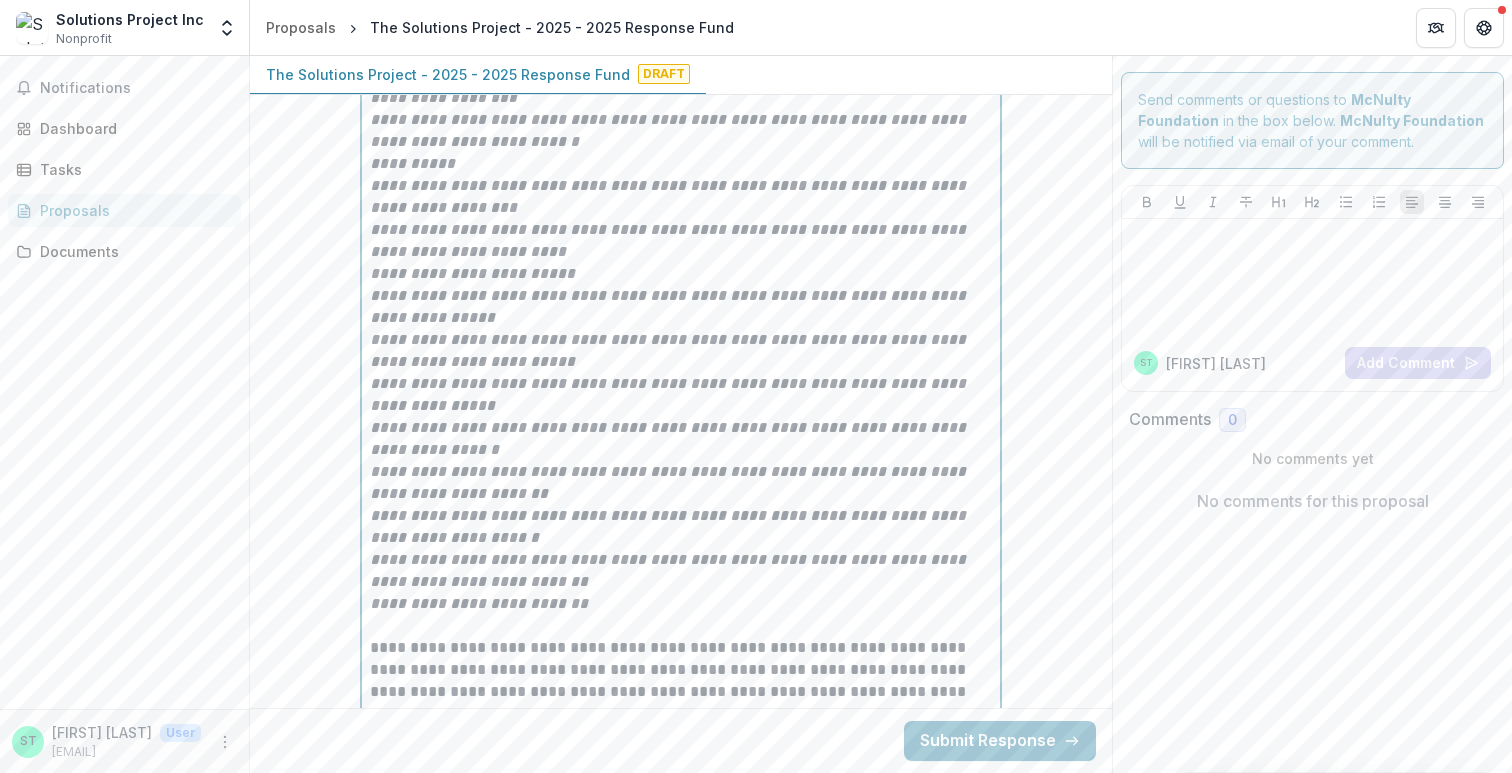 scroll, scrollTop: 2542, scrollLeft: 0, axis: vertical 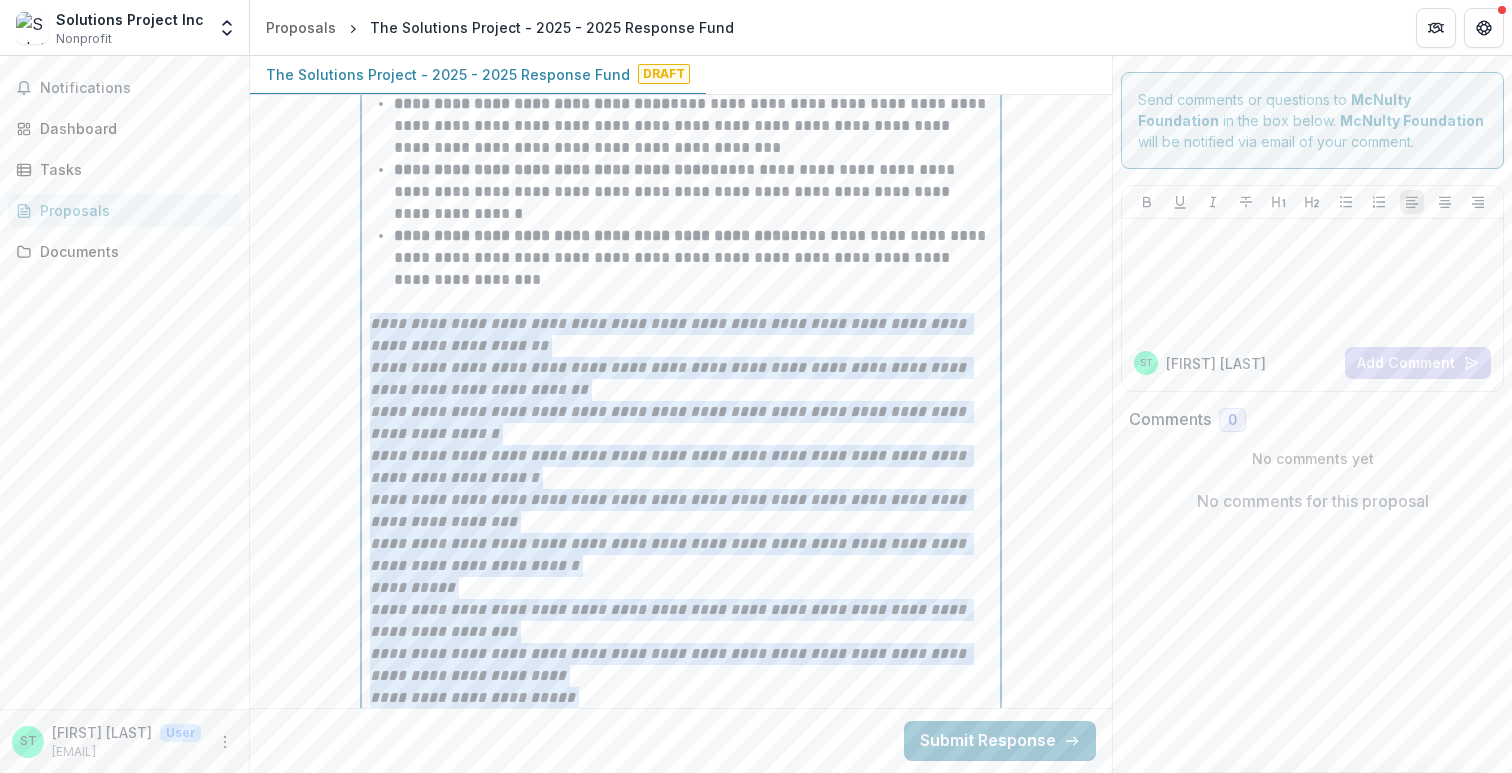 drag, startPoint x: 602, startPoint y: 593, endPoint x: 365, endPoint y: 324, distance: 358.5108 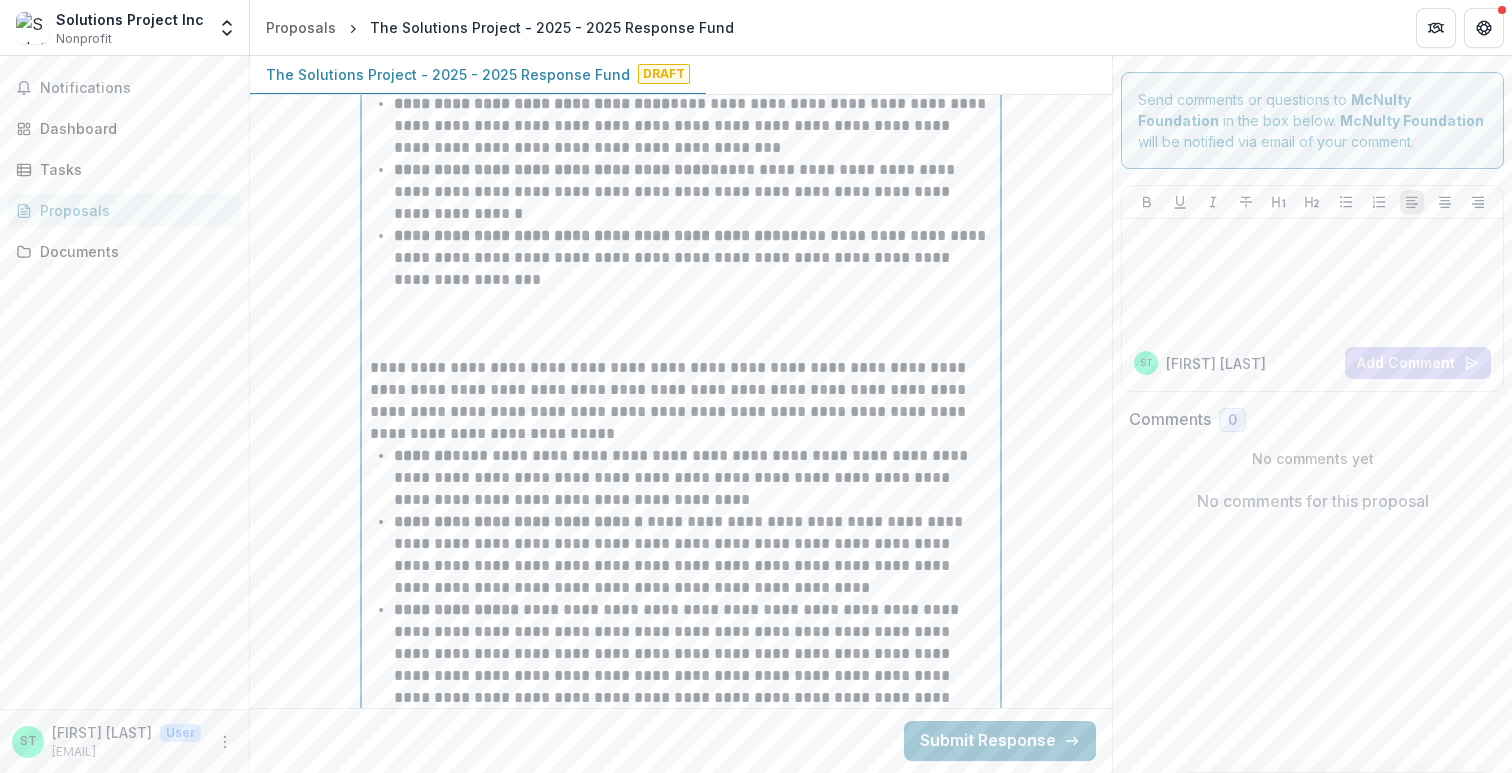 paste 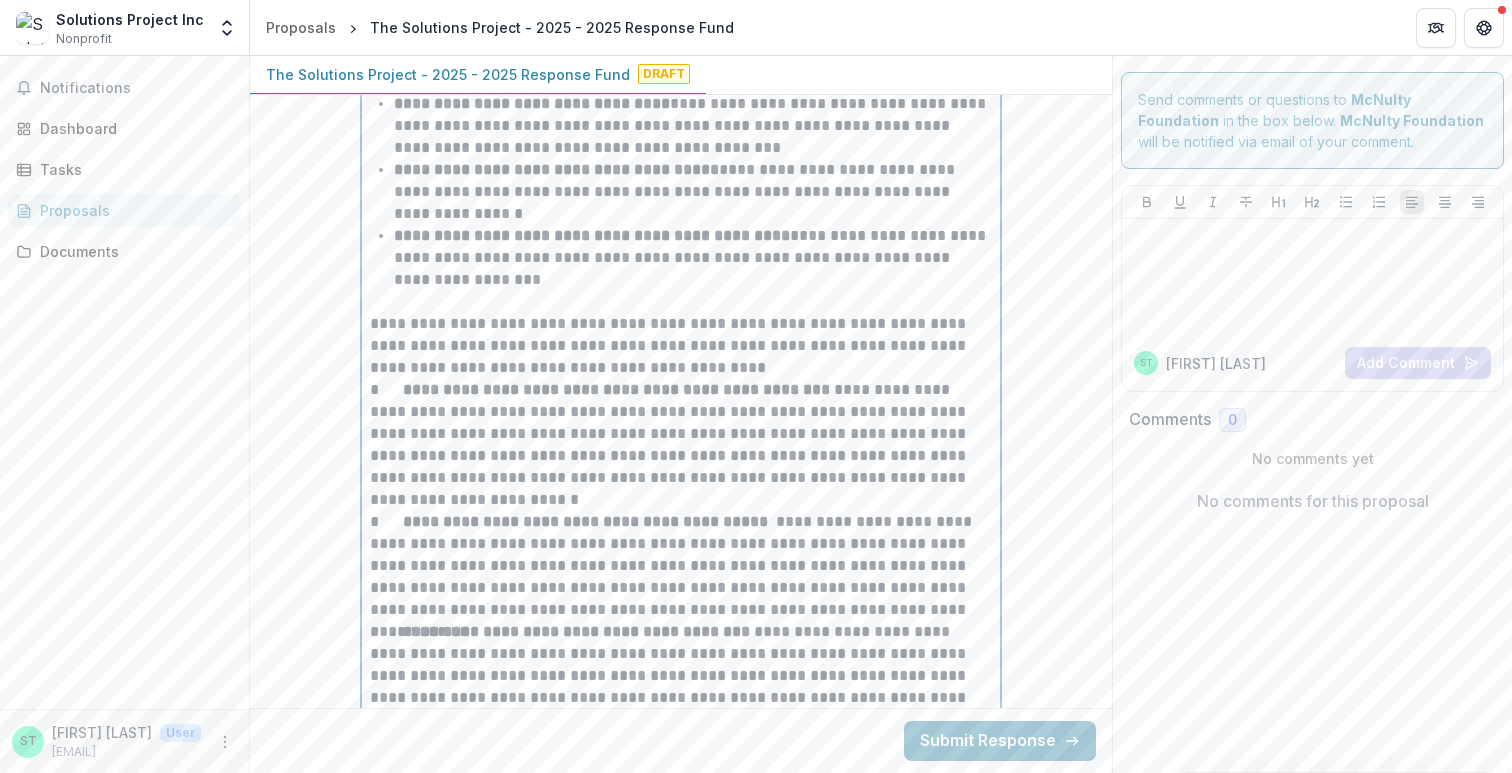 scroll, scrollTop: 2110, scrollLeft: 0, axis: vertical 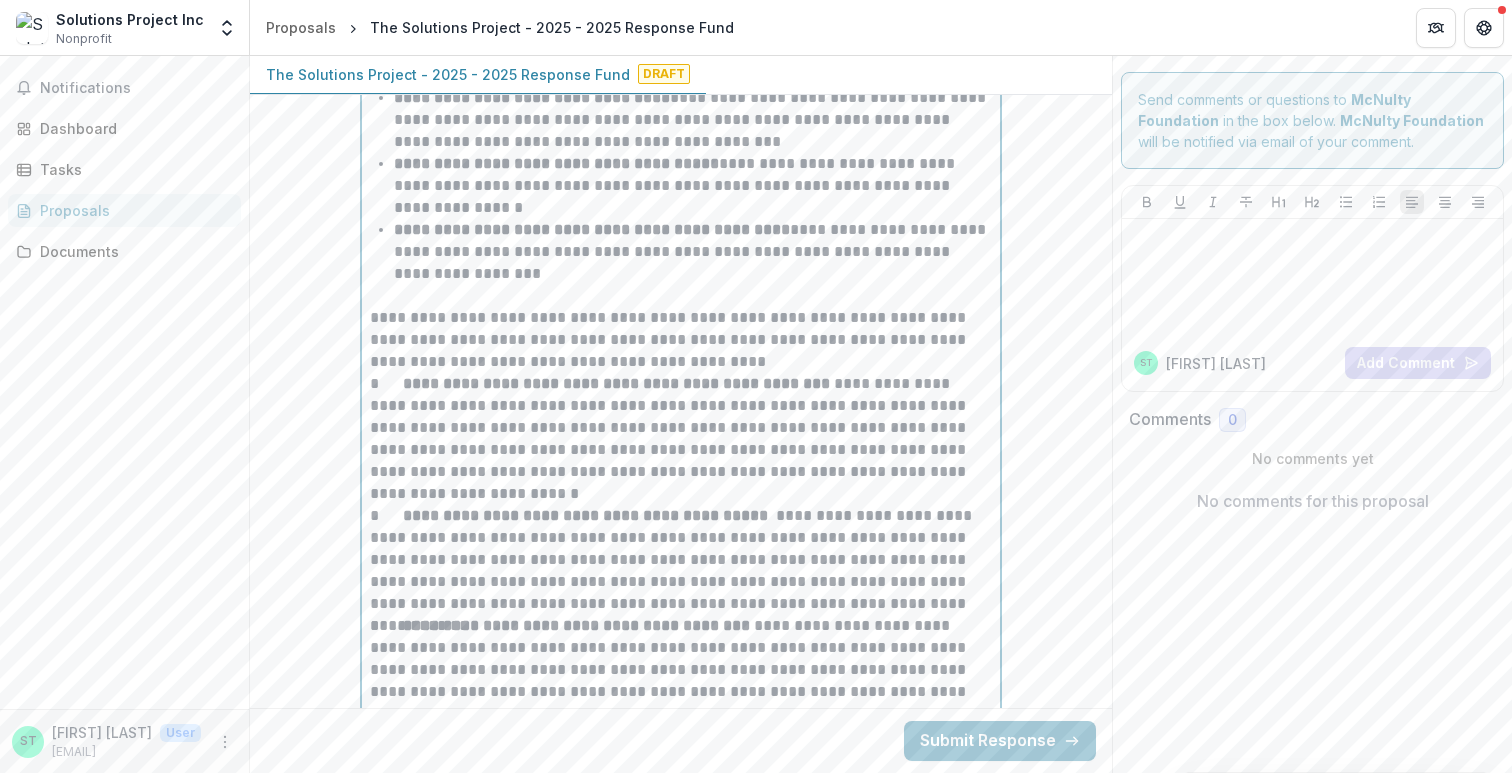 click on "**********" at bounding box center (681, 340) 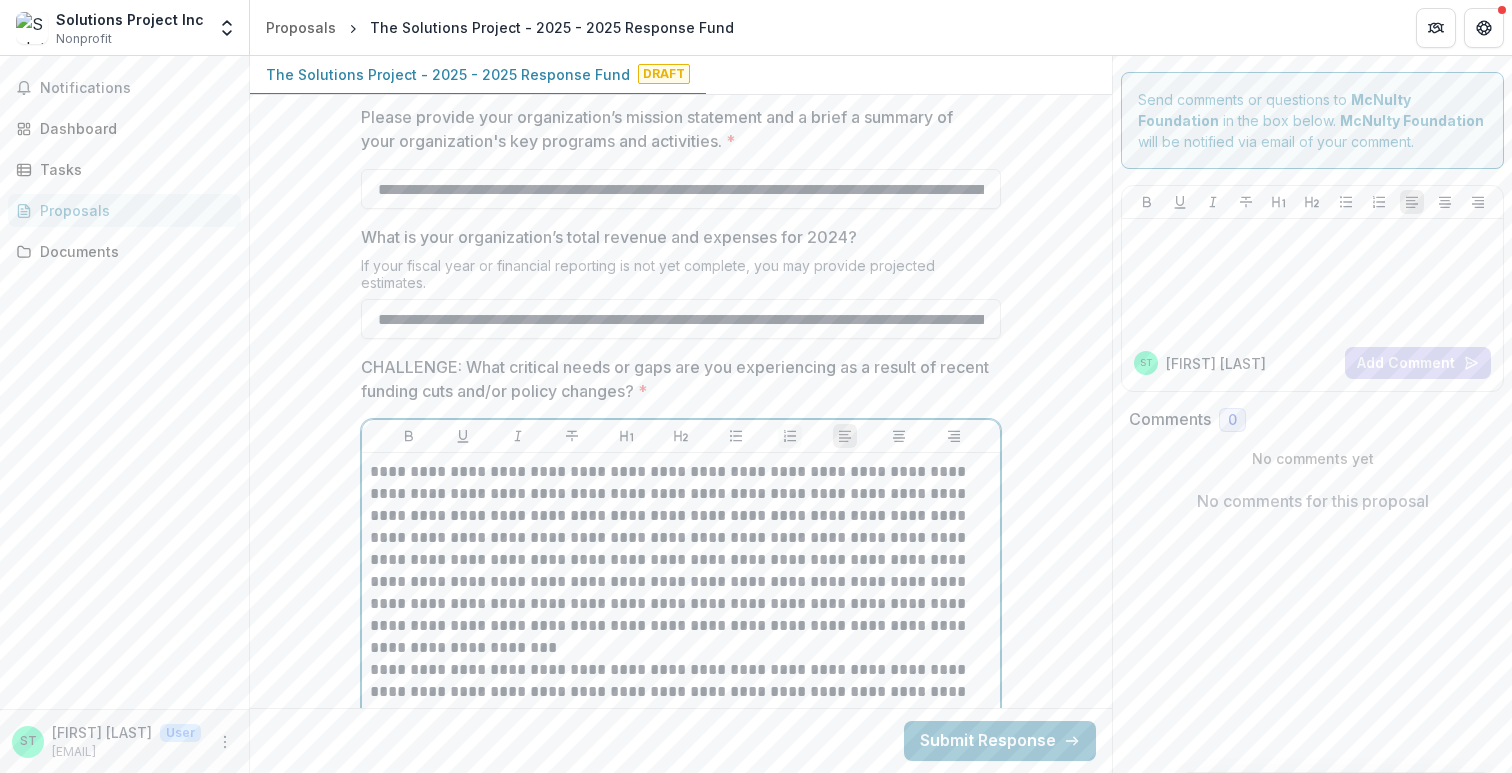click 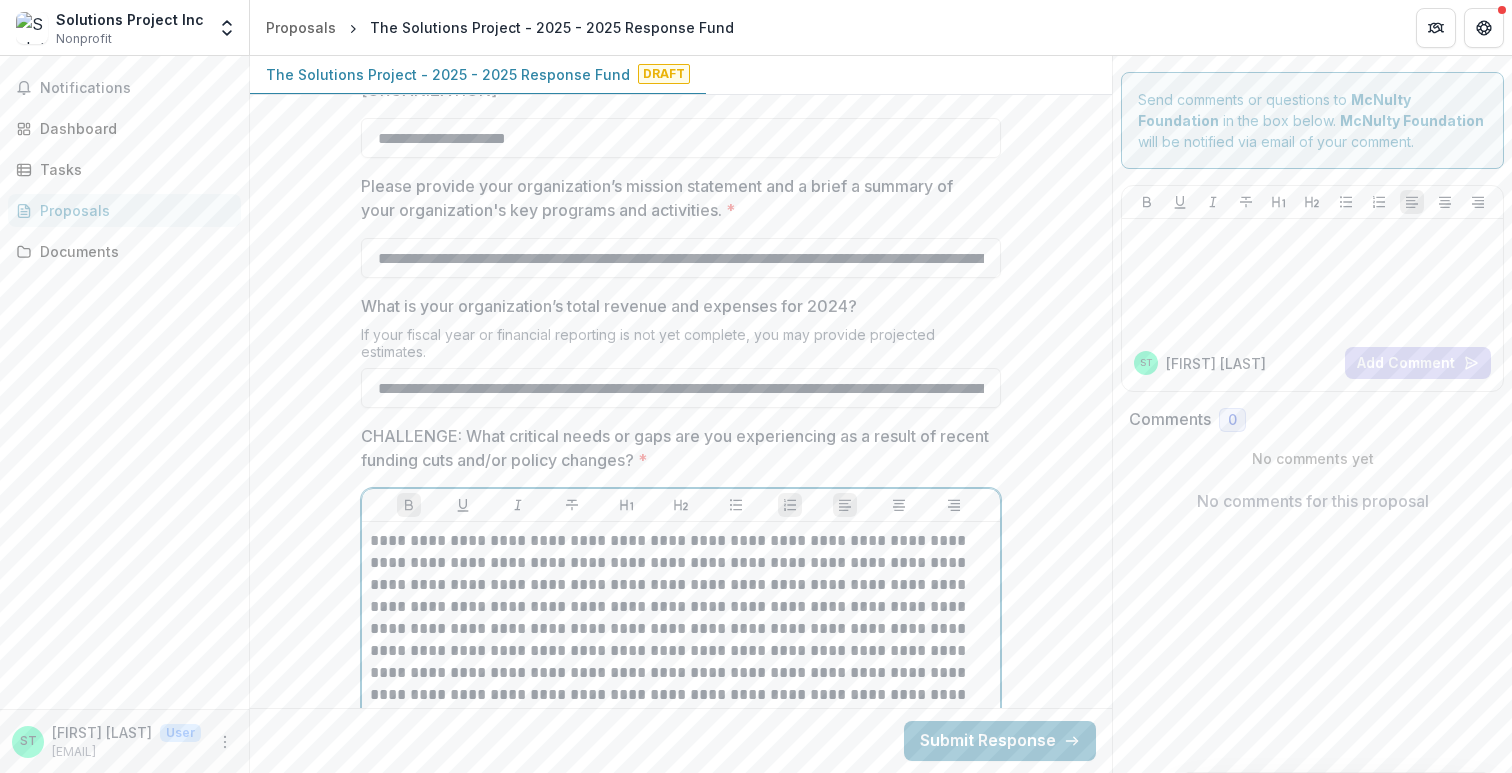scroll, scrollTop: 1048, scrollLeft: 0, axis: vertical 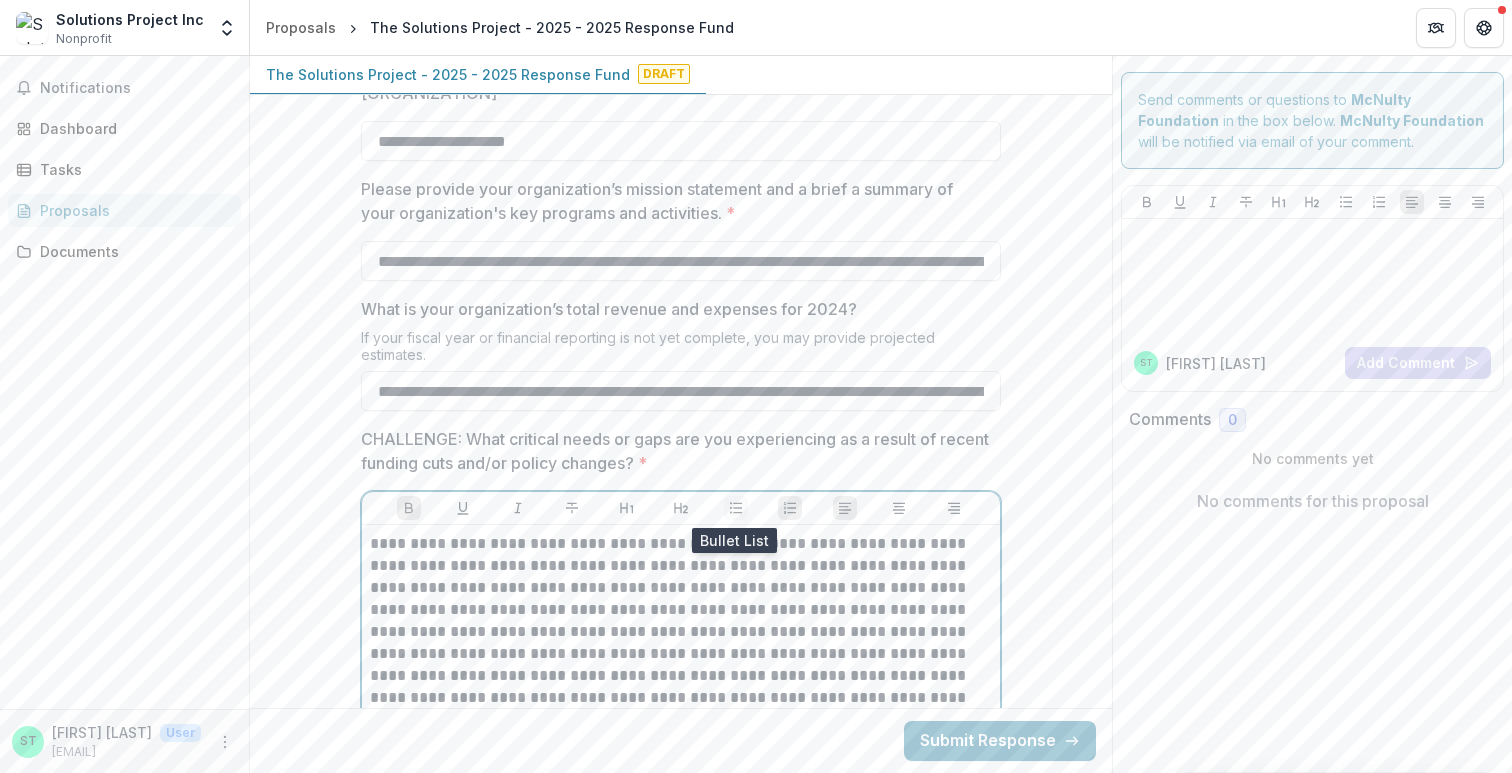 click 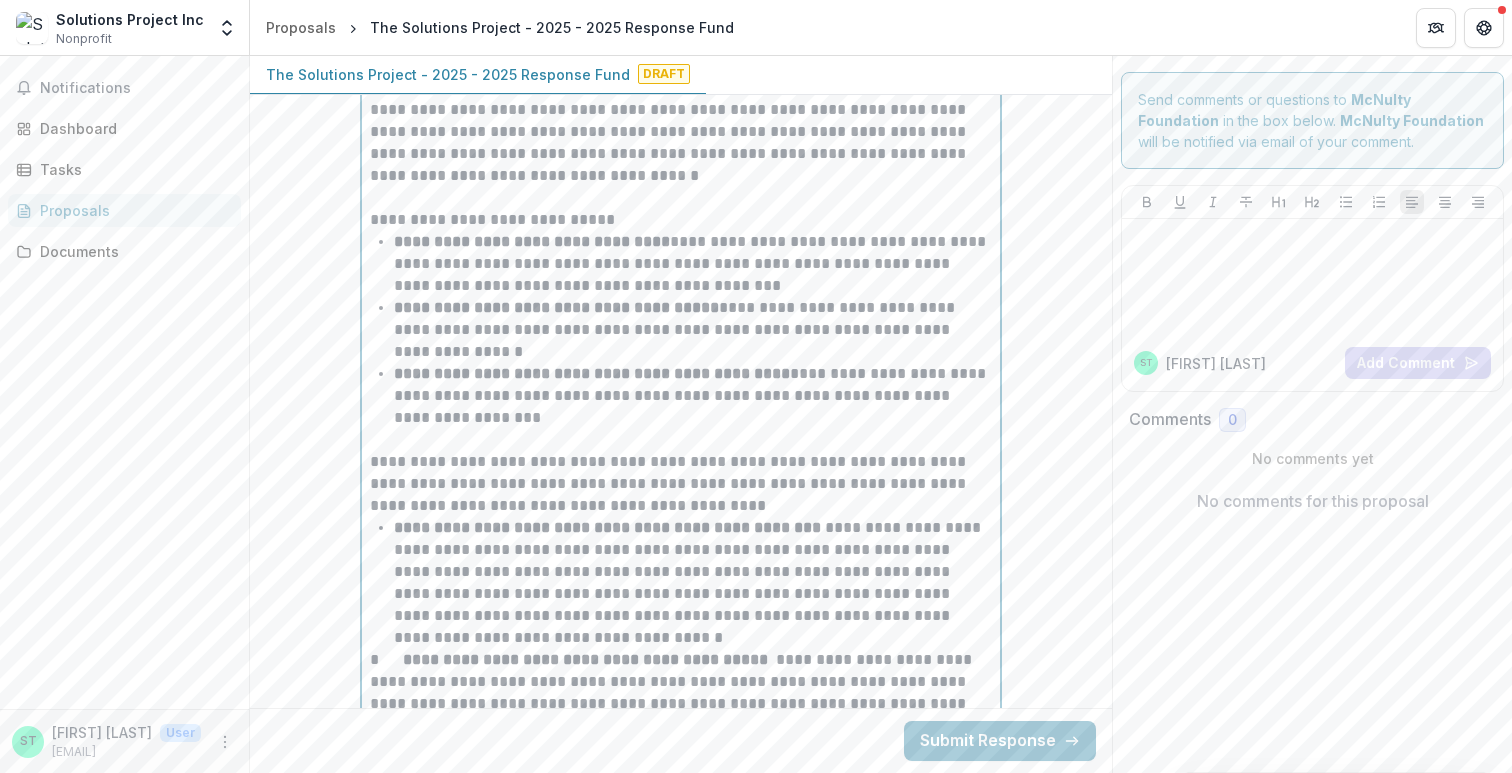 scroll, scrollTop: 1980, scrollLeft: 0, axis: vertical 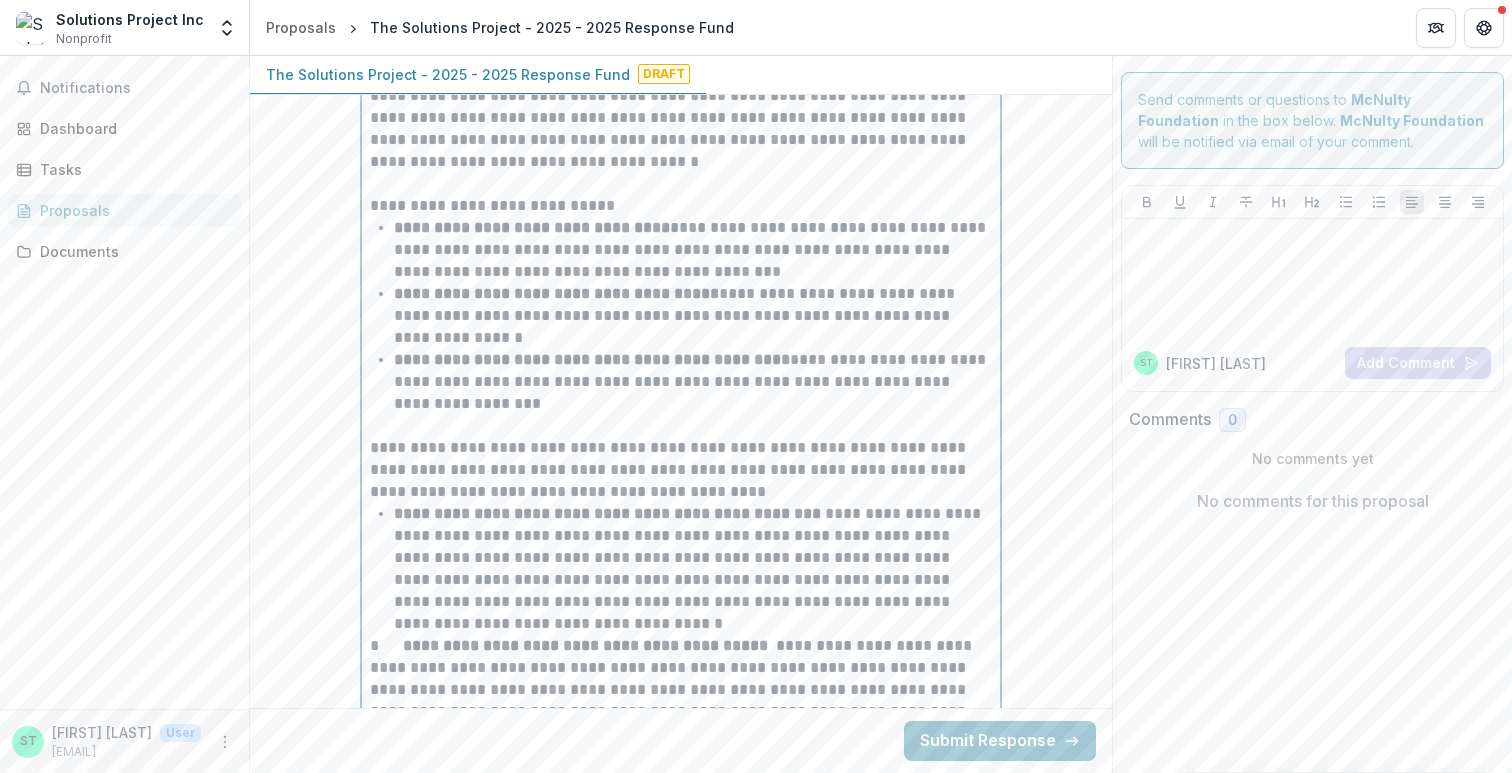 click on "**********" at bounding box center [681, 690] 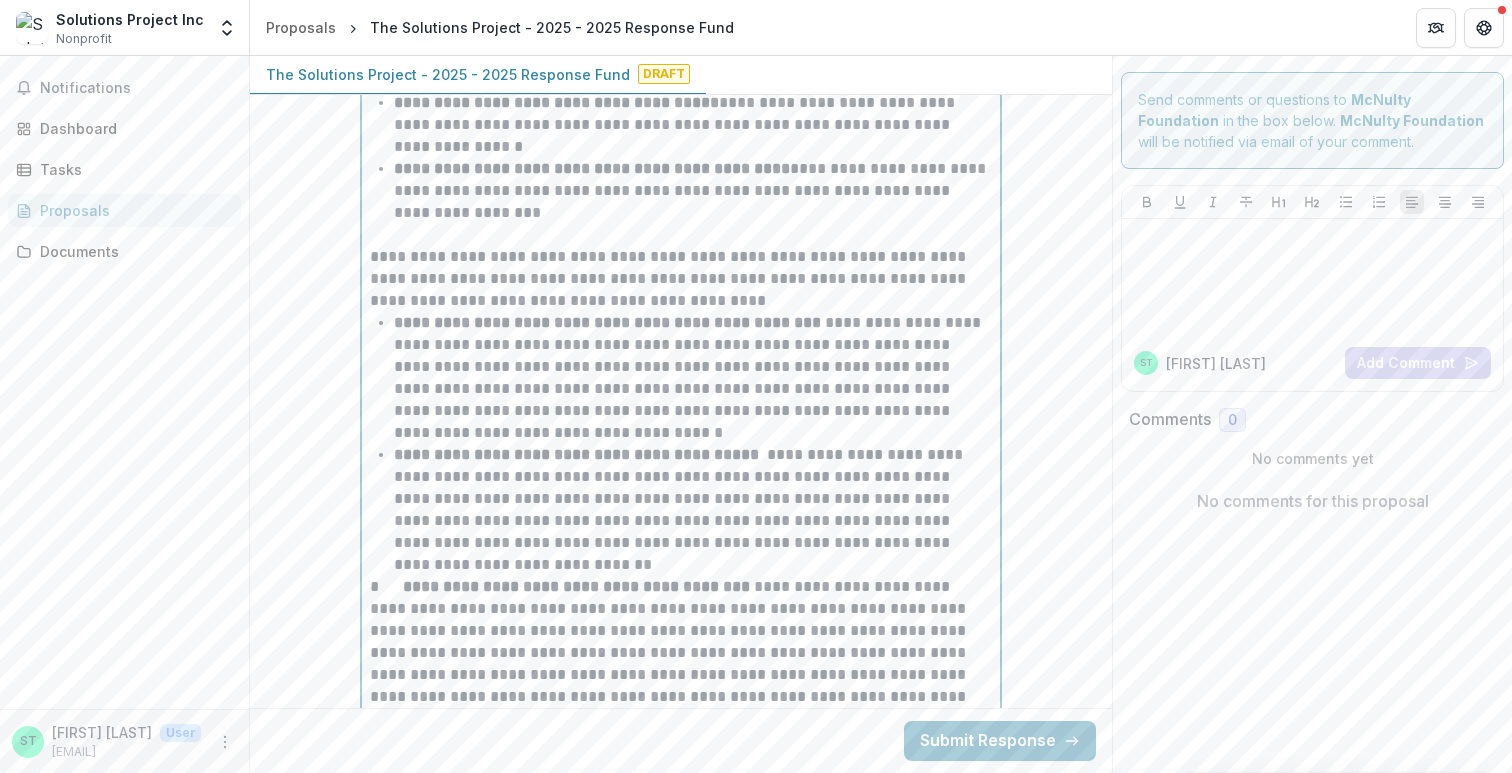 scroll, scrollTop: 2201, scrollLeft: 0, axis: vertical 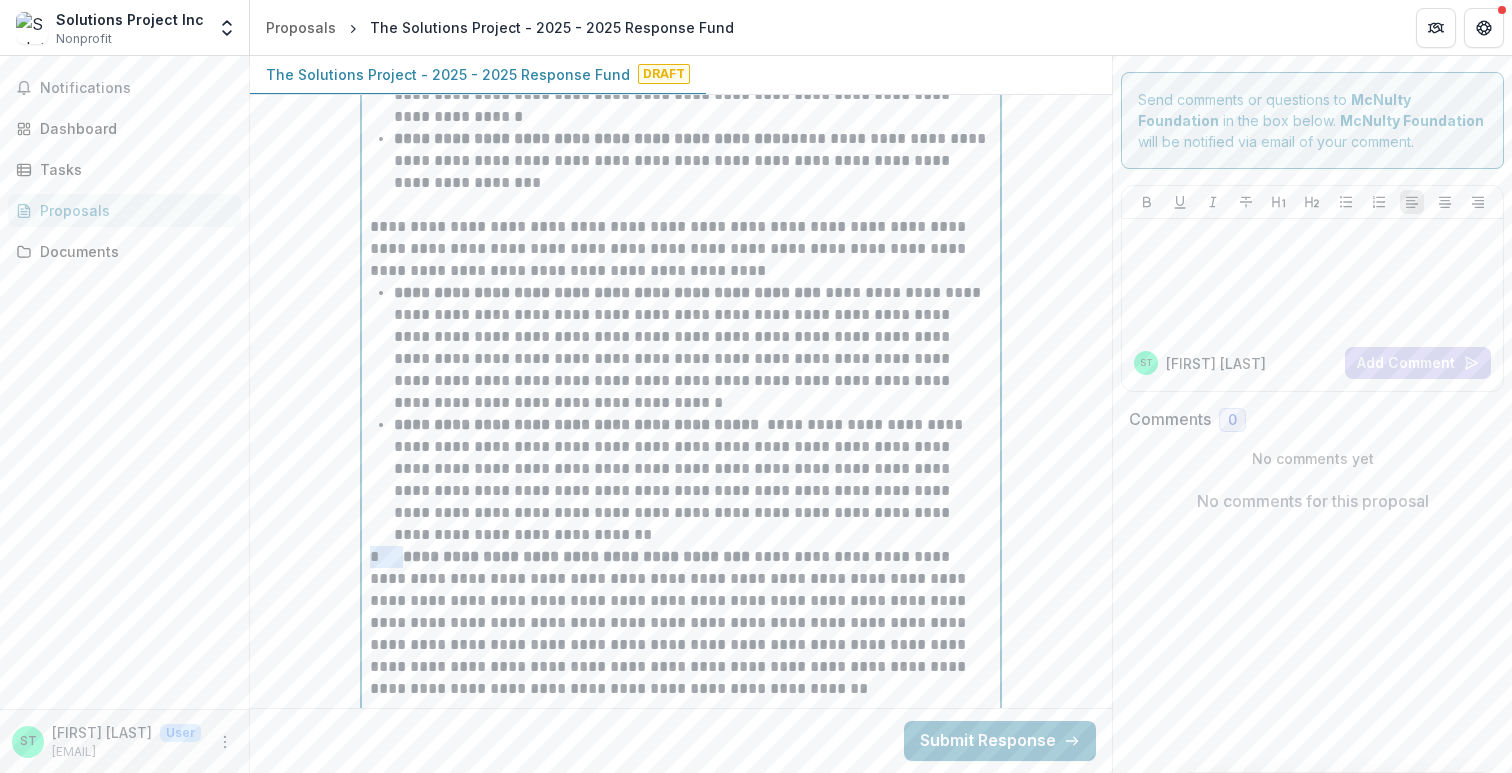 drag, startPoint x: 397, startPoint y: 555, endPoint x: 336, endPoint y: 562, distance: 61.400326 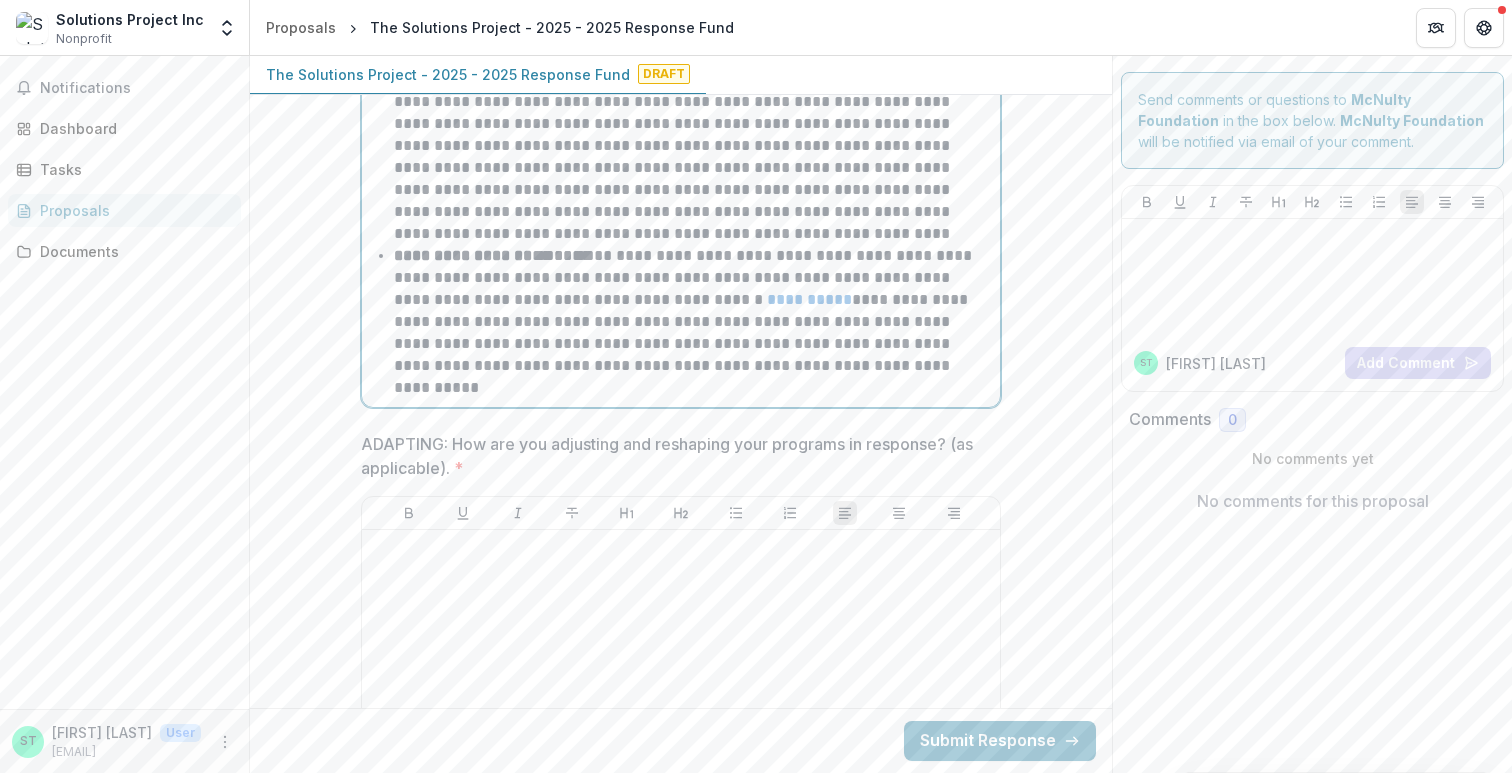scroll, scrollTop: 3095, scrollLeft: 0, axis: vertical 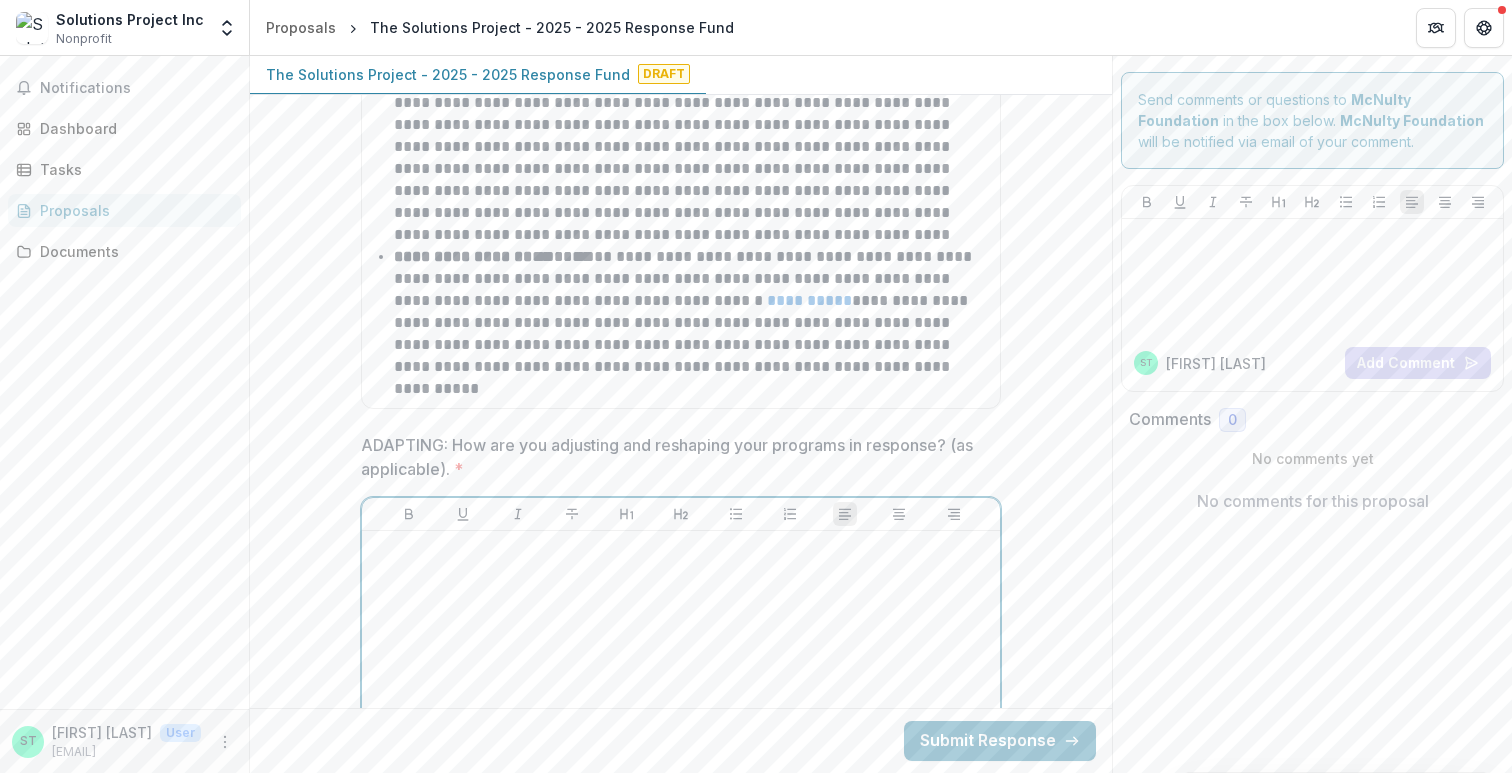 click at bounding box center (681, 689) 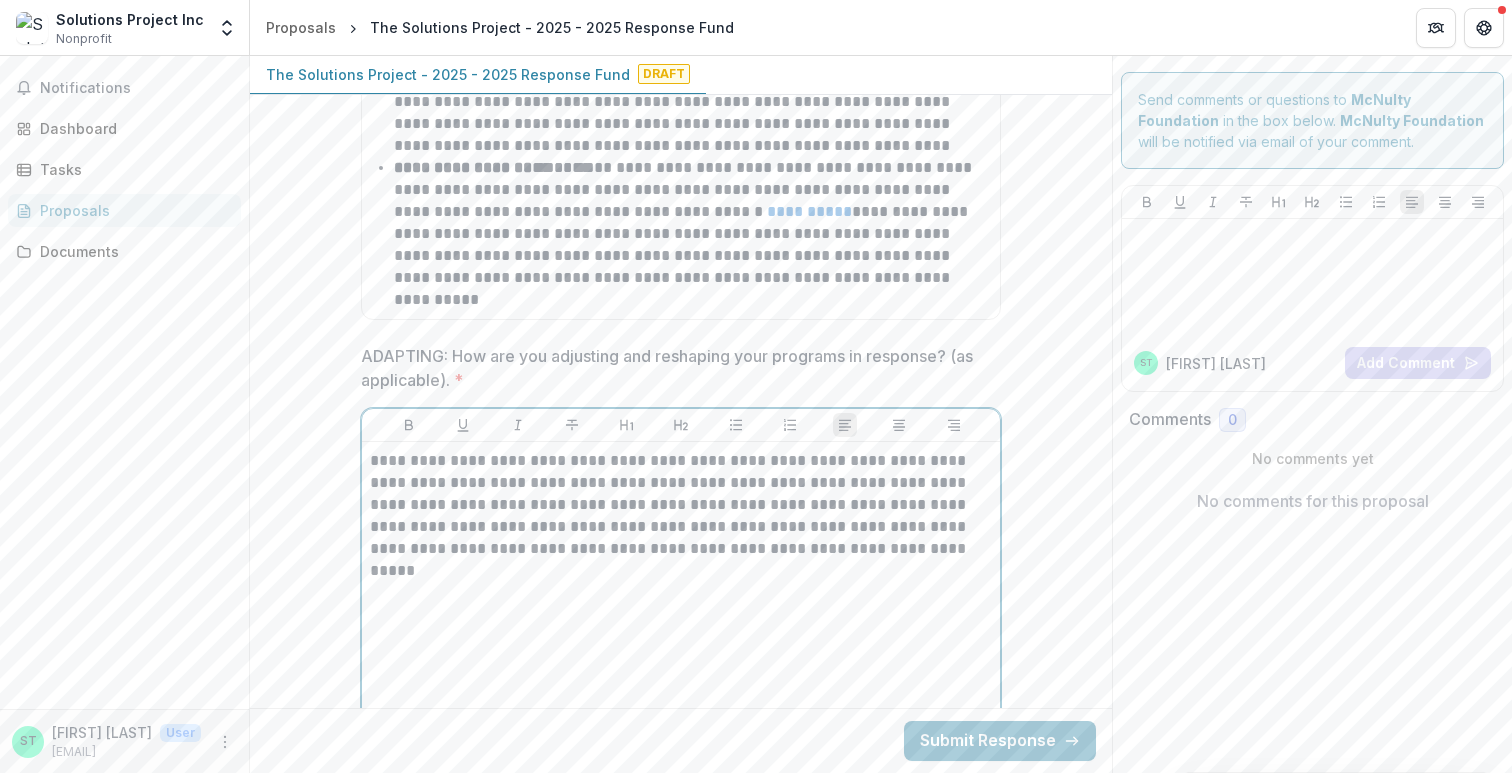 scroll, scrollTop: 3197, scrollLeft: 0, axis: vertical 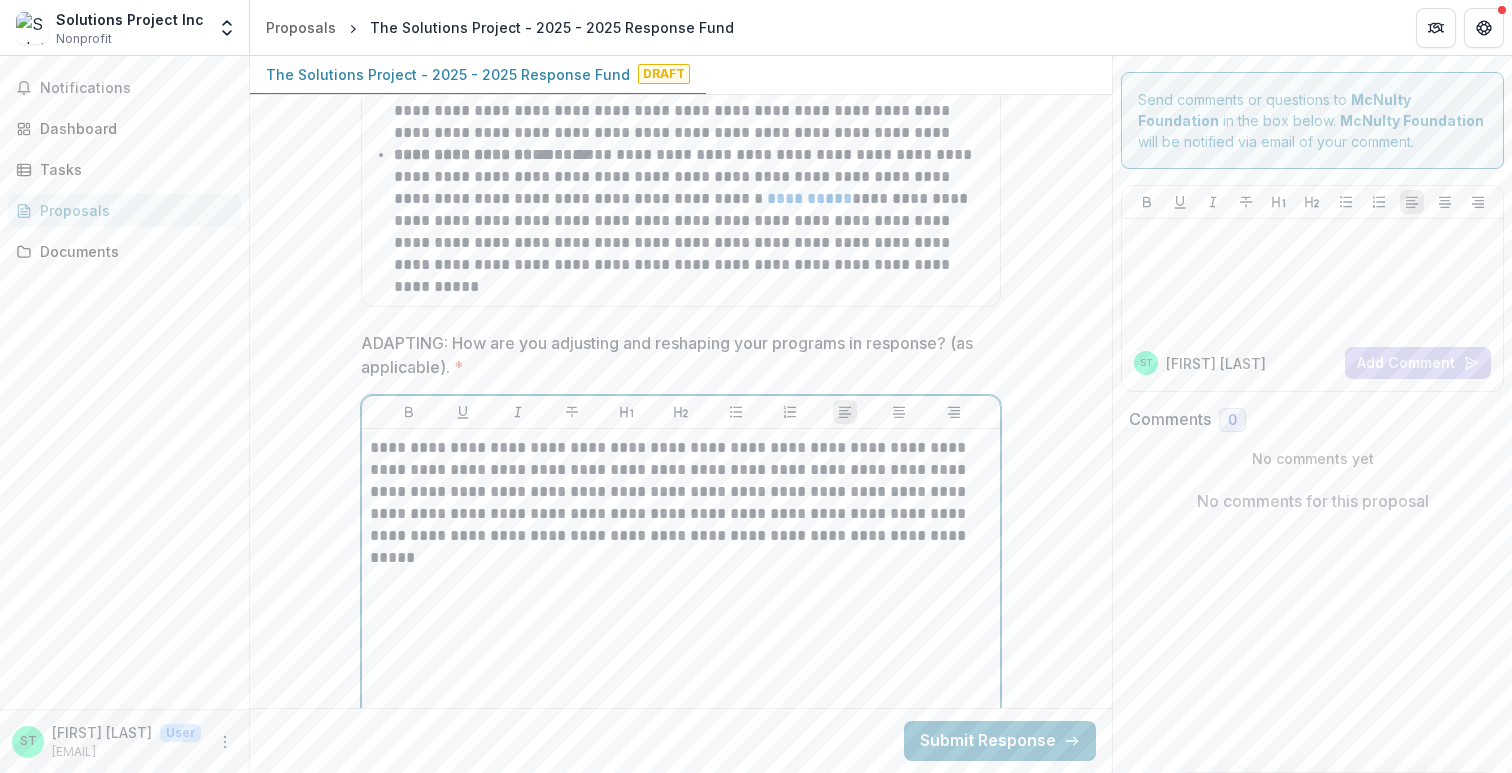 click on "**********" at bounding box center [681, 503] 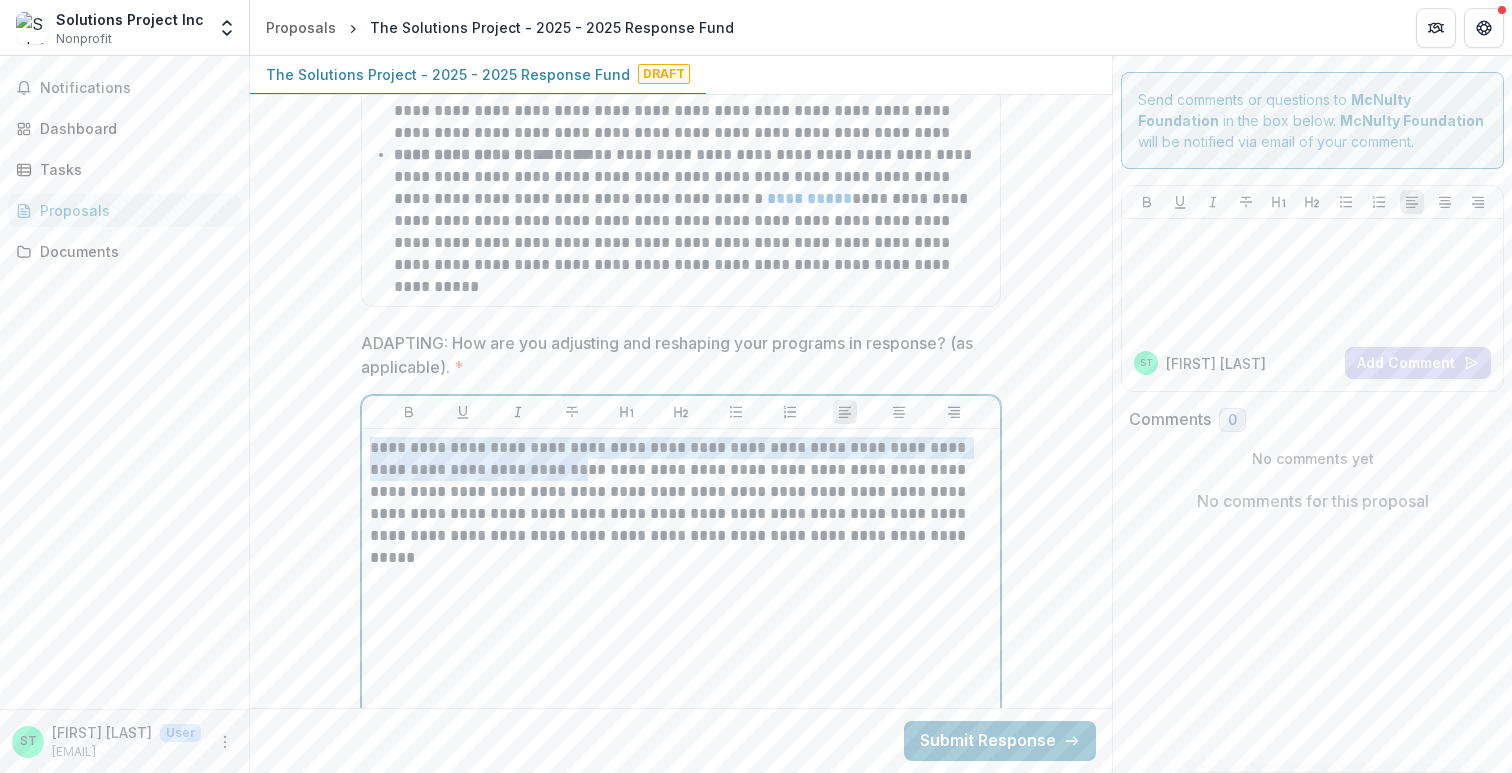 drag, startPoint x: 378, startPoint y: 452, endPoint x: 540, endPoint y: 471, distance: 163.1104 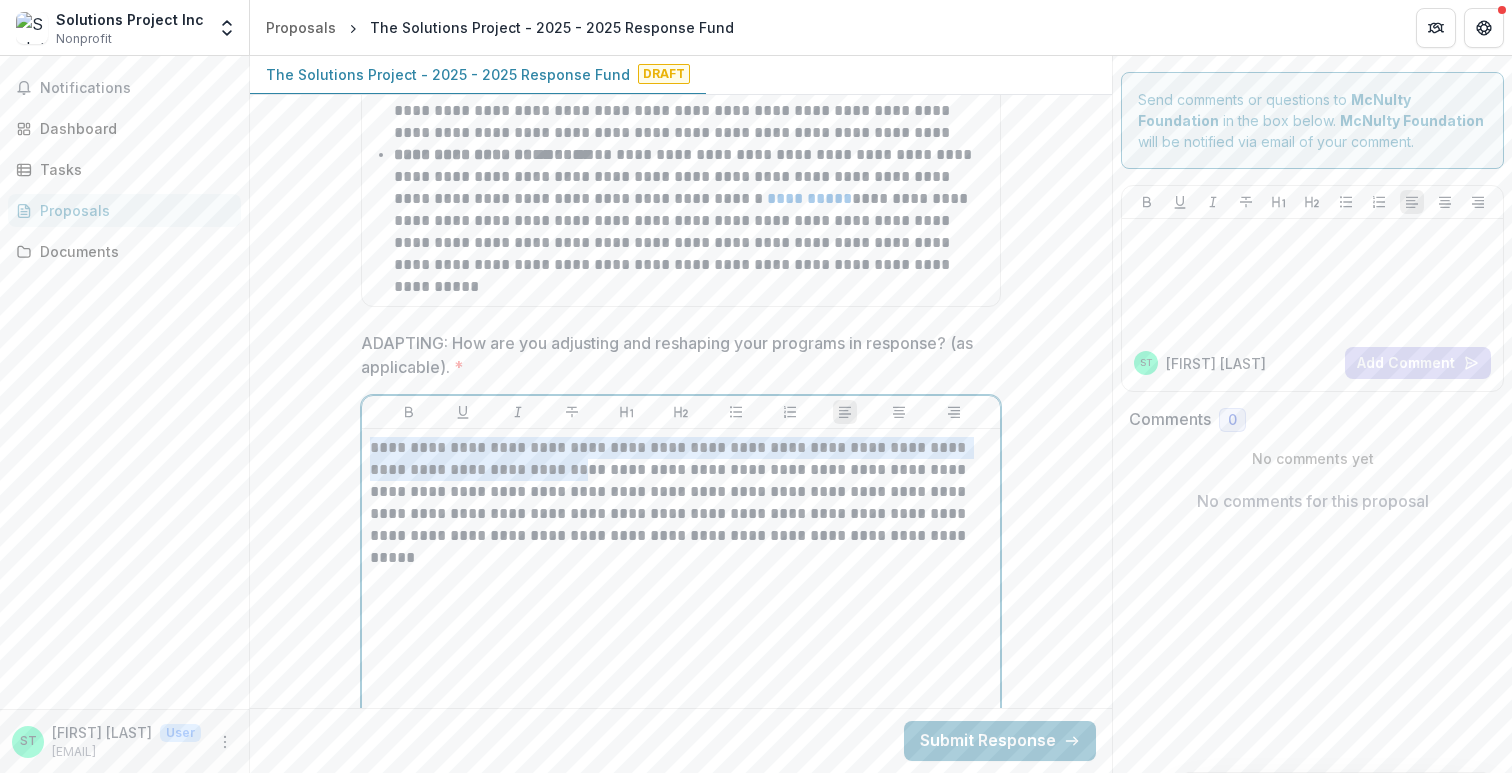 click on "**********" at bounding box center [681, 503] 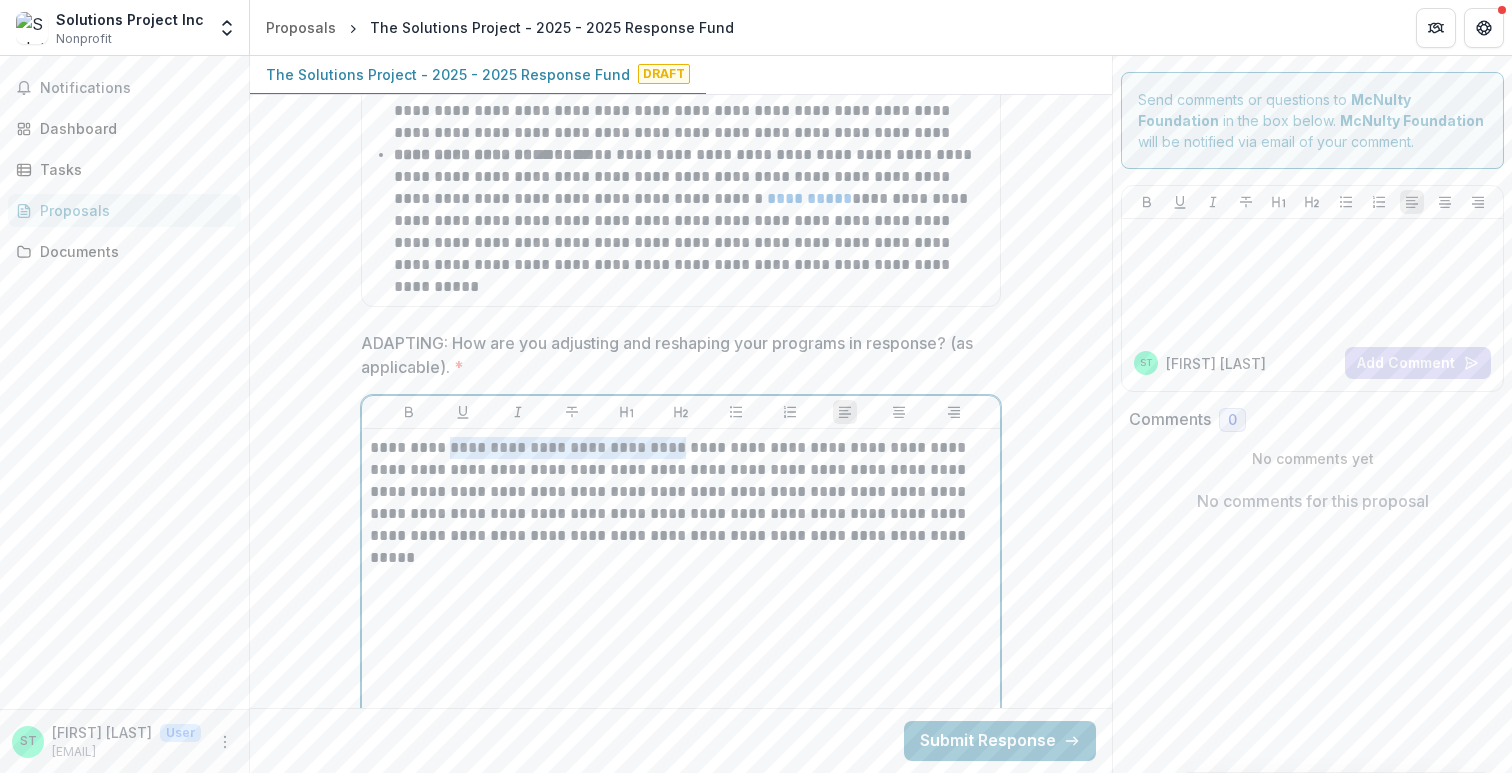 drag, startPoint x: 456, startPoint y: 450, endPoint x: 664, endPoint y: 447, distance: 208.02164 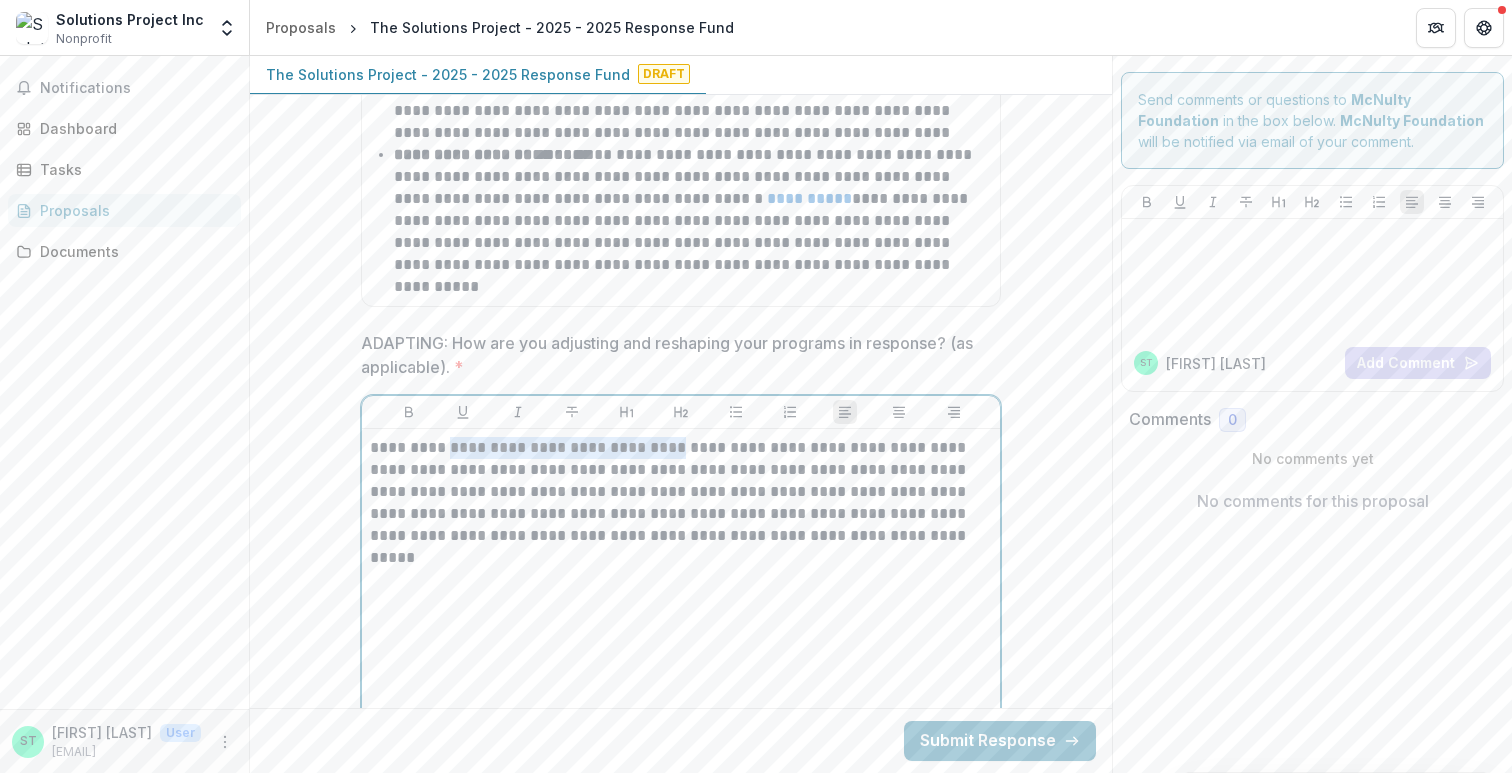click on "**********" at bounding box center [681, 503] 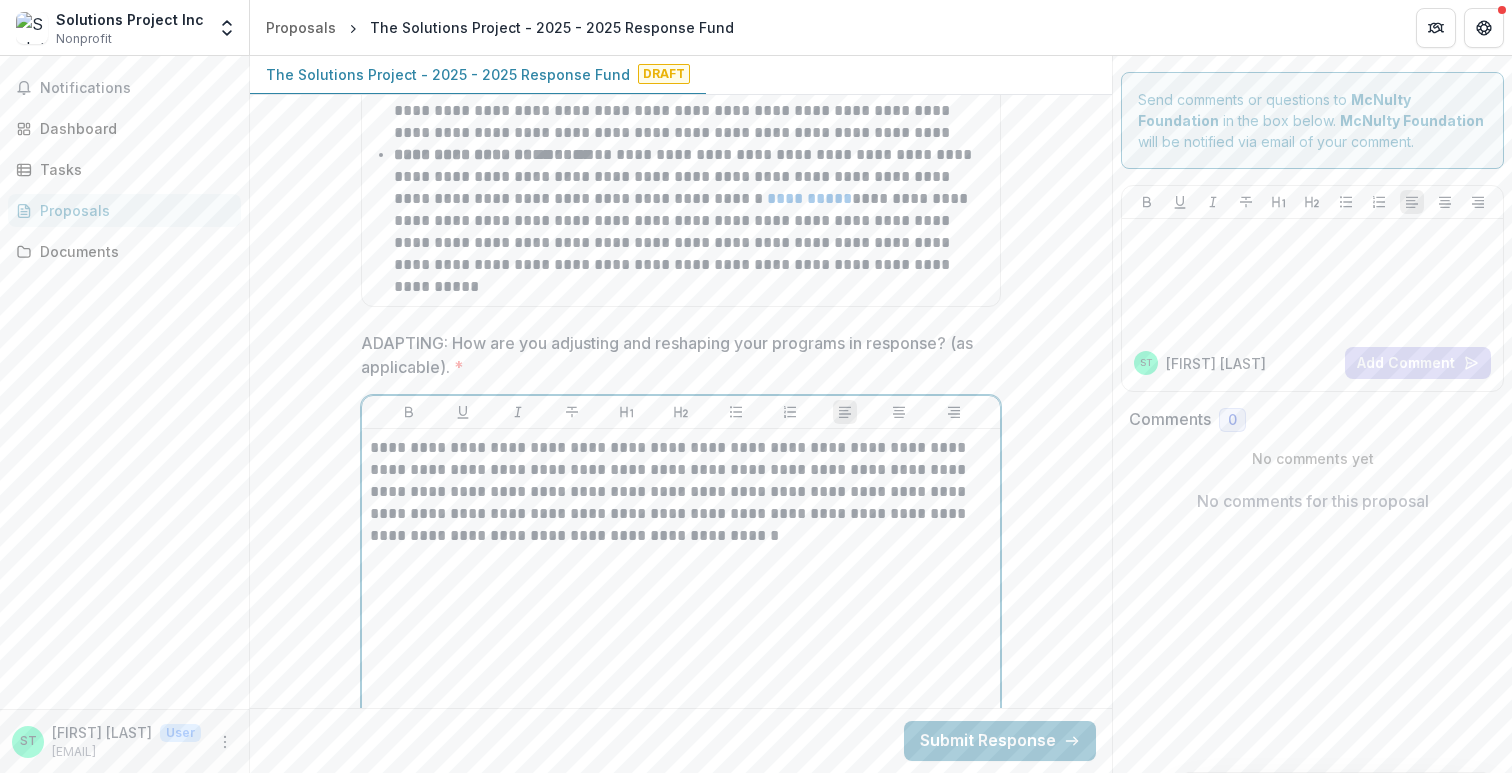 type 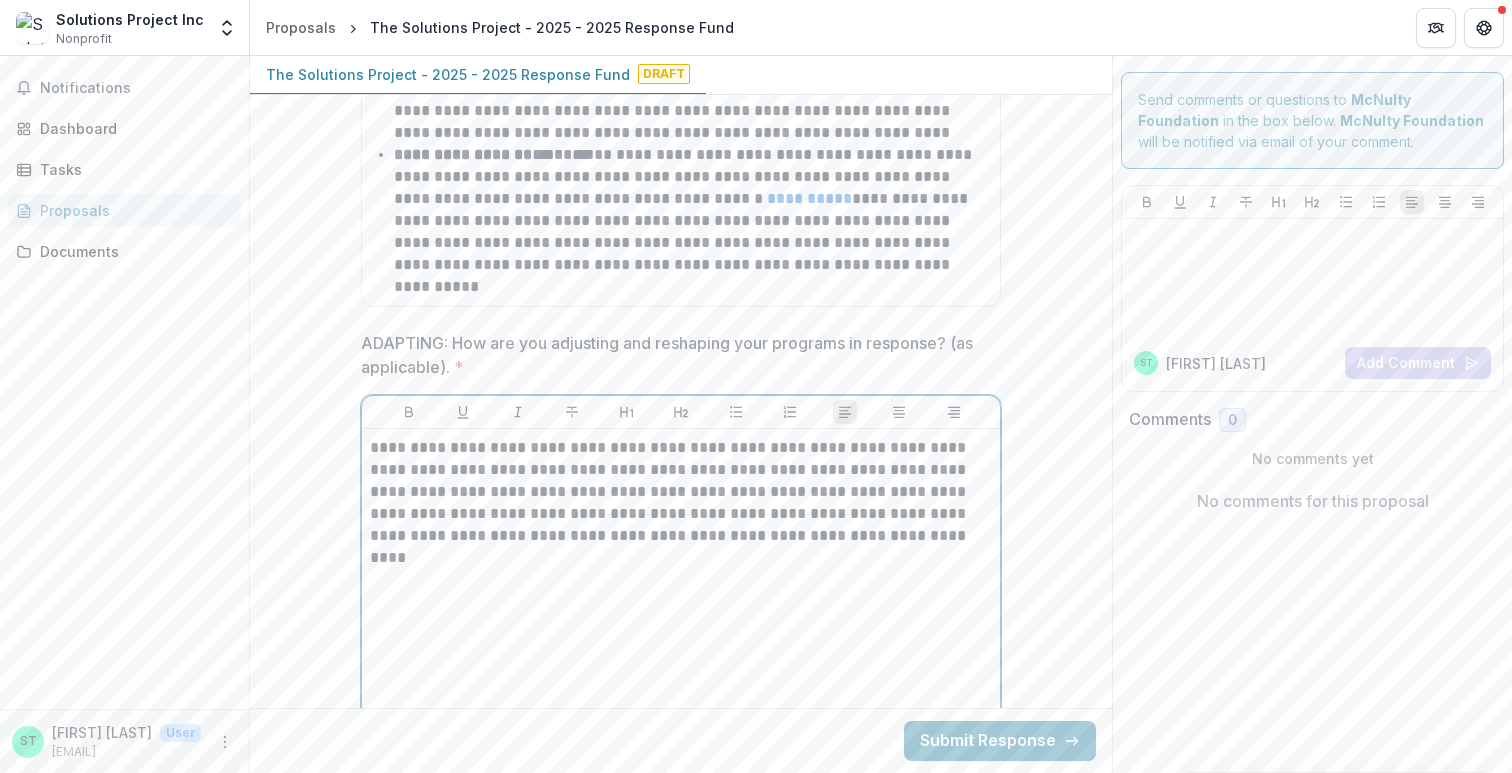 click on "**********" at bounding box center (681, 503) 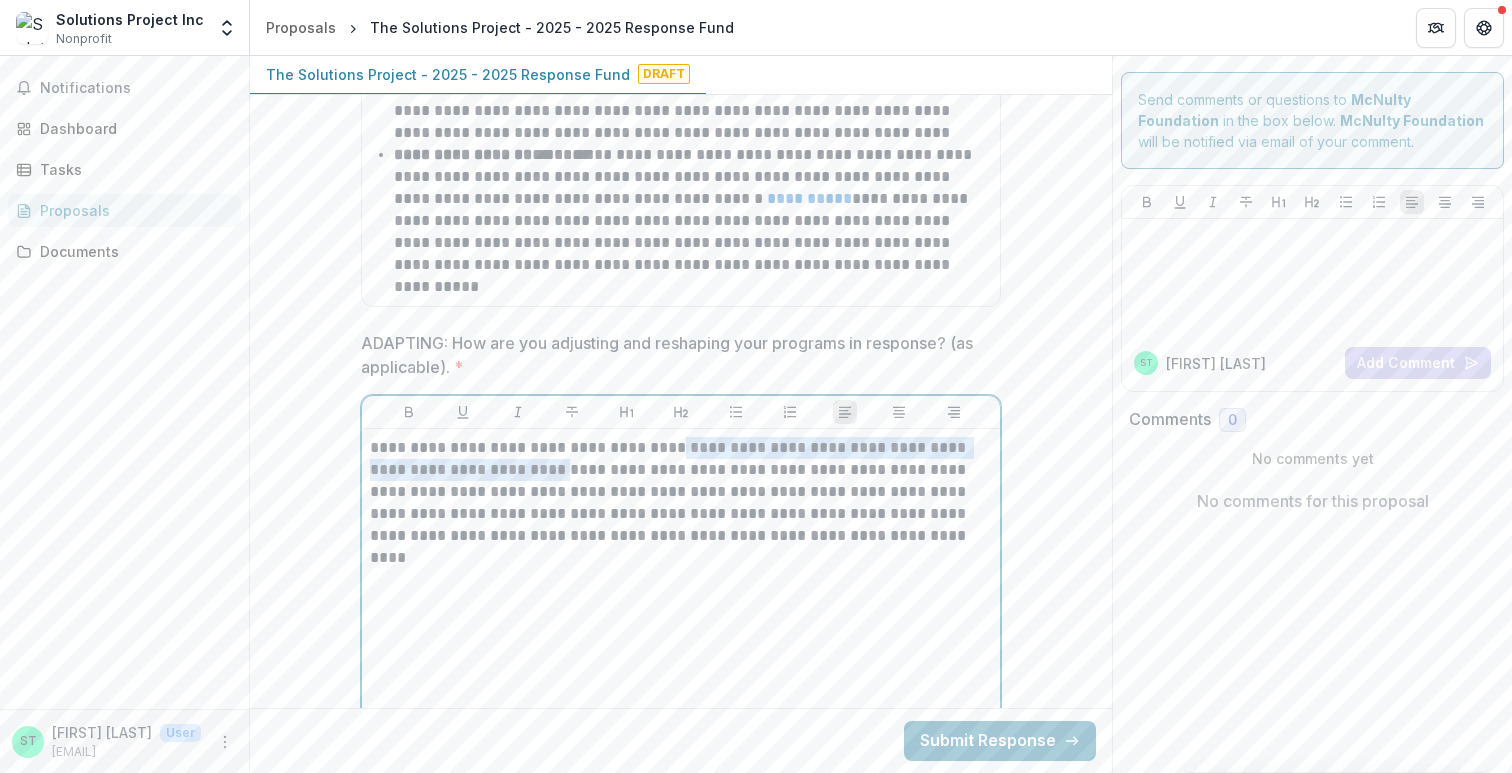 drag, startPoint x: 673, startPoint y: 449, endPoint x: 535, endPoint y: 470, distance: 139.58868 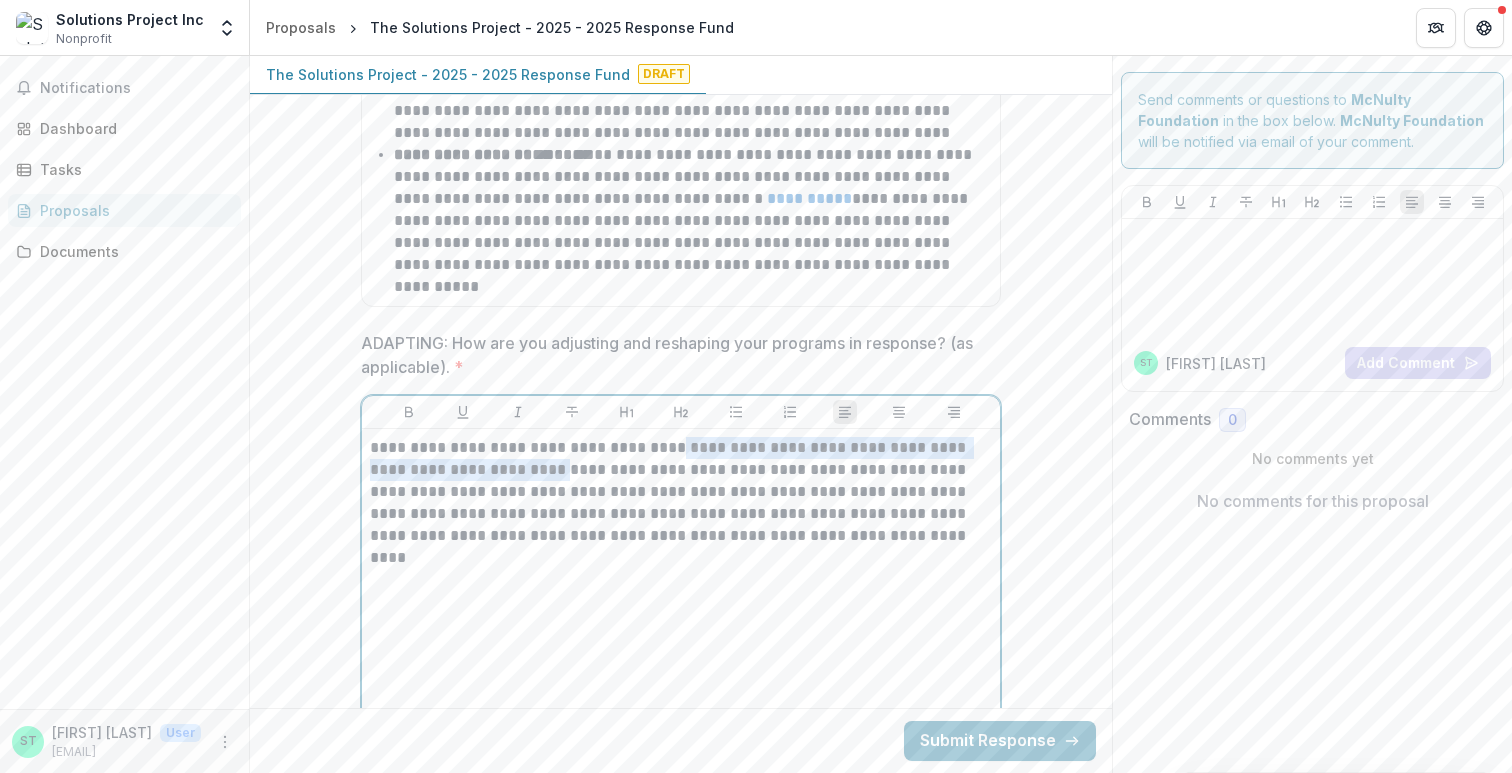 click on "**********" at bounding box center (681, 503) 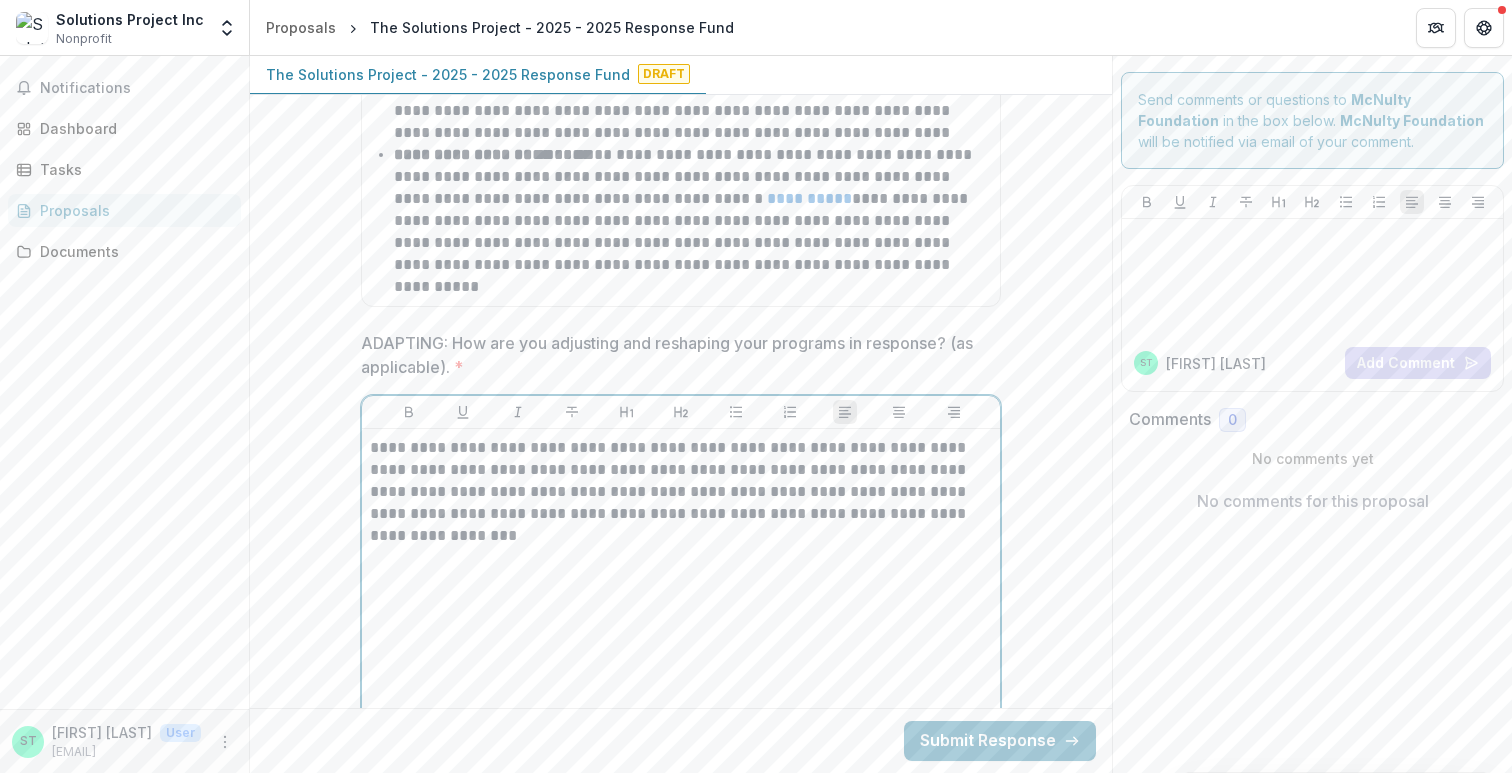 click on "**********" at bounding box center [681, 503] 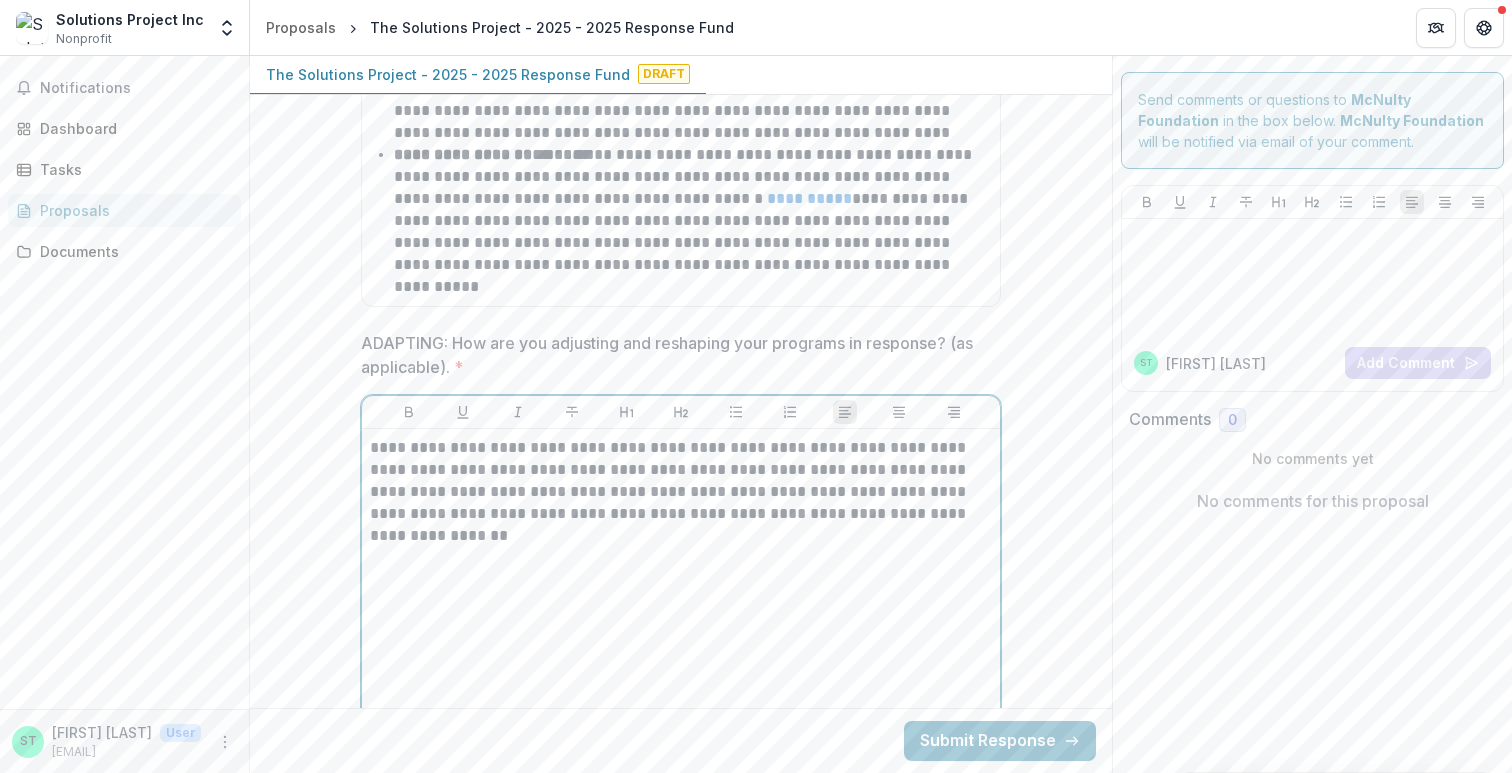 click on "**********" at bounding box center (681, 503) 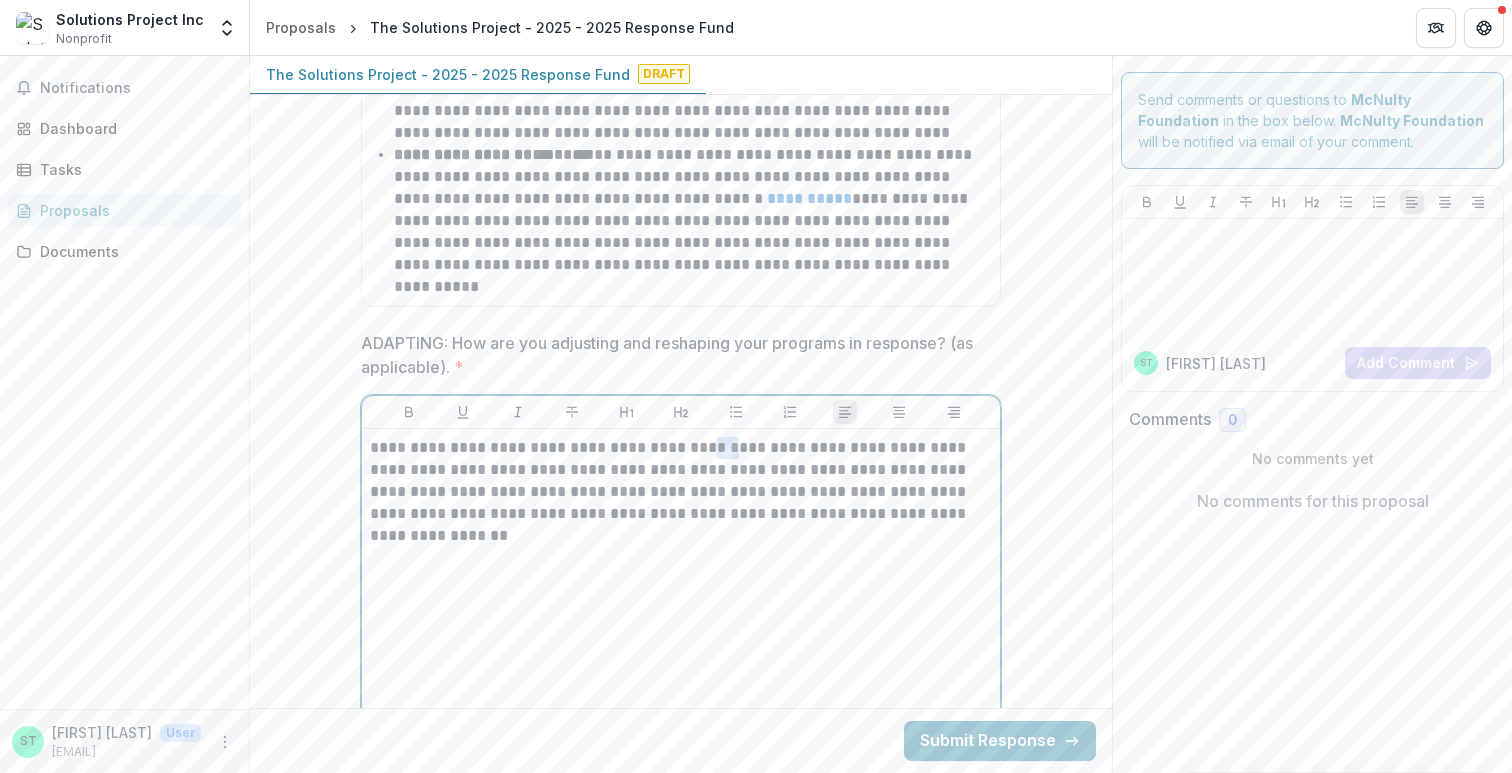 click on "**********" at bounding box center (681, 503) 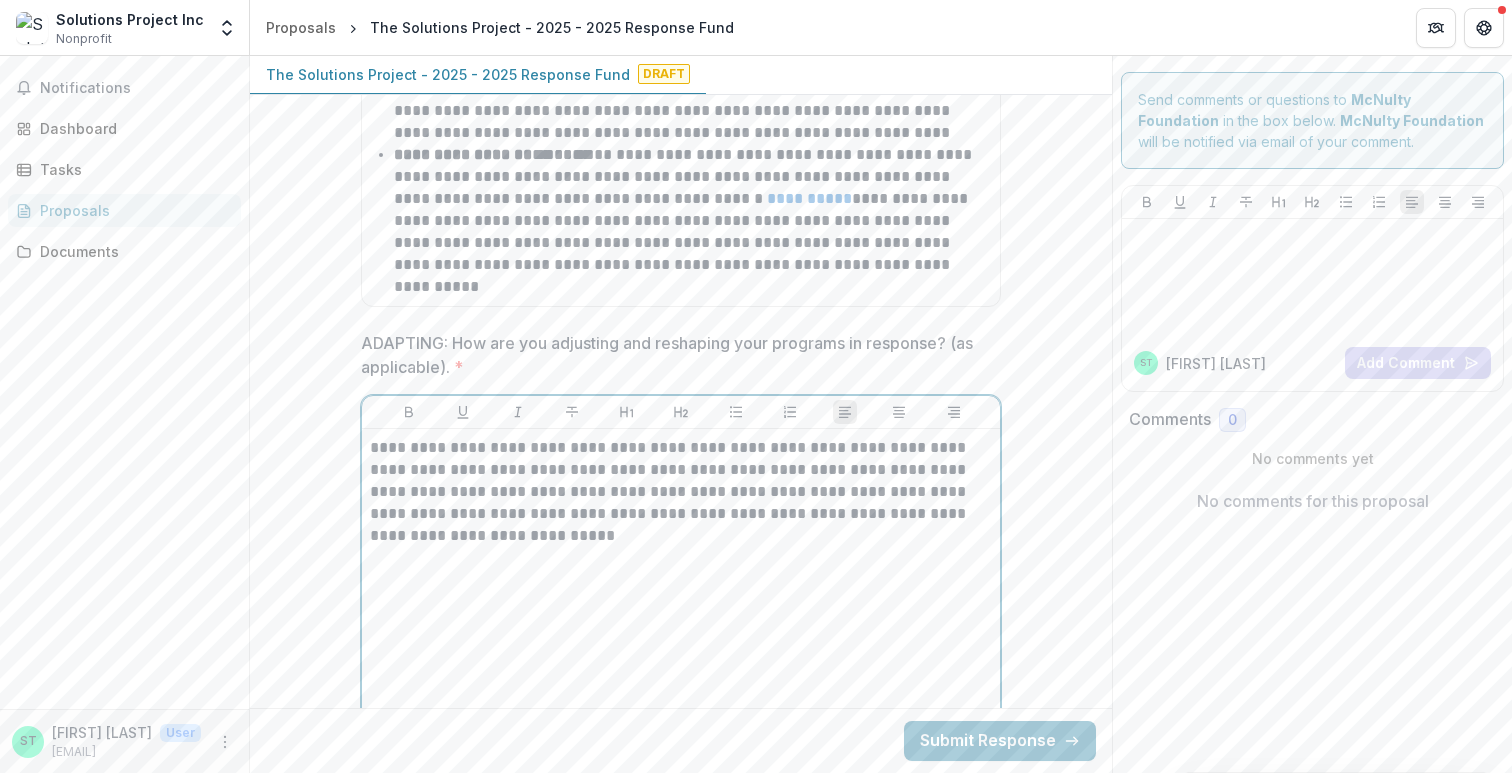 click on "**********" at bounding box center (681, 503) 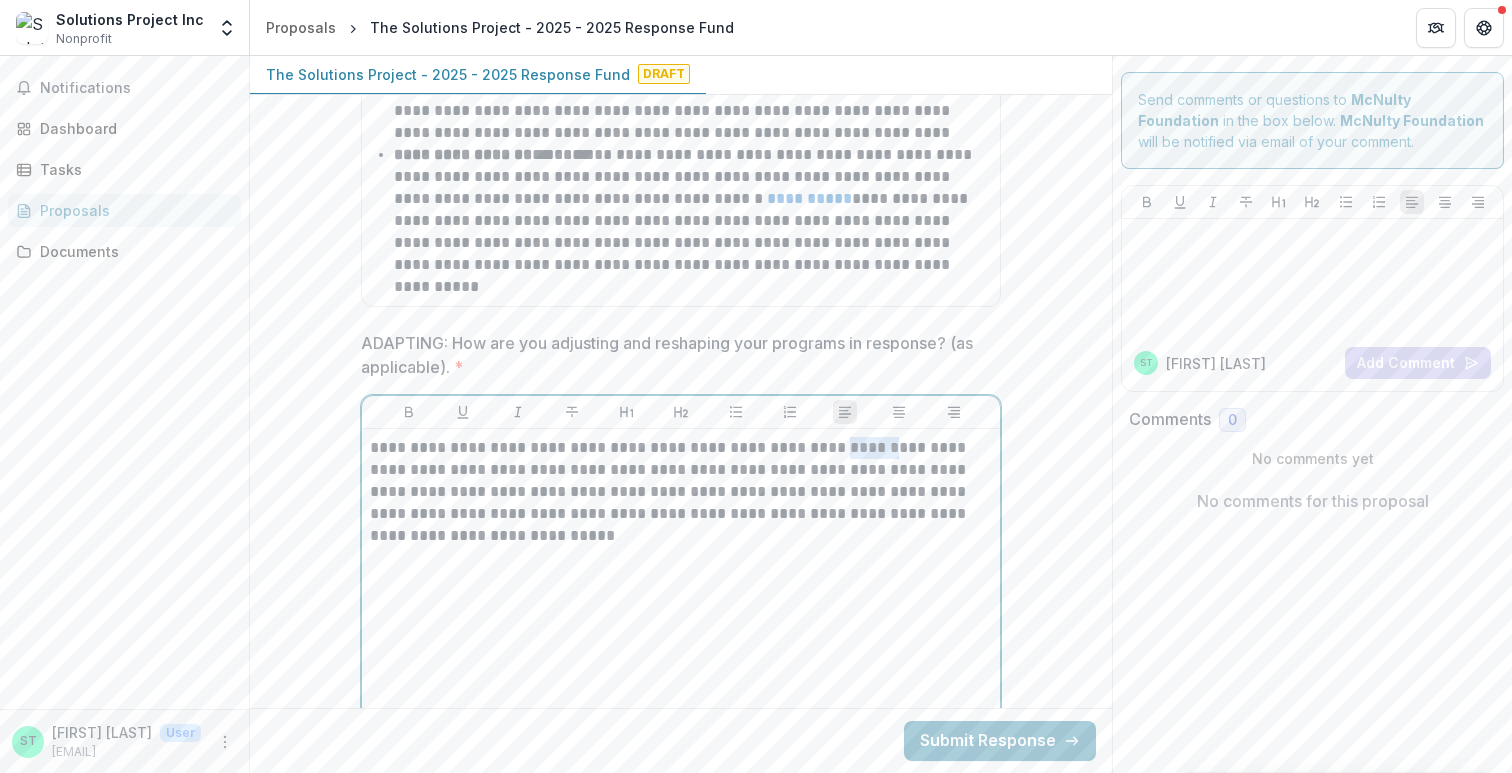click on "**********" at bounding box center (681, 503) 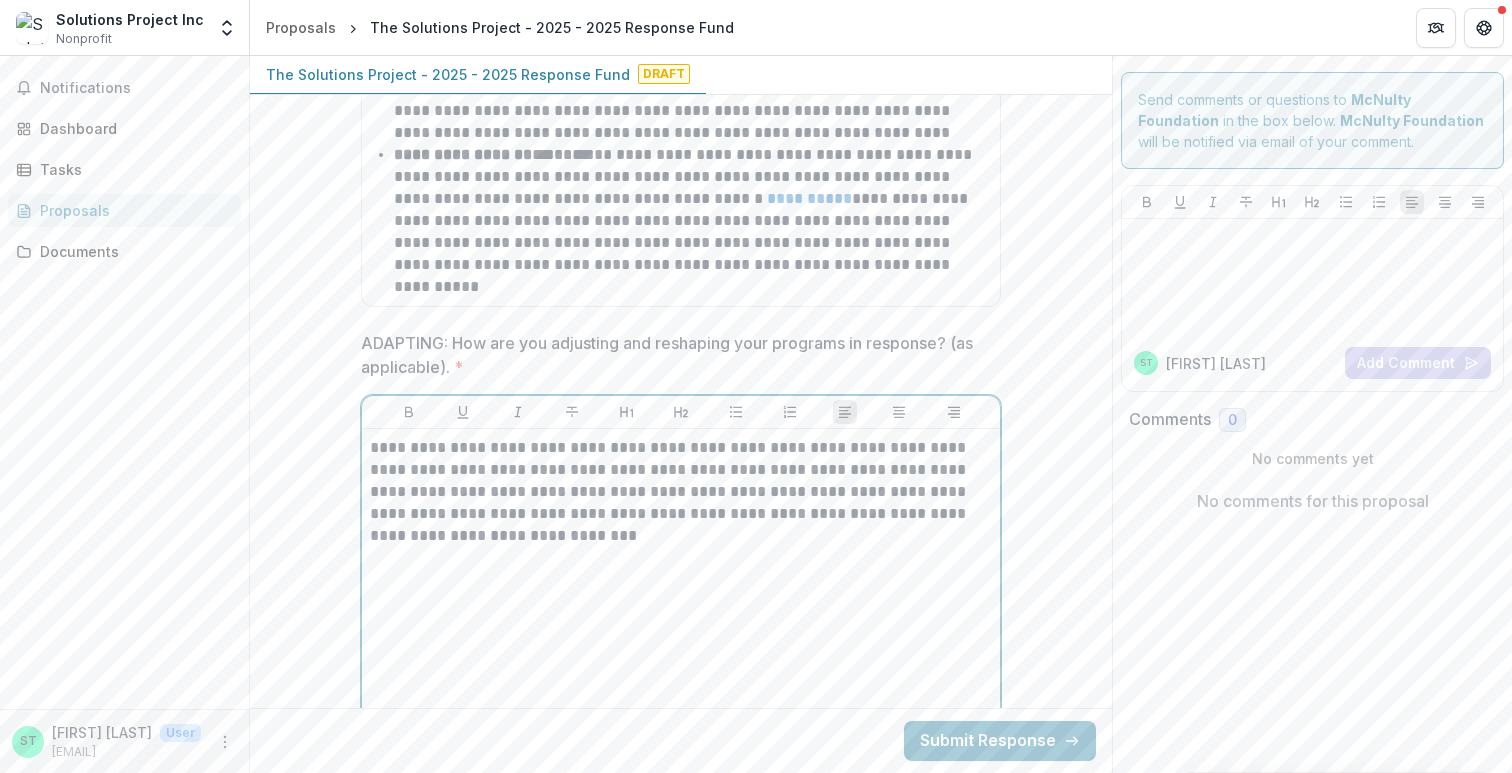 click on "**********" at bounding box center (681, 503) 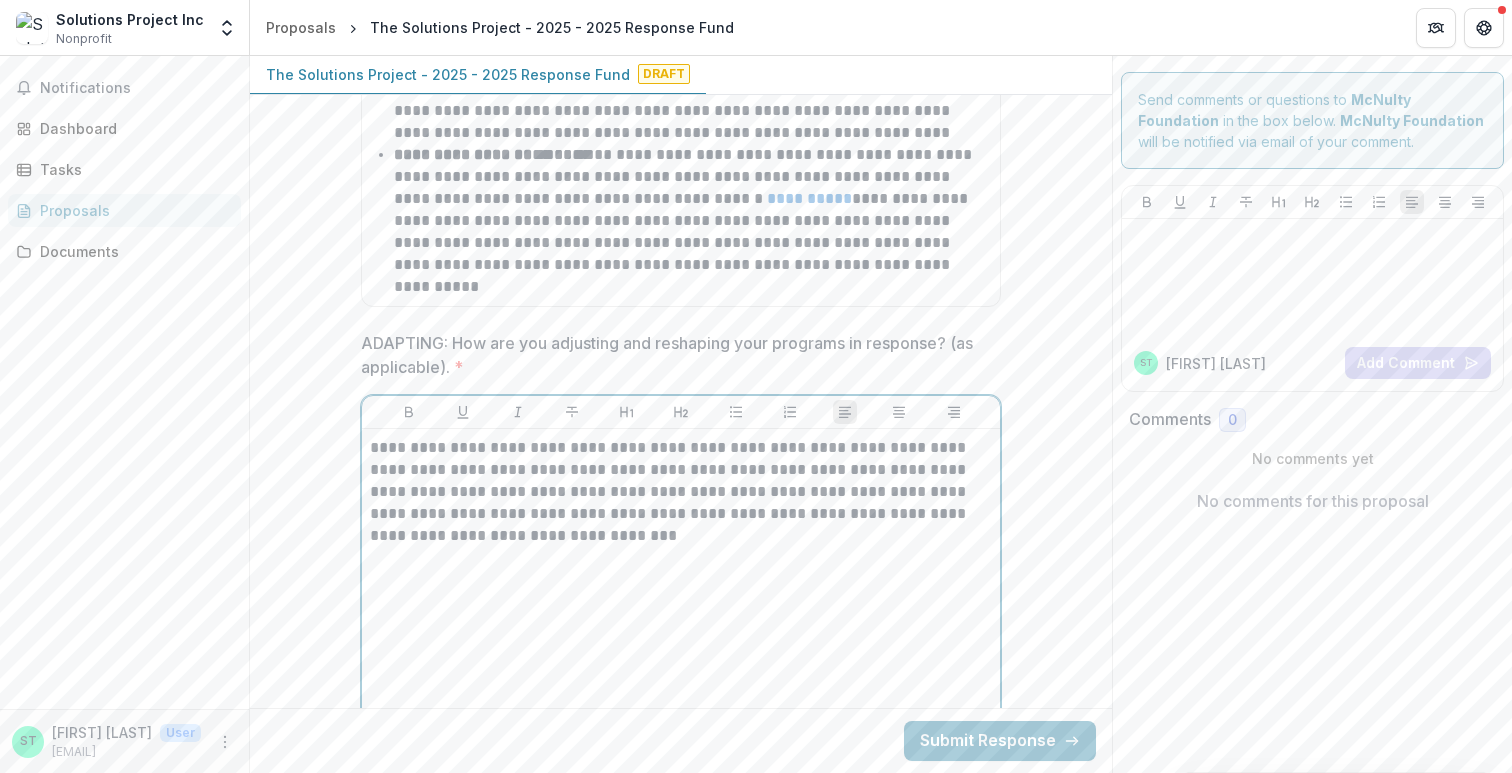 click on "**********" at bounding box center [681, 503] 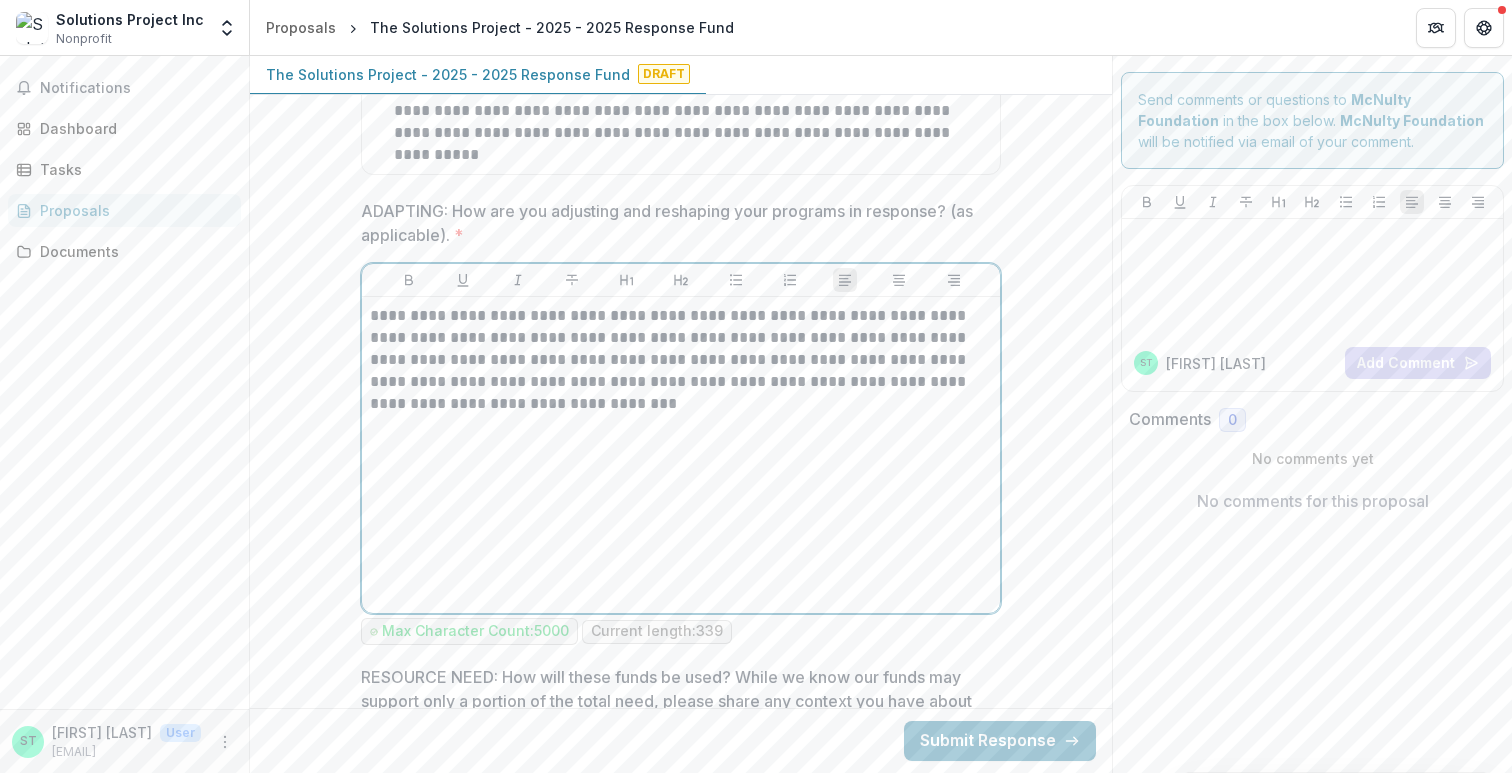scroll, scrollTop: 3331, scrollLeft: 0, axis: vertical 